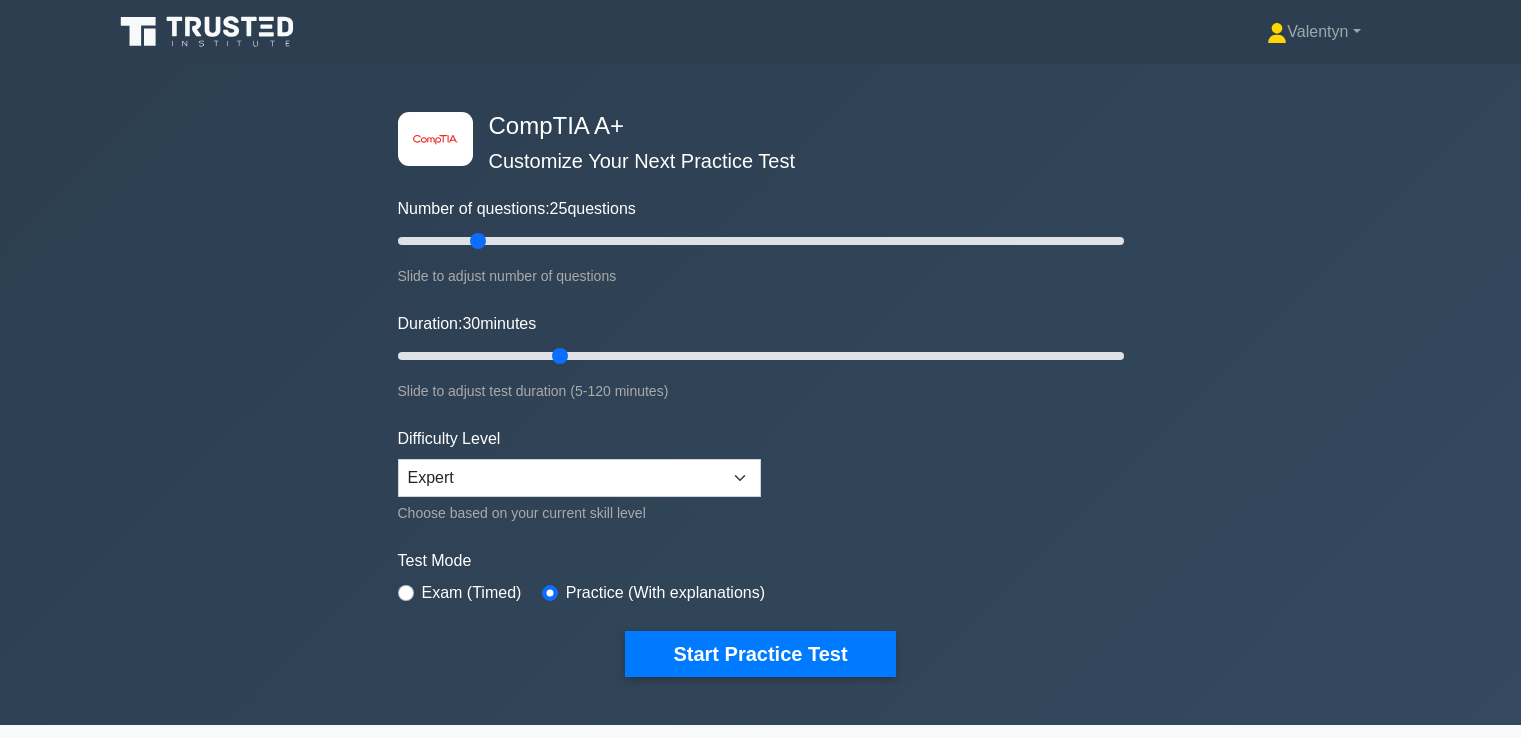 scroll, scrollTop: 2418, scrollLeft: 0, axis: vertical 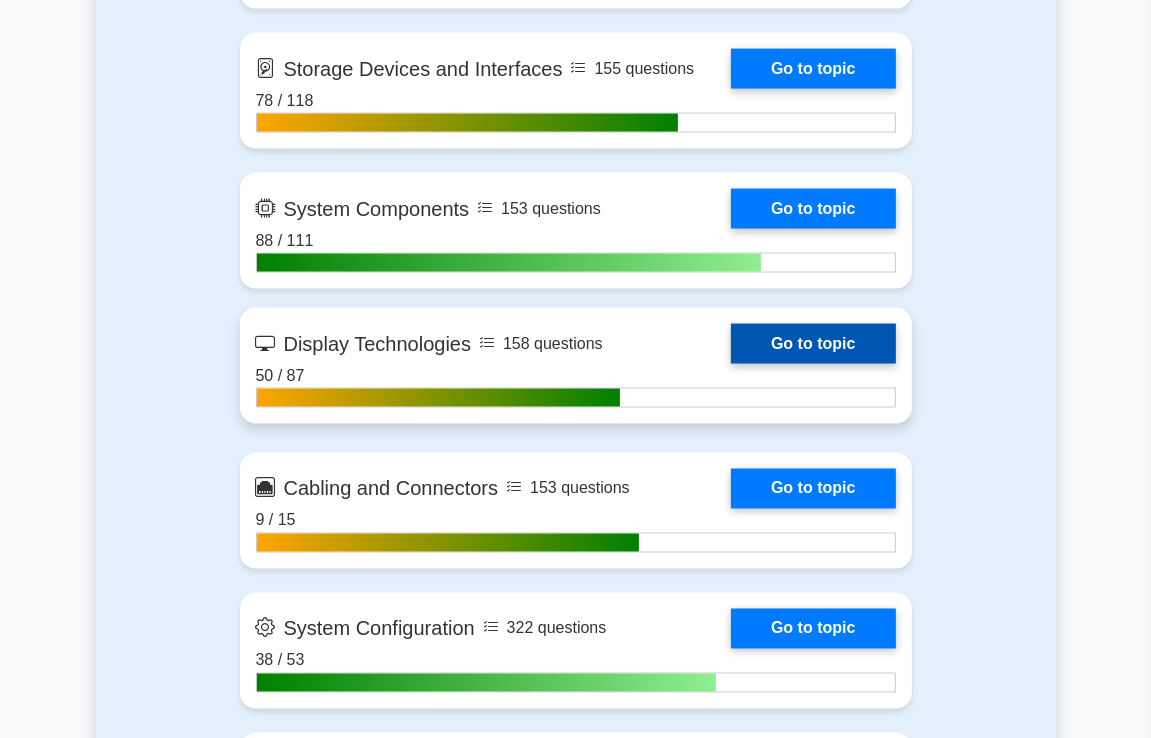 click on "Go to topic" at bounding box center [813, 344] 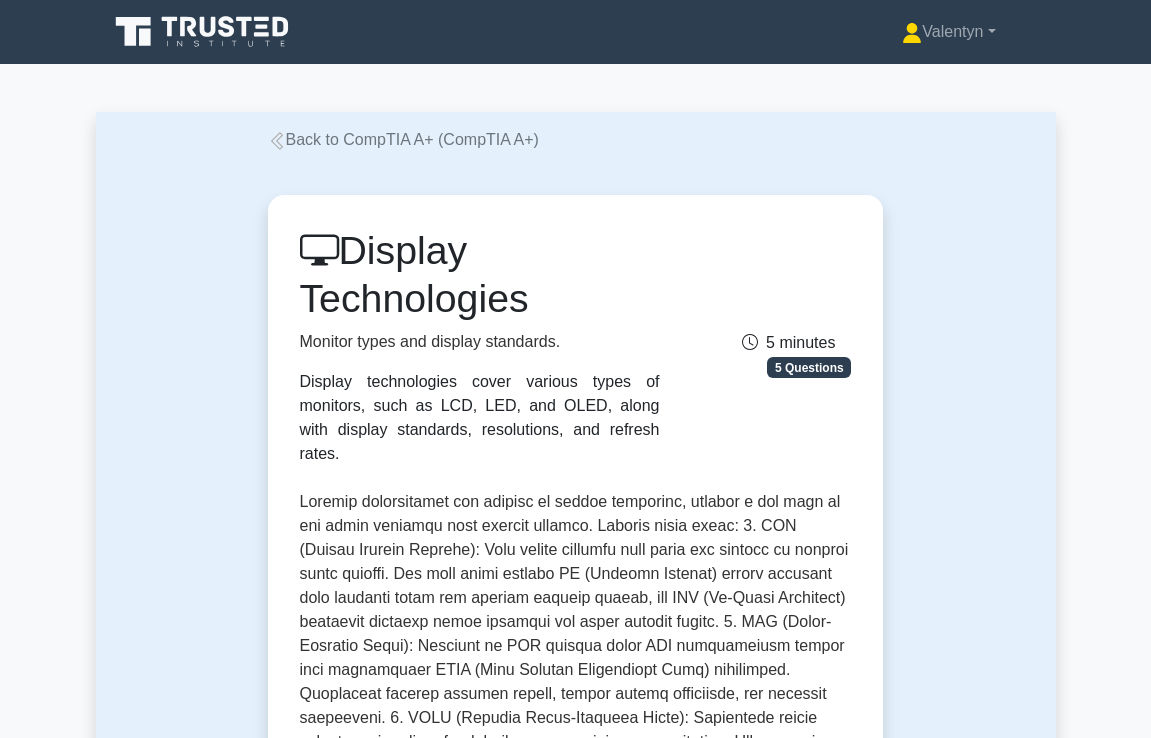 scroll, scrollTop: 0, scrollLeft: 0, axis: both 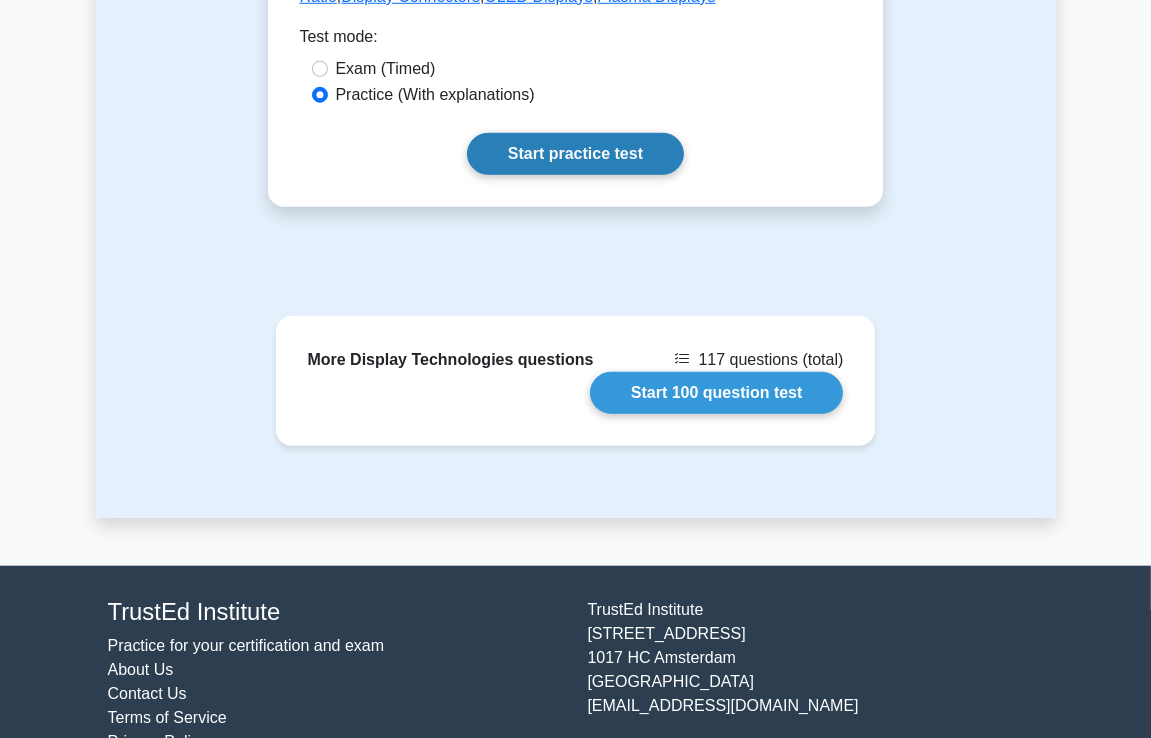 click on "Start practice test" at bounding box center [575, 154] 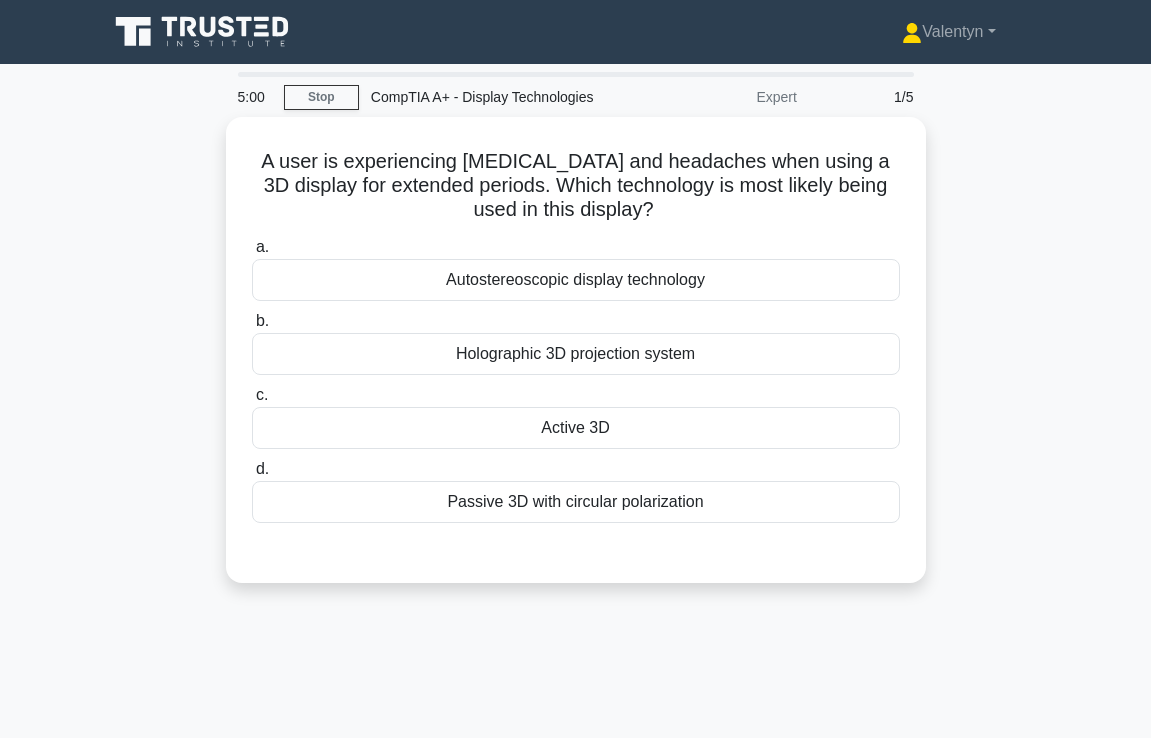 scroll, scrollTop: 0, scrollLeft: 0, axis: both 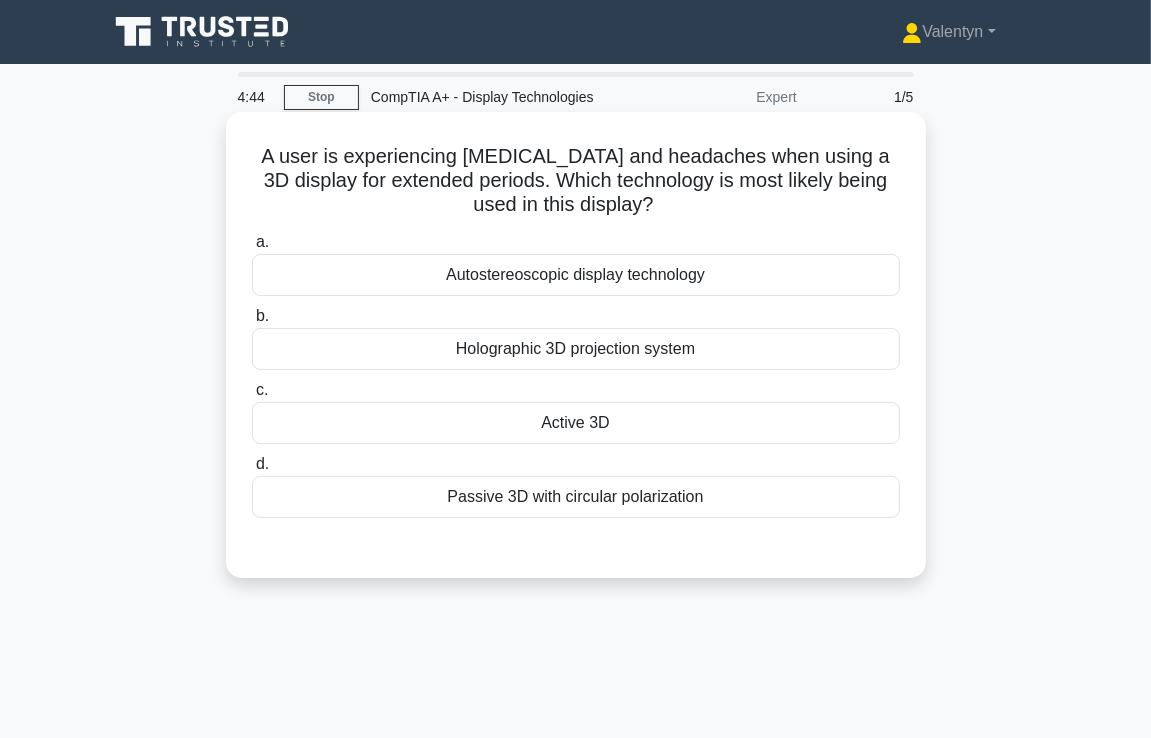 click on "Active 3D" at bounding box center [576, 423] 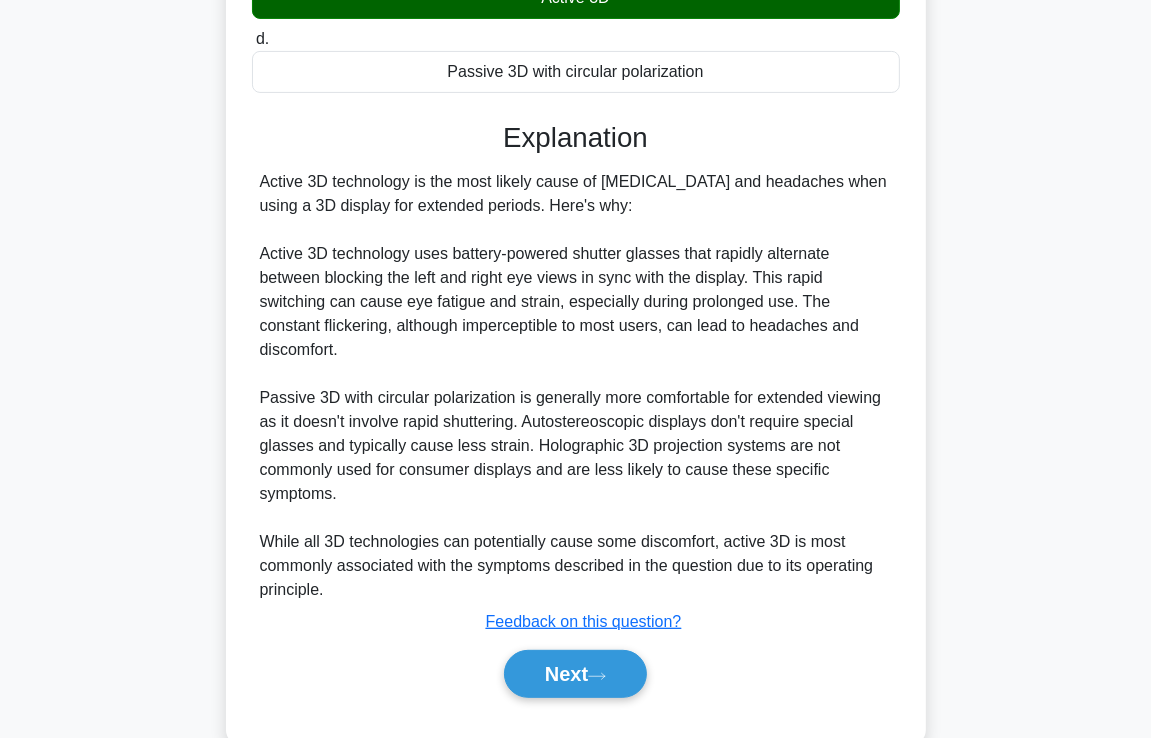 scroll, scrollTop: 446, scrollLeft: 0, axis: vertical 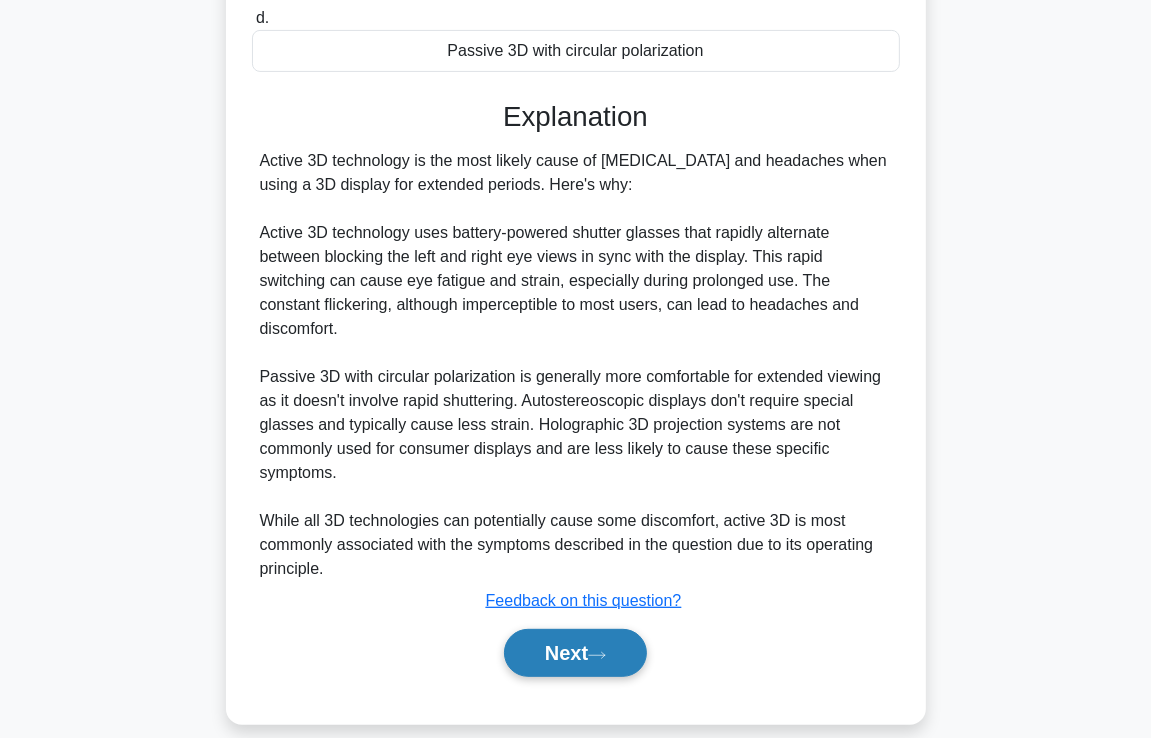 click on "Next" at bounding box center [575, 653] 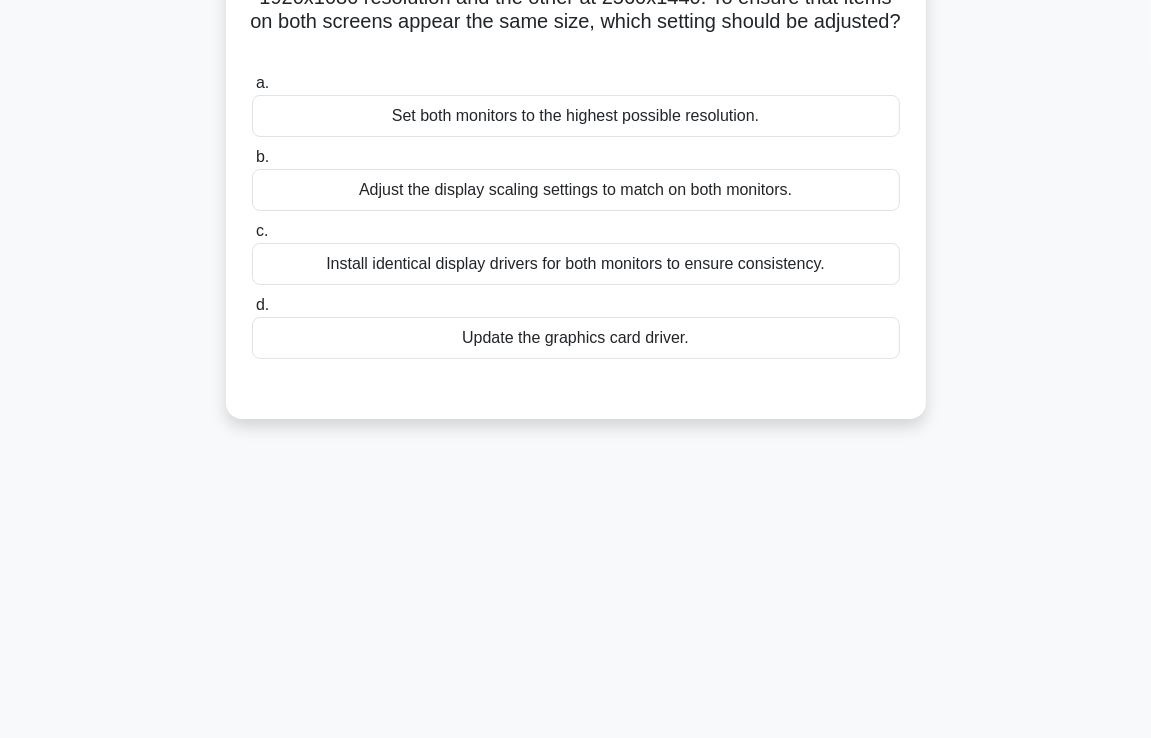 scroll, scrollTop: 0, scrollLeft: 0, axis: both 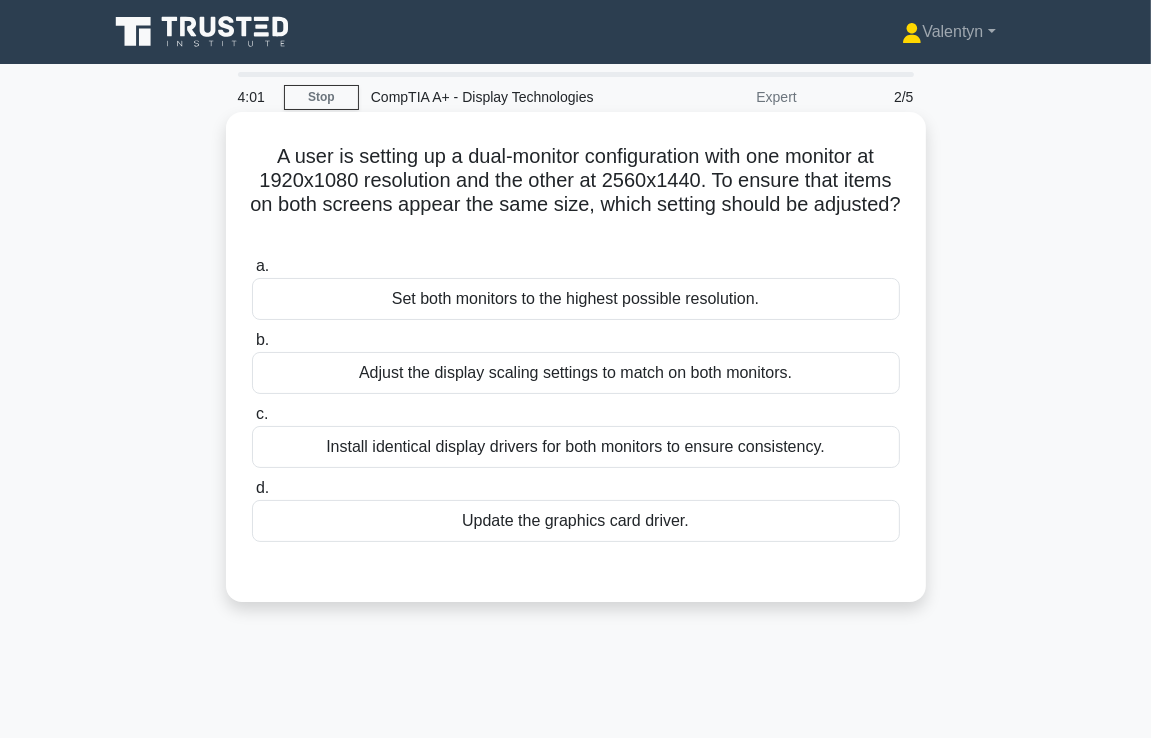 click on "Adjust the display scaling settings to match on both monitors." at bounding box center (576, 373) 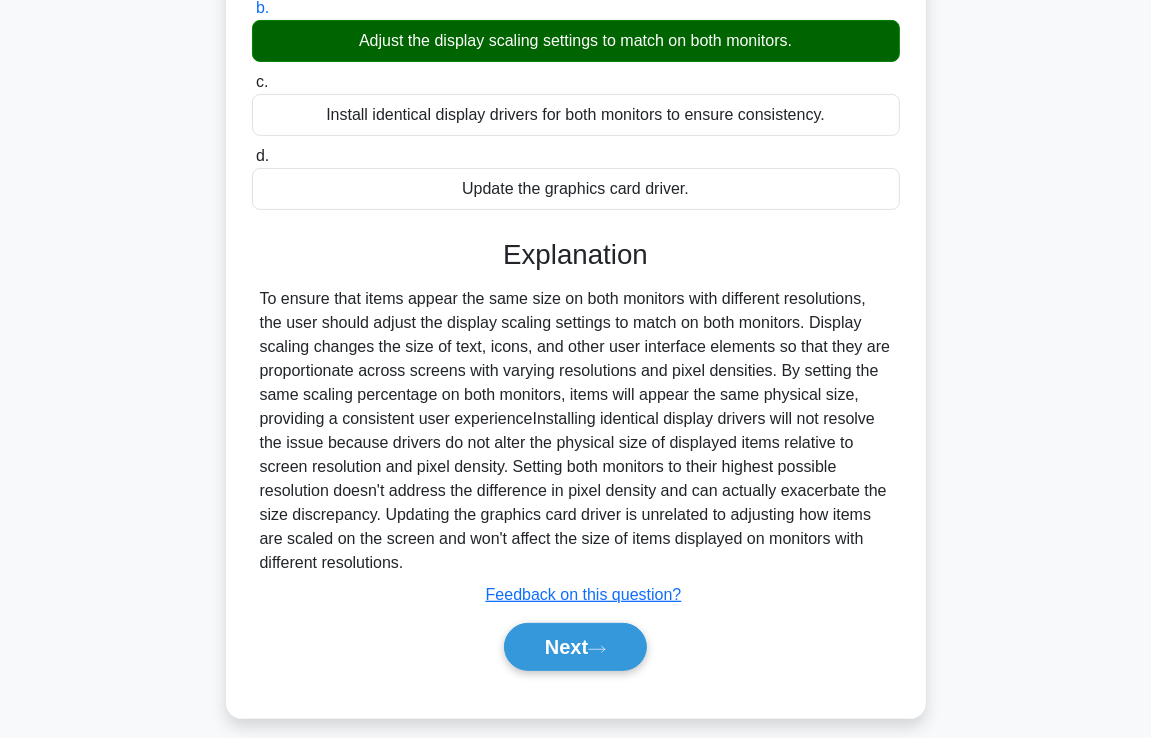 scroll, scrollTop: 350, scrollLeft: 0, axis: vertical 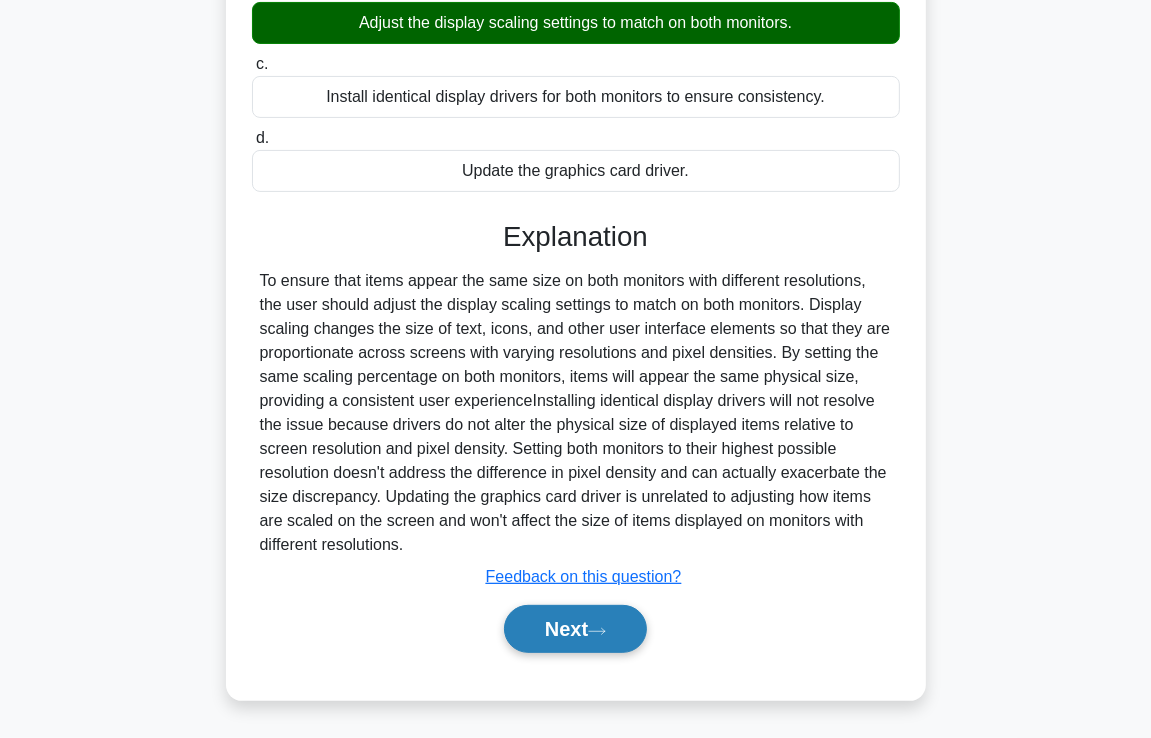 click on "Next" at bounding box center (575, 629) 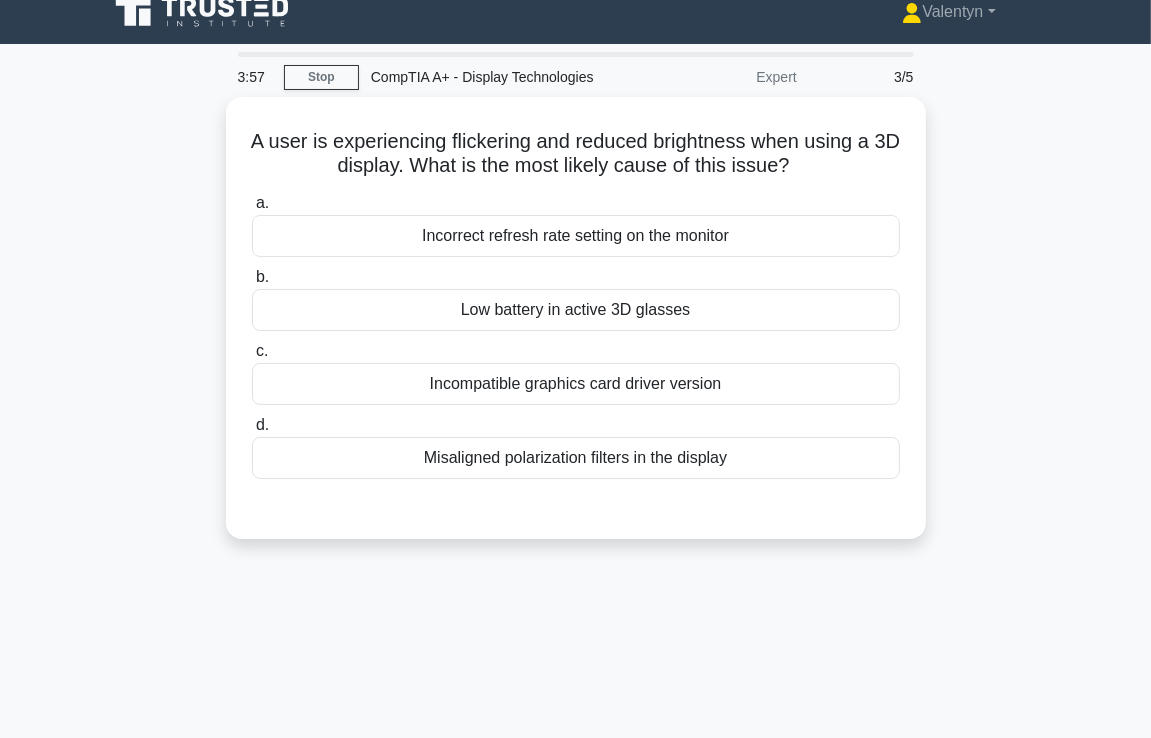 scroll, scrollTop: 0, scrollLeft: 0, axis: both 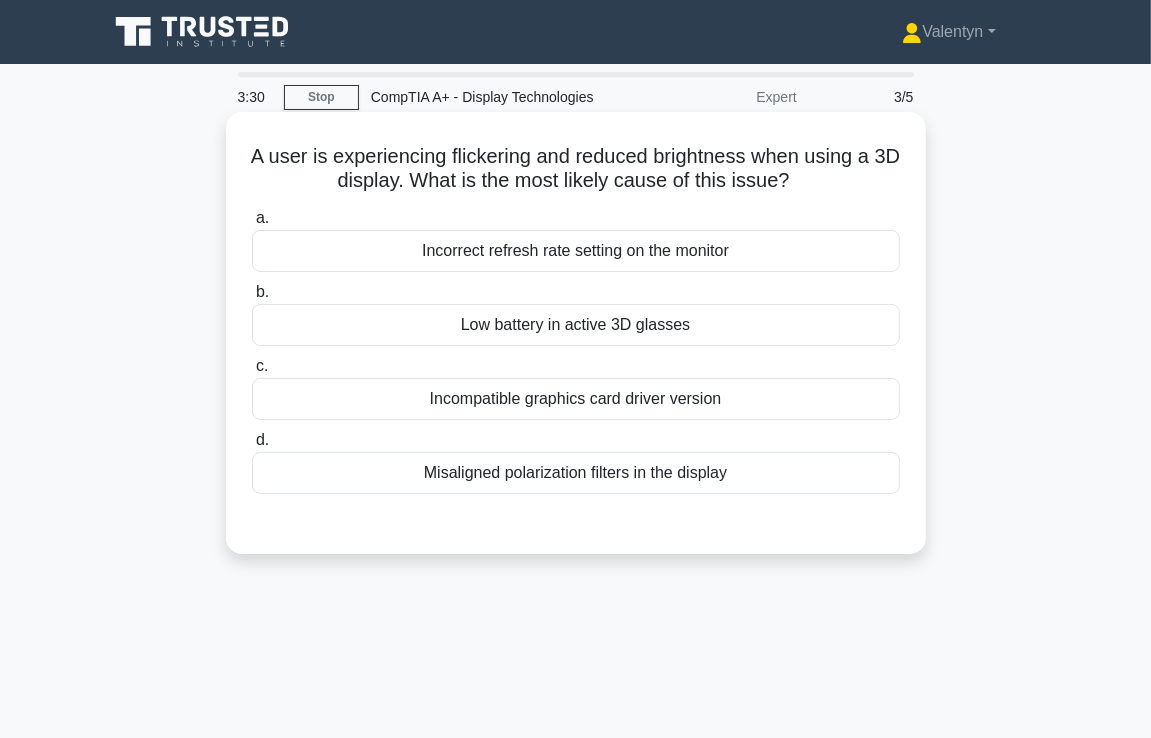 click on "Misaligned polarization filters in the display" at bounding box center [576, 473] 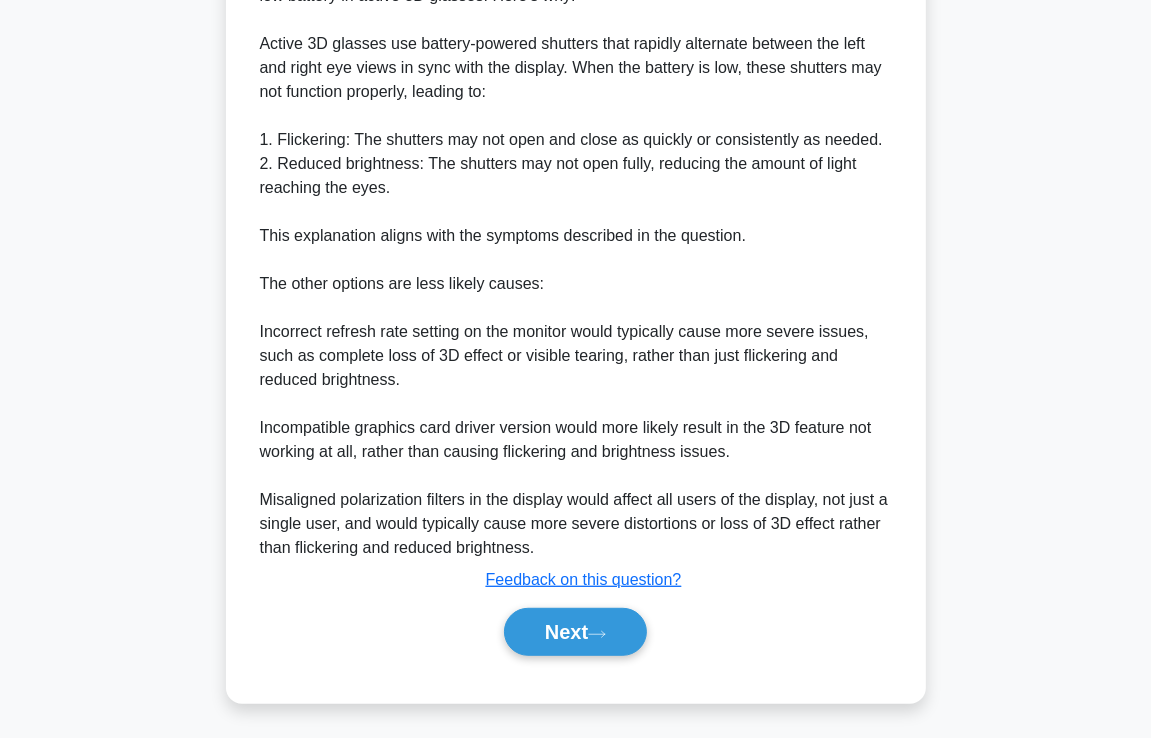 scroll, scrollTop: 616, scrollLeft: 0, axis: vertical 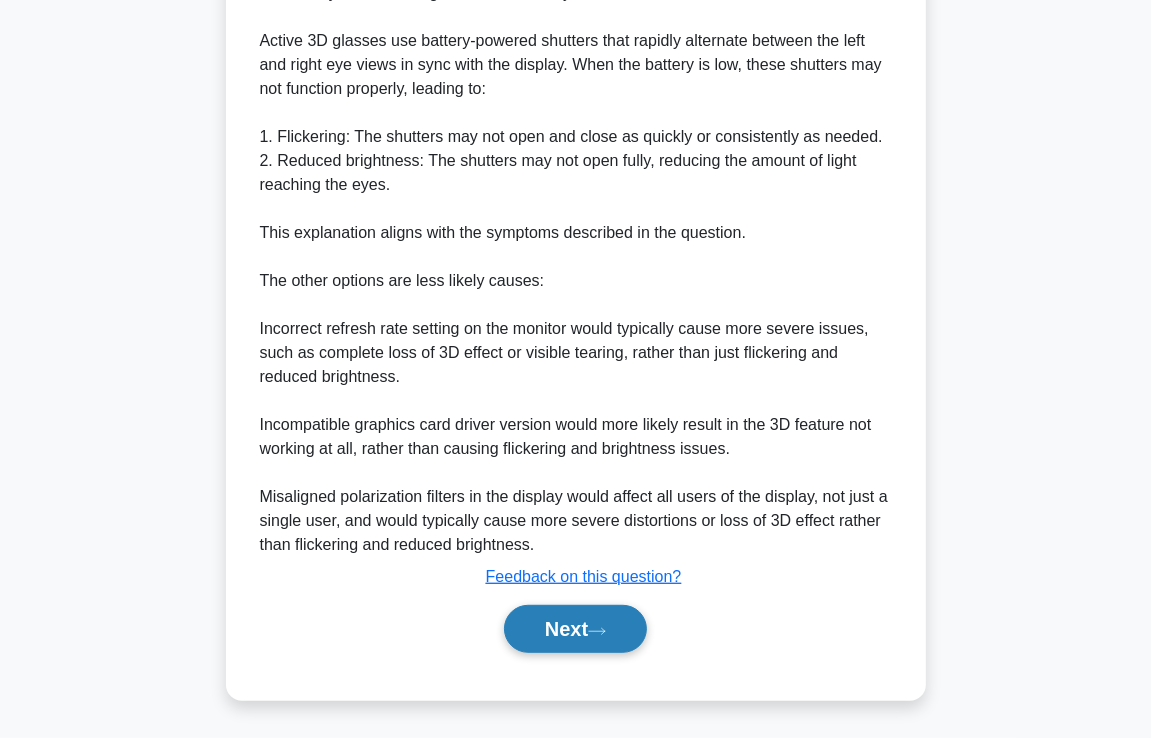 click on "Next" at bounding box center [575, 629] 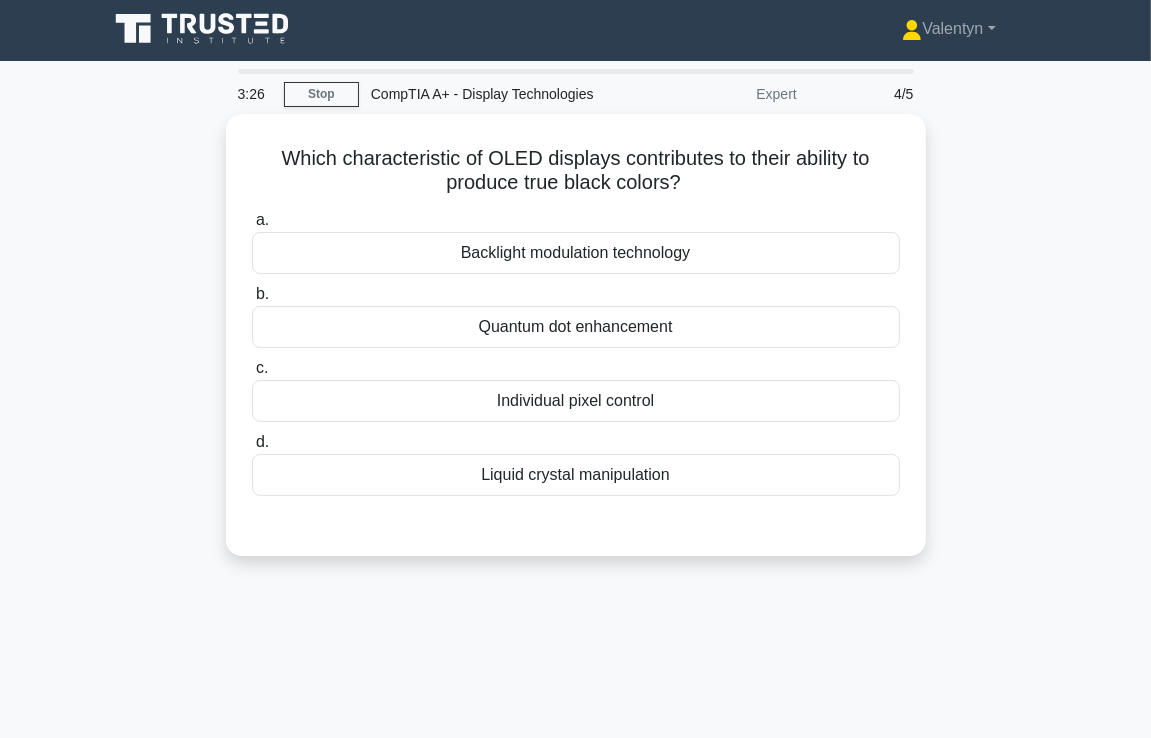 scroll, scrollTop: 0, scrollLeft: 0, axis: both 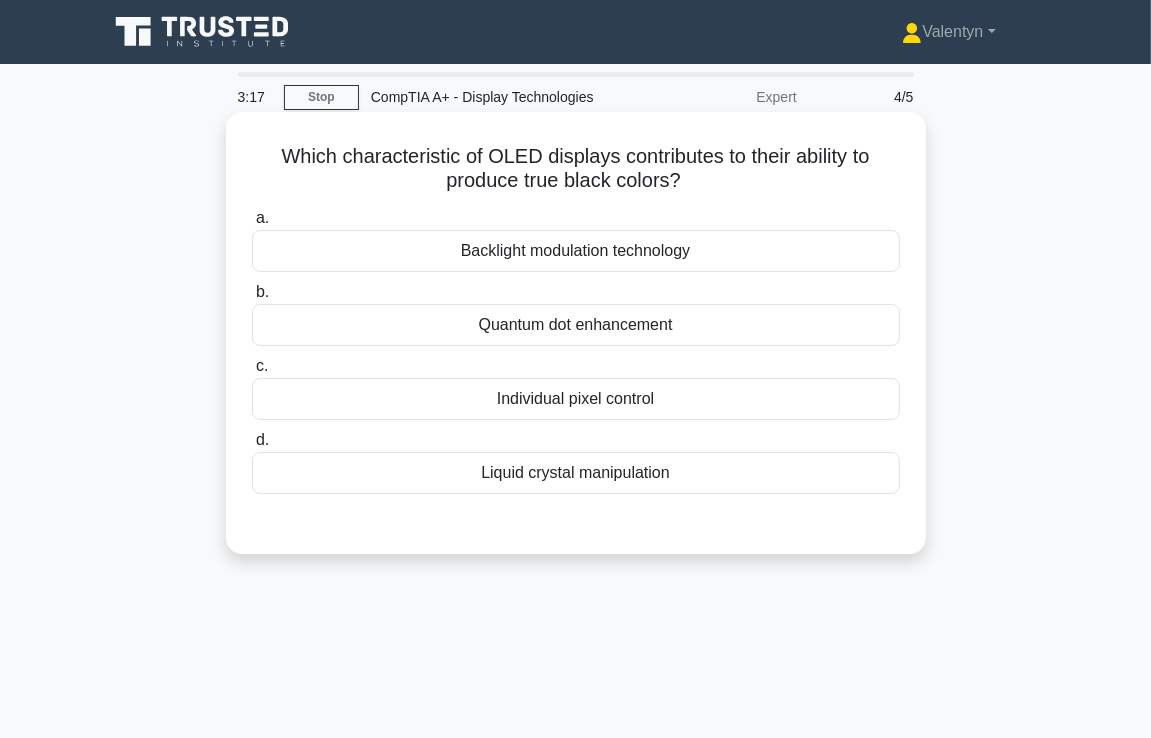 click on "Individual pixel control" at bounding box center [576, 399] 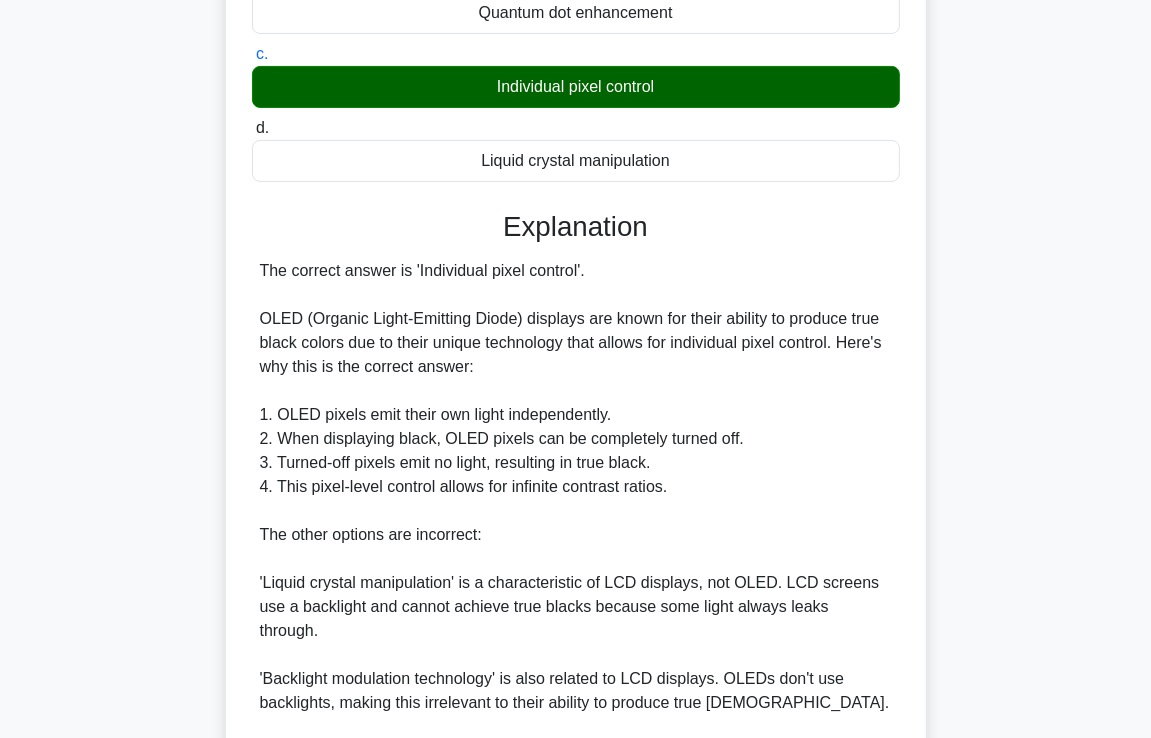 scroll, scrollTop: 400, scrollLeft: 0, axis: vertical 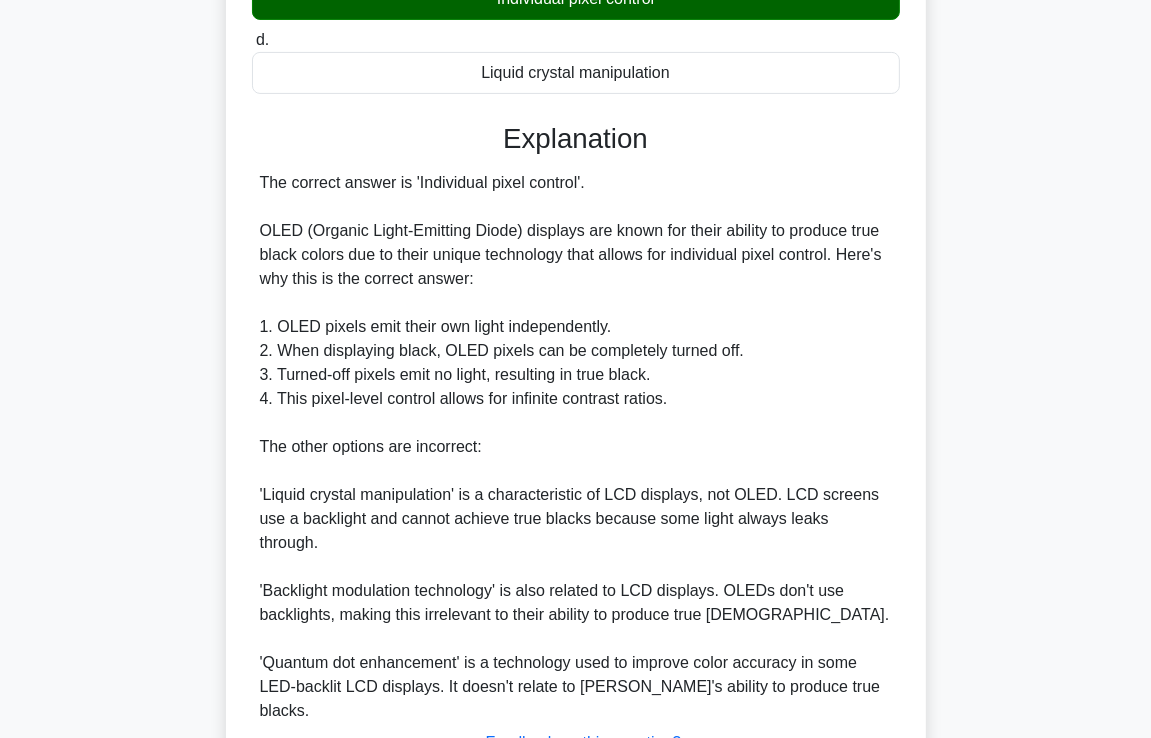 click on "Next" at bounding box center (575, 795) 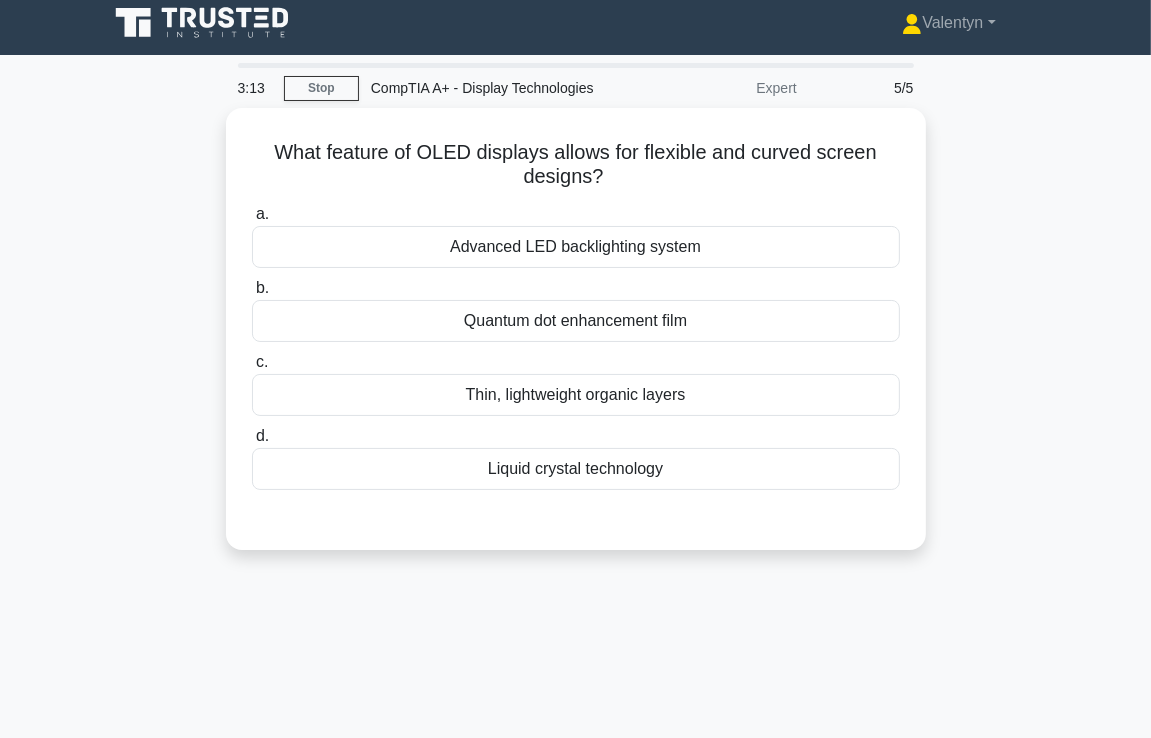scroll, scrollTop: 0, scrollLeft: 0, axis: both 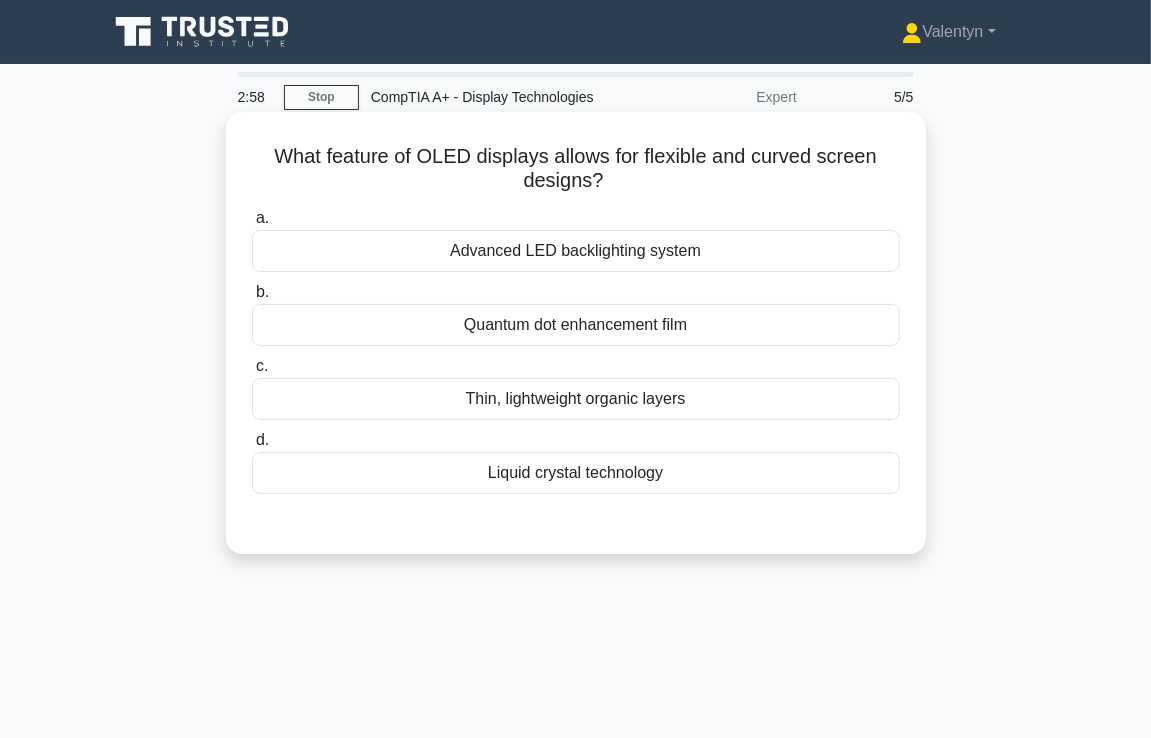 click on "Thin, lightweight organic layers" at bounding box center [576, 399] 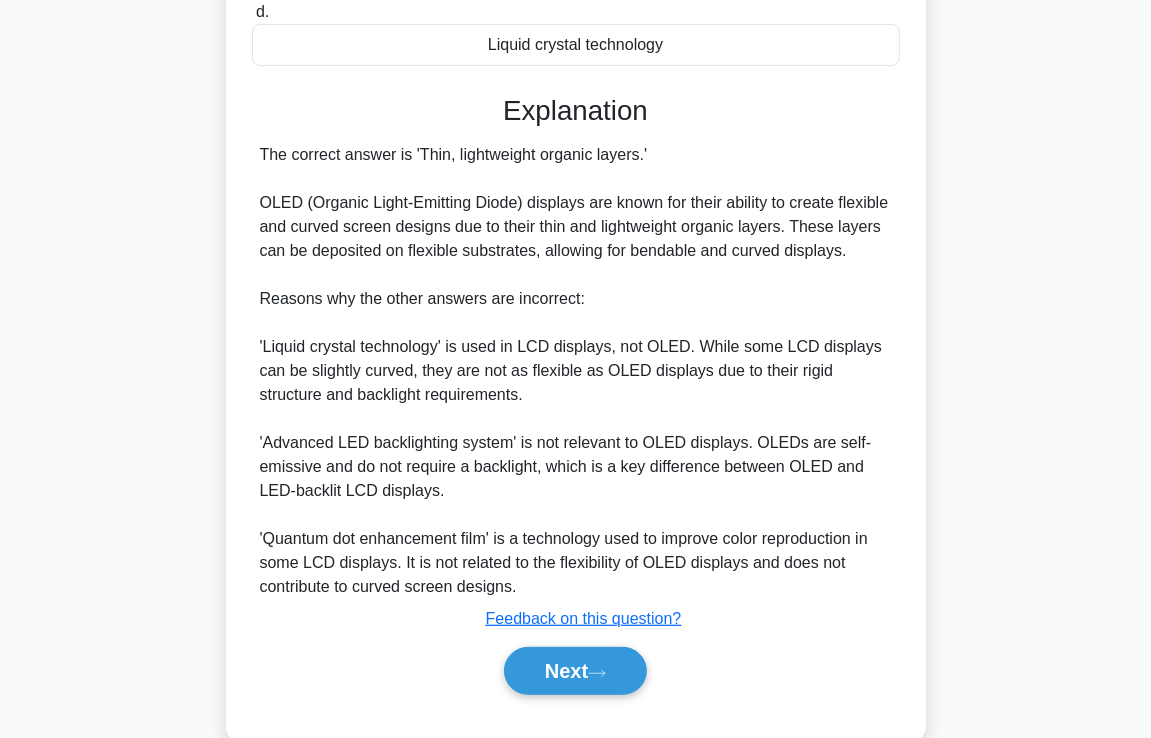 scroll, scrollTop: 470, scrollLeft: 0, axis: vertical 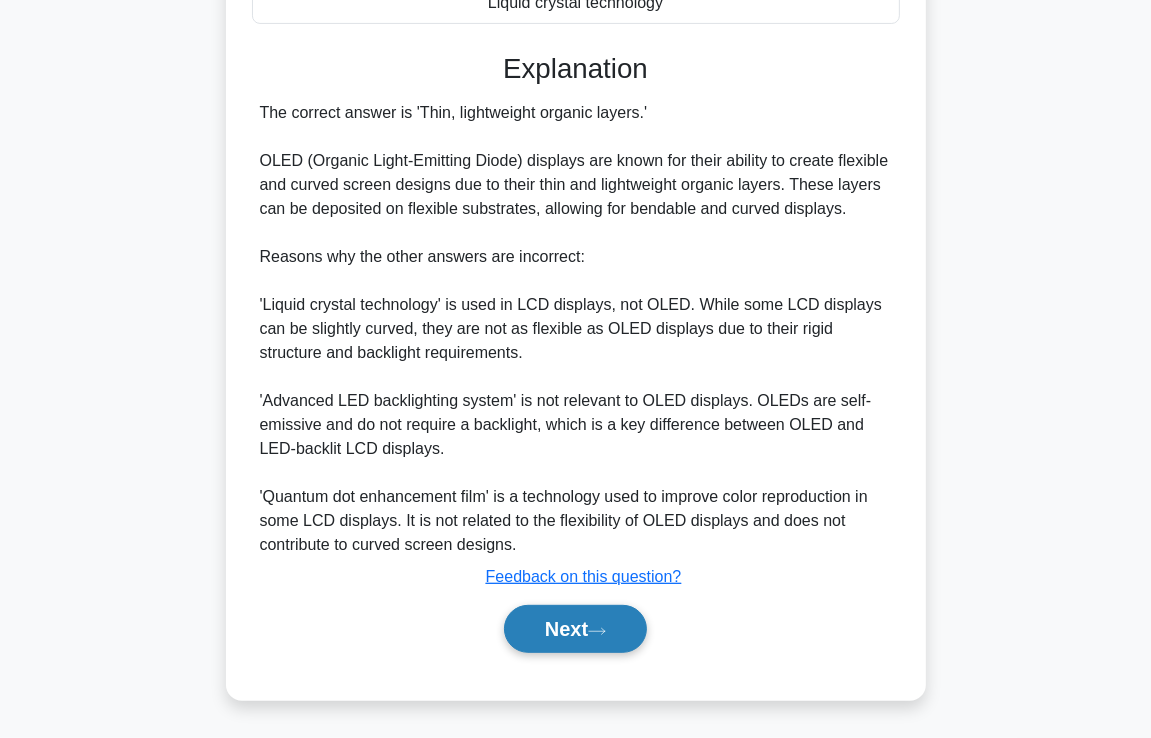 click on "Next" at bounding box center [575, 629] 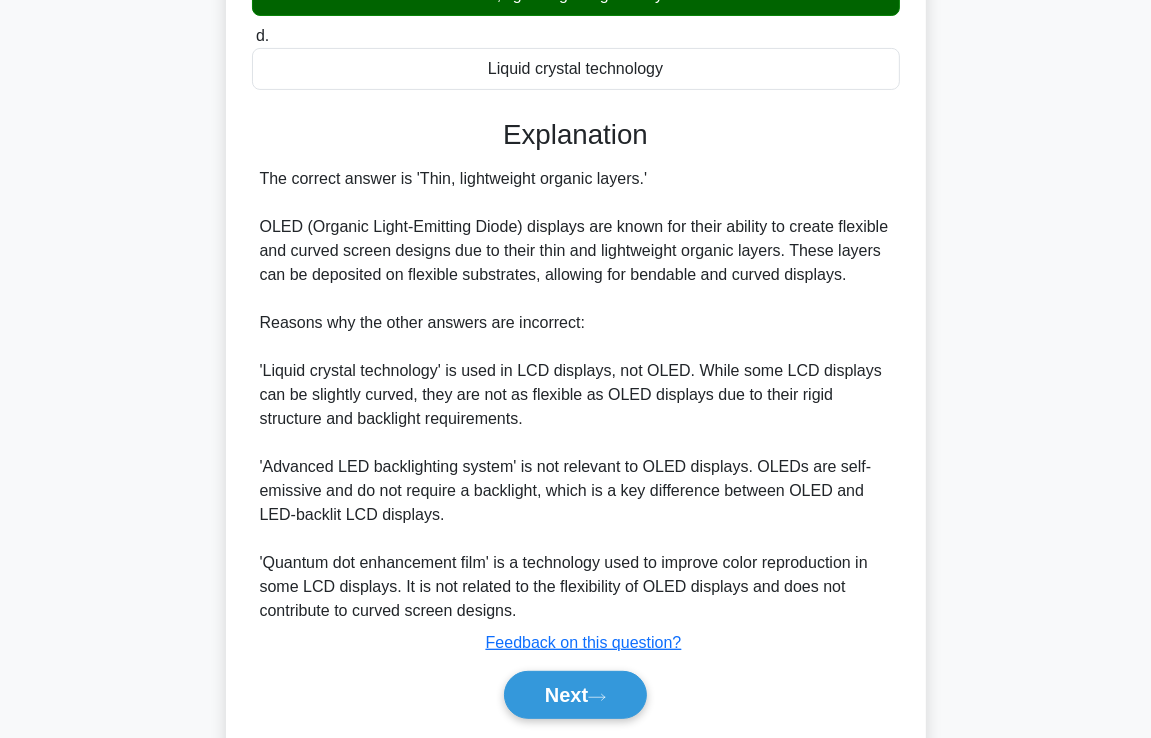 scroll, scrollTop: 304, scrollLeft: 0, axis: vertical 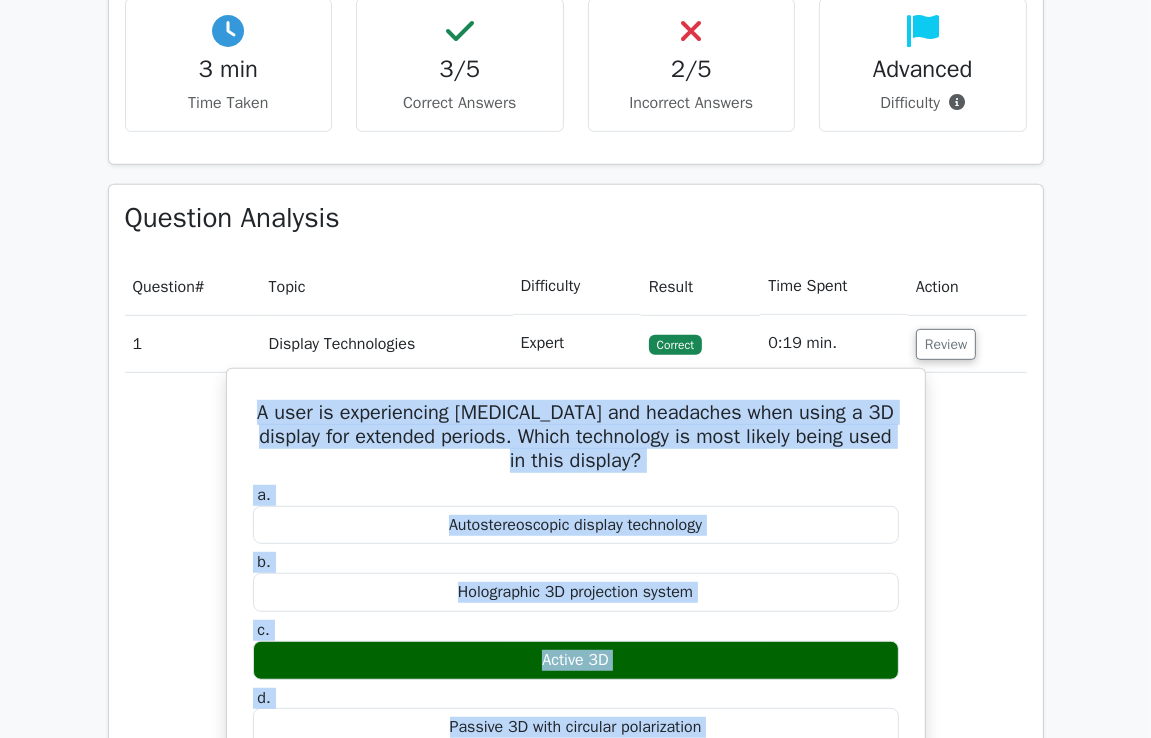 drag, startPoint x: 340, startPoint y: 493, endPoint x: 265, endPoint y: 413, distance: 109.65856 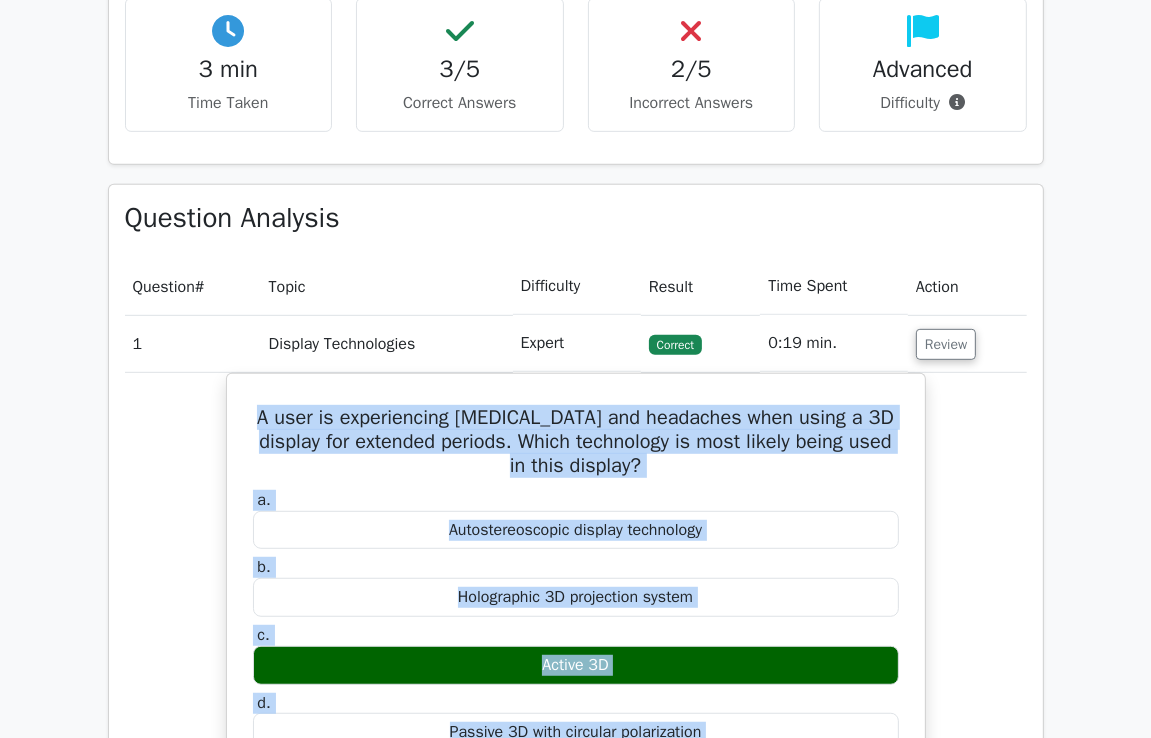 click on "A user is experiencing eye strain and headaches when using a 3D display for extended periods. Which technology is most likely being used in this display?
a.
Autostereoscopic display technology
b.
c. d." at bounding box center [576, 842] 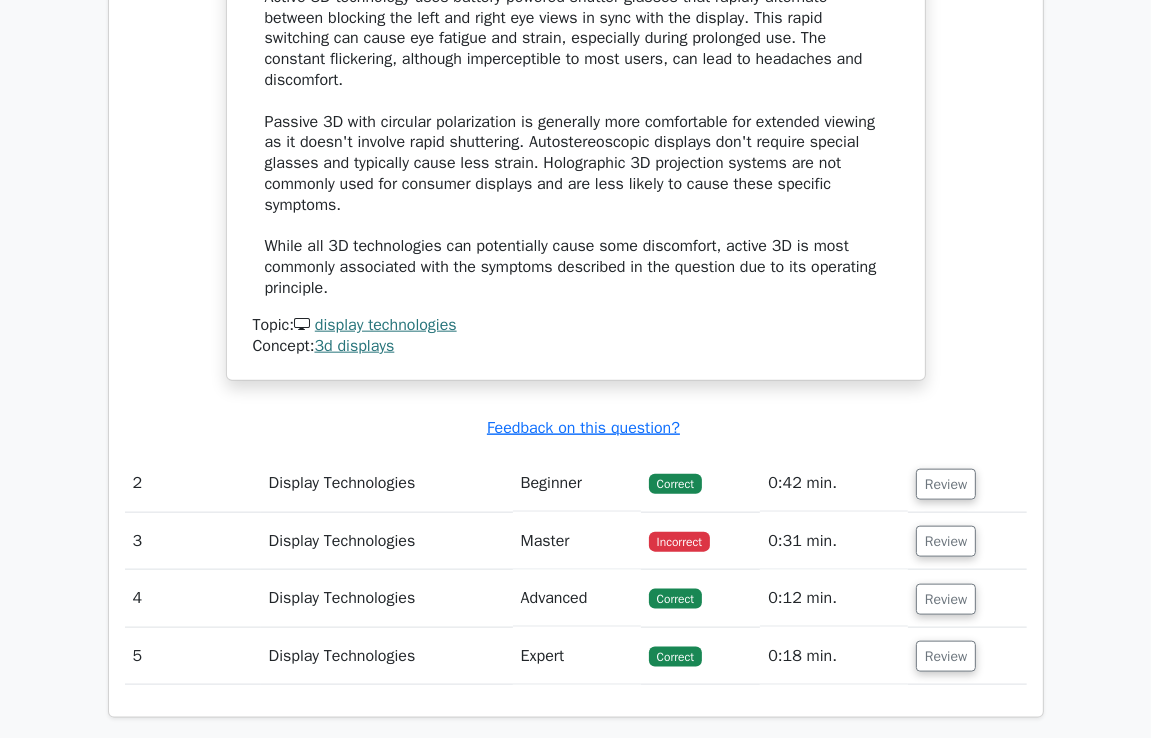 scroll, scrollTop: 1604, scrollLeft: 0, axis: vertical 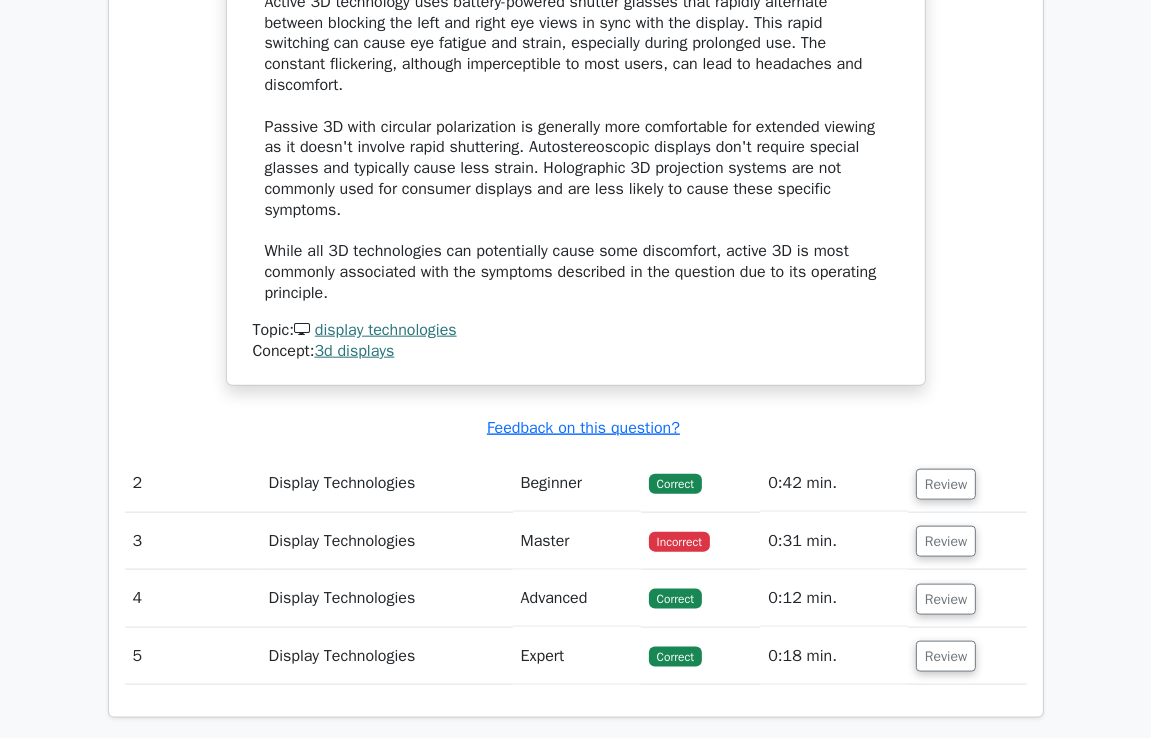 click on "A user is experiencing eye strain and headaches when using a 3D display for extended periods. Which technology is most likely being used in this display?
a.
Autostereoscopic display technology
b.
c. d." at bounding box center [576, -58] 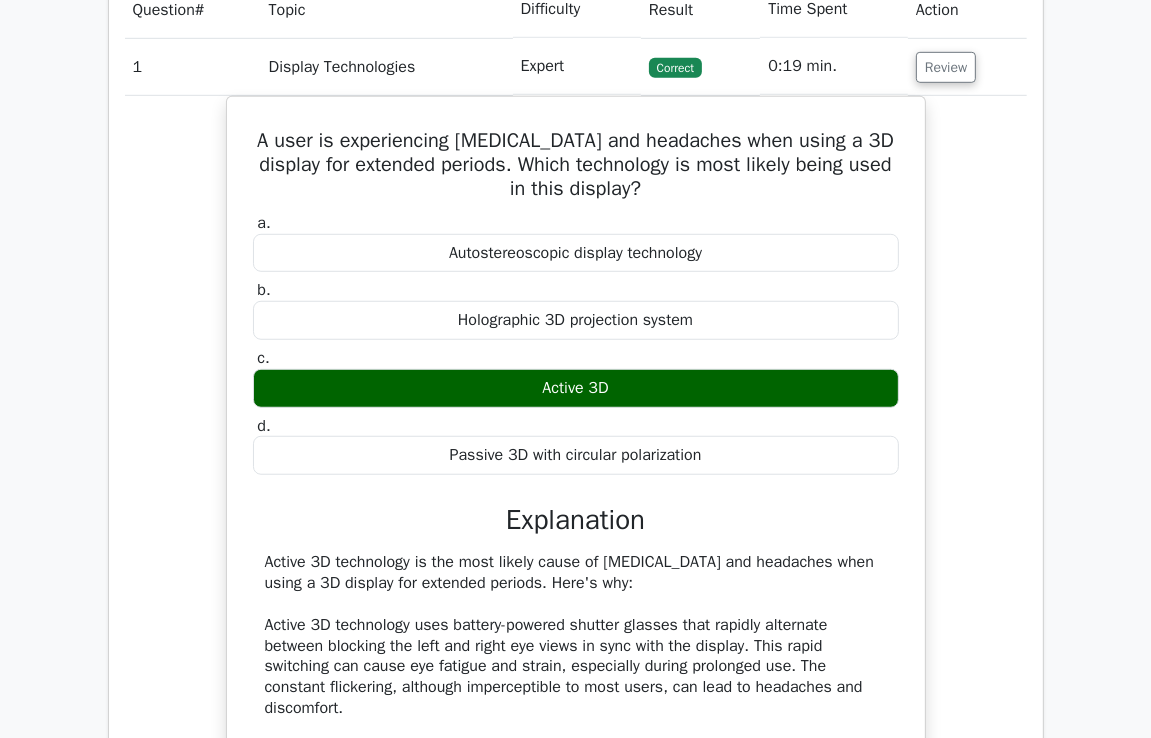 scroll, scrollTop: 804, scrollLeft: 0, axis: vertical 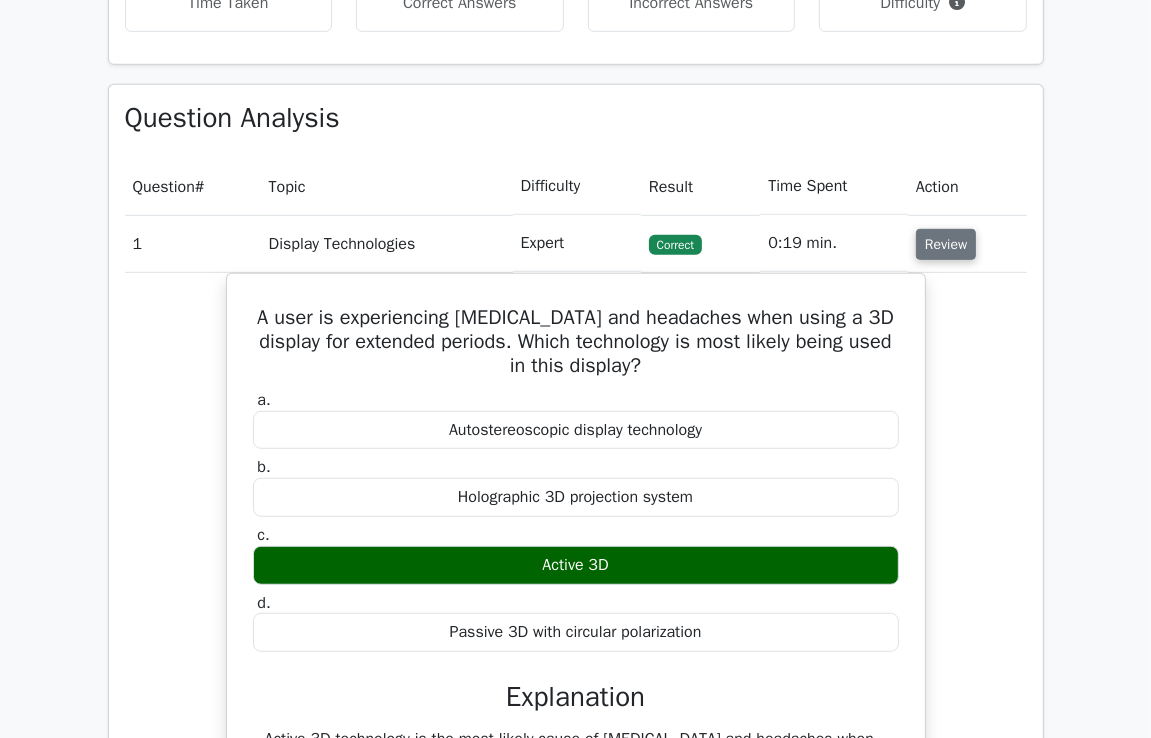 click on "Review" at bounding box center [946, 244] 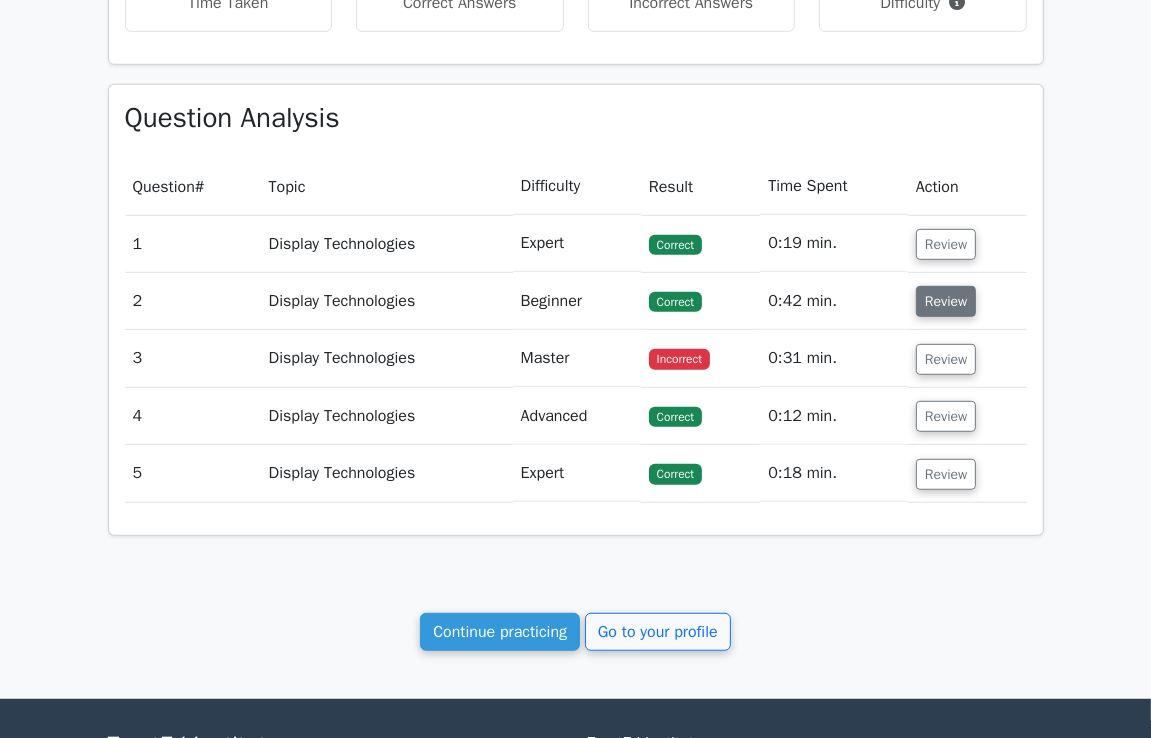 click on "Review" at bounding box center [946, 301] 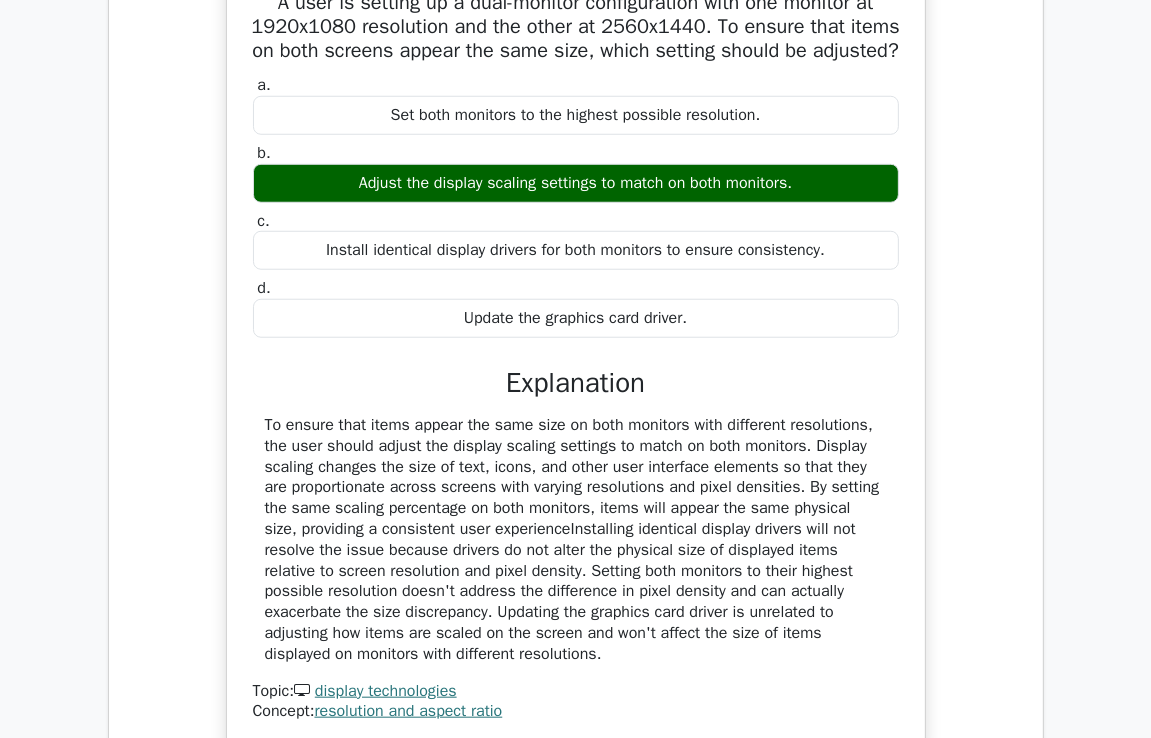 scroll, scrollTop: 1204, scrollLeft: 0, axis: vertical 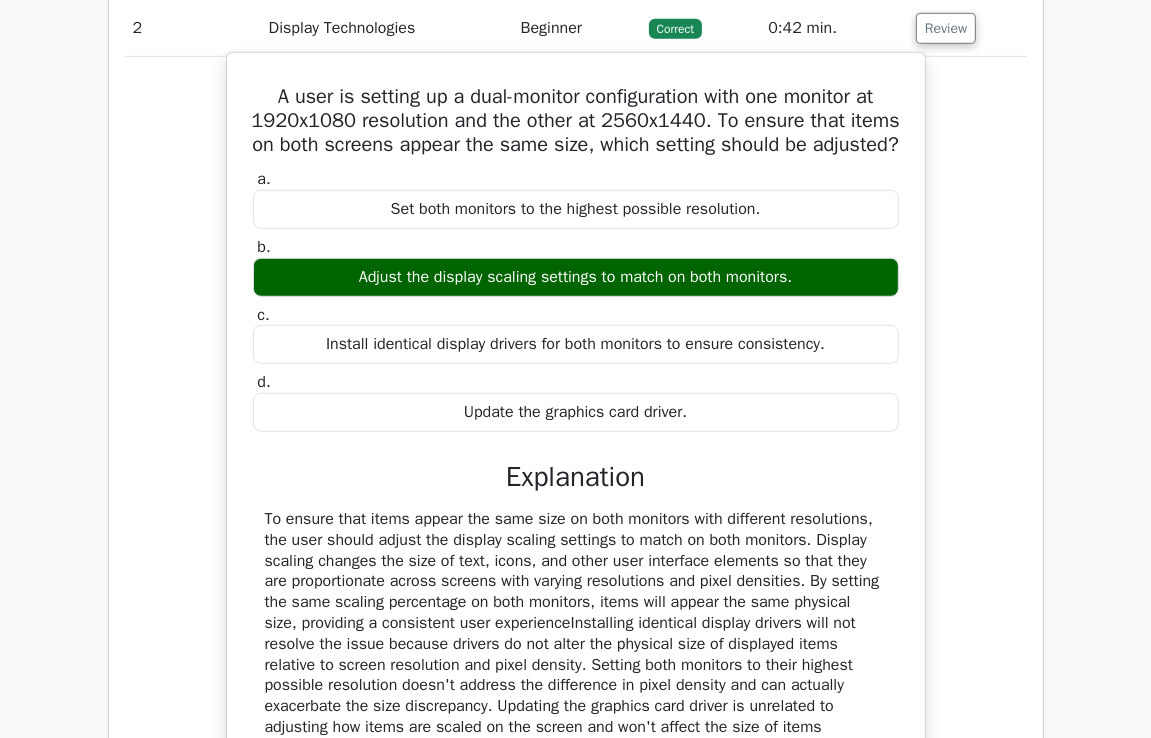drag, startPoint x: 457, startPoint y: 641, endPoint x: 236, endPoint y: 95, distance: 589.0306 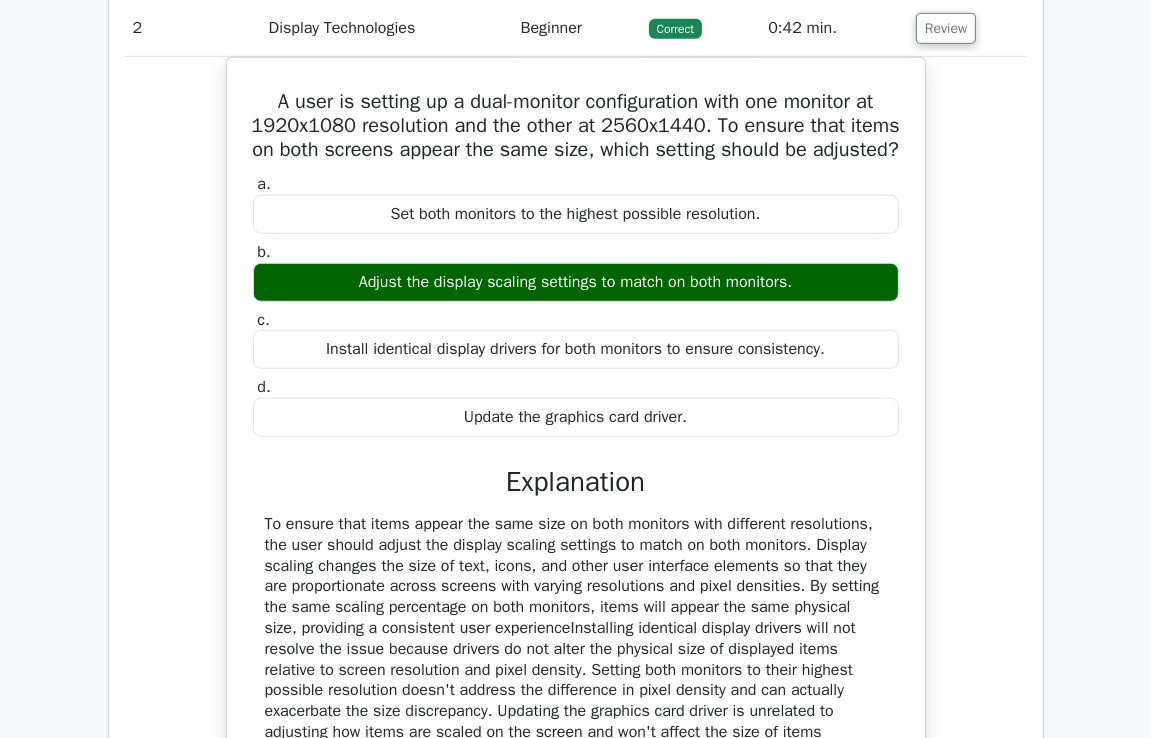 drag, startPoint x: 180, startPoint y: 274, endPoint x: 186, endPoint y: 251, distance: 23.769728 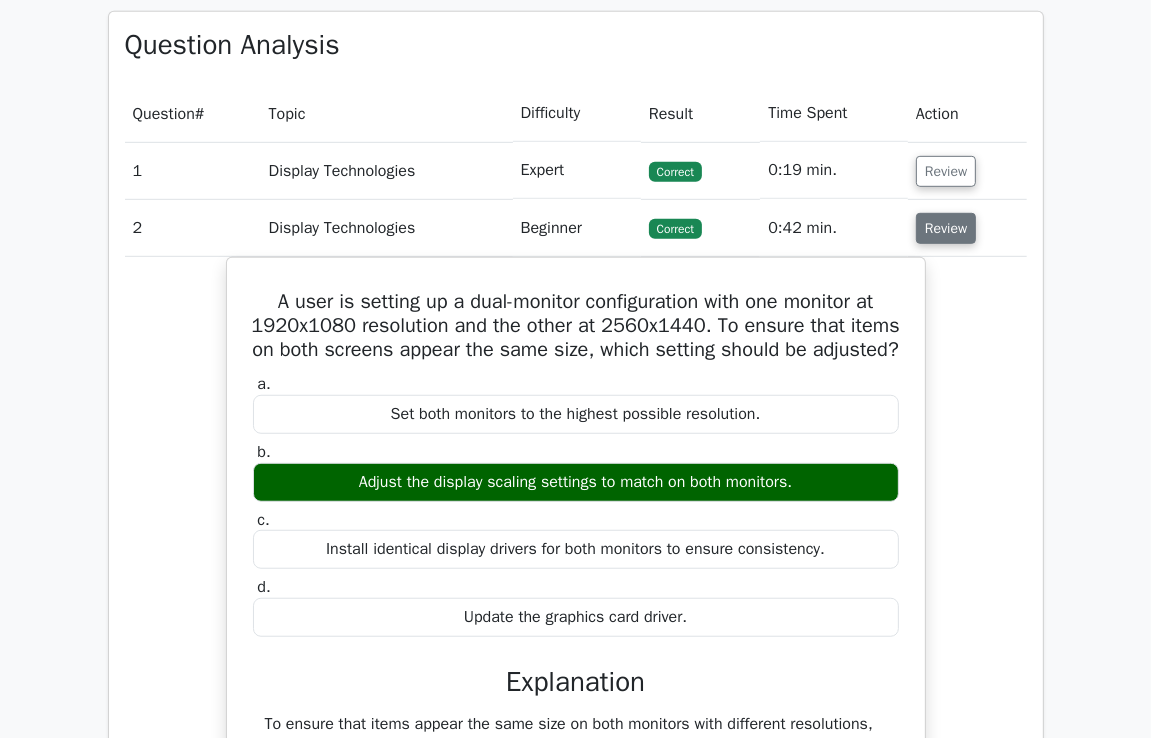 click on "Review" at bounding box center [946, 228] 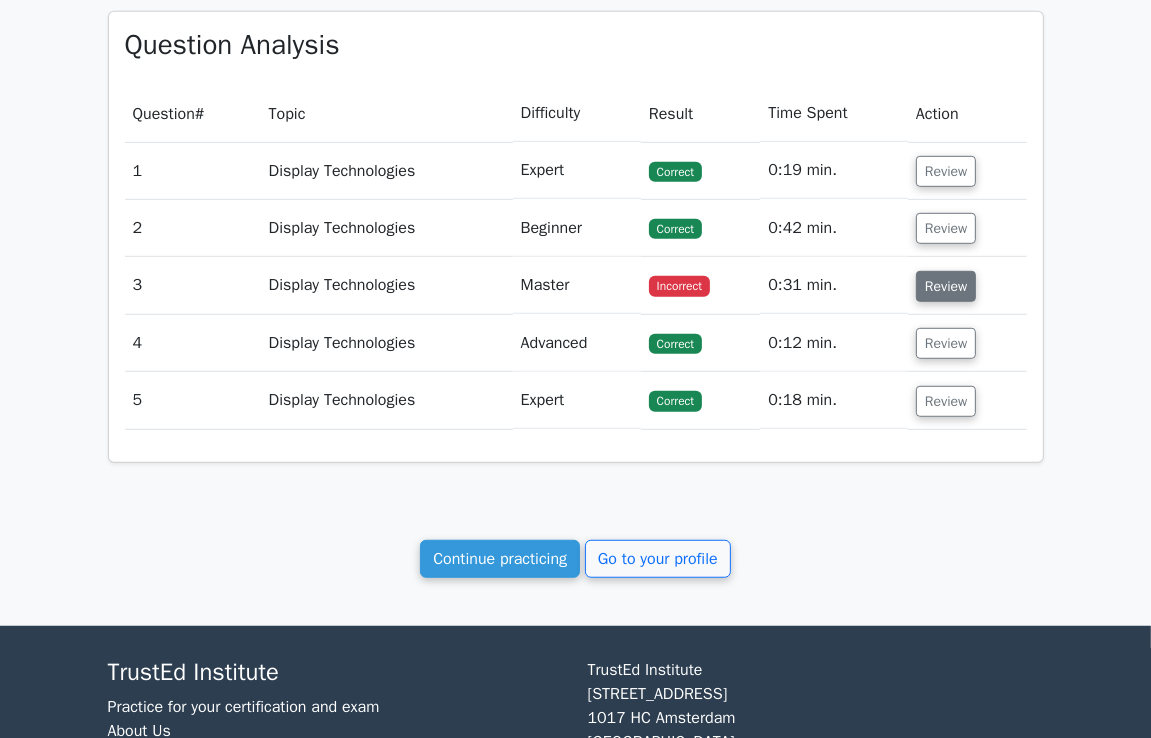 click on "Review" at bounding box center [946, 286] 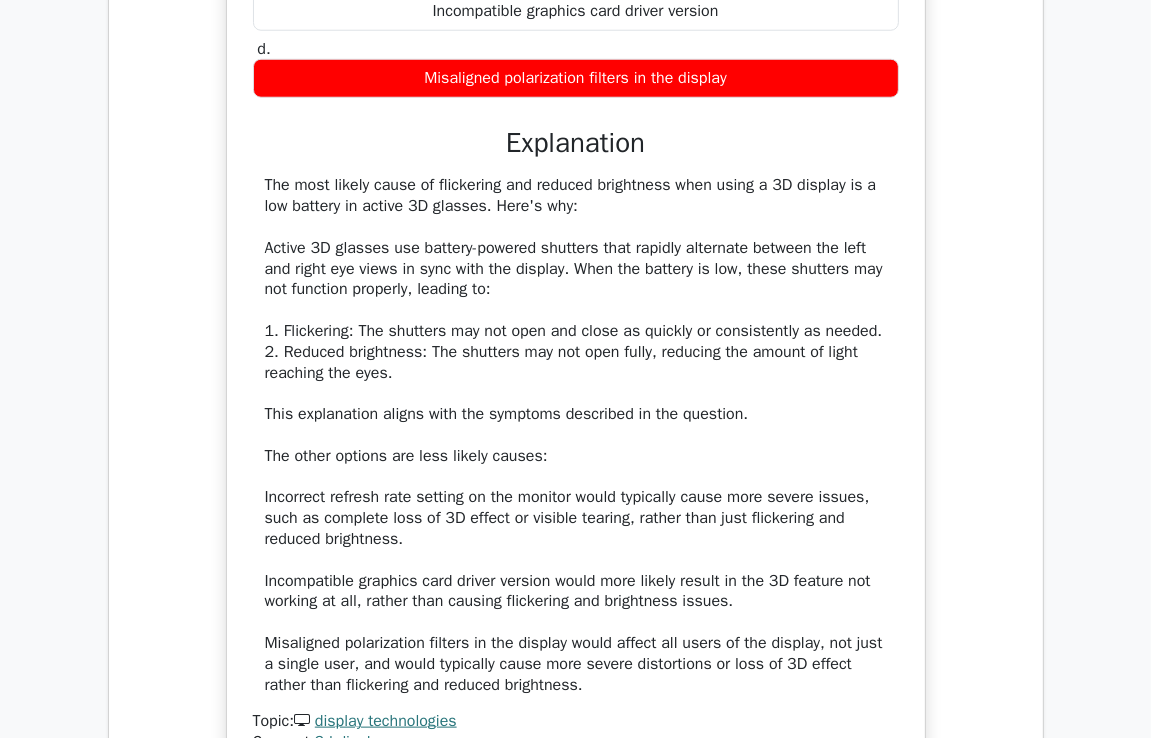 scroll, scrollTop: 1477, scrollLeft: 0, axis: vertical 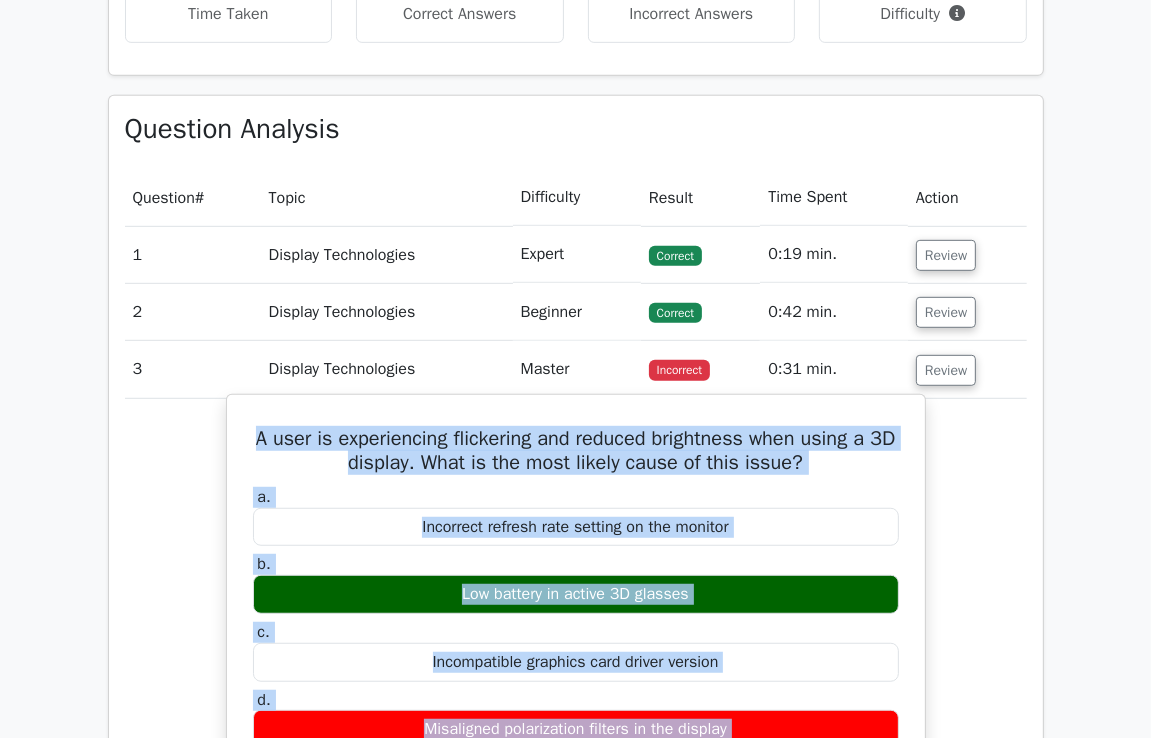 drag, startPoint x: 590, startPoint y: 651, endPoint x: 226, endPoint y: 424, distance: 428.98135 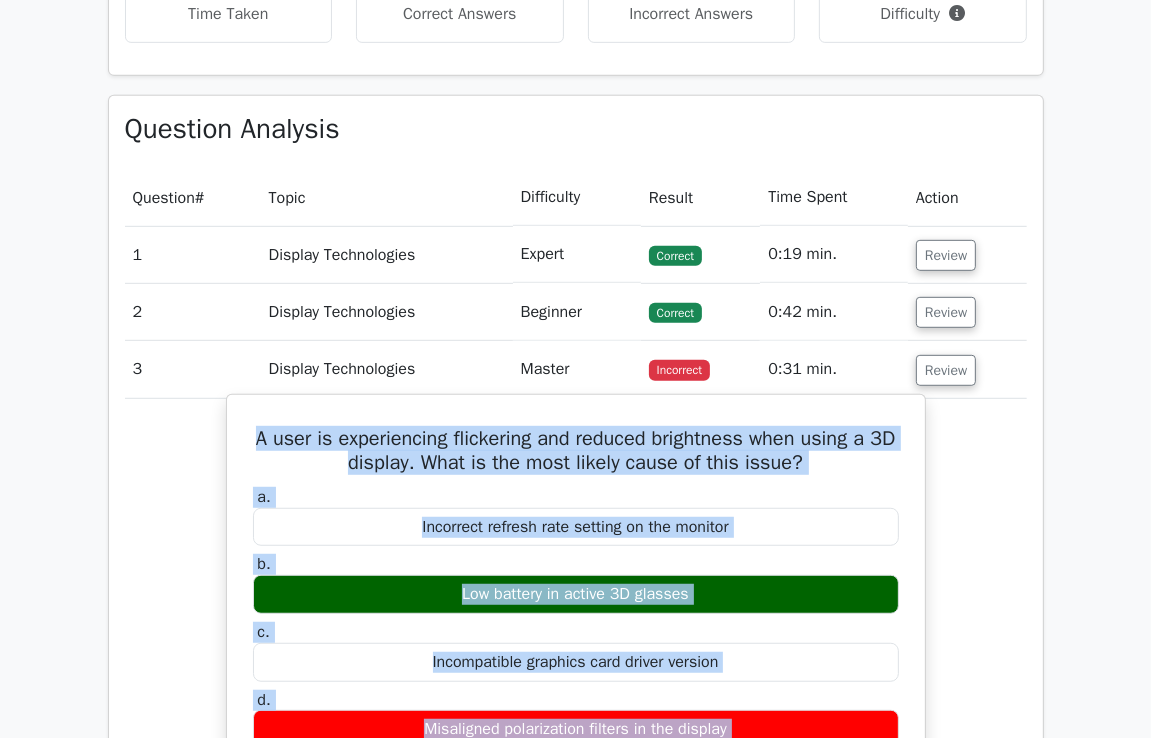 copy on "A user is experiencing flickering and reduced brightness when using a 3D display. What is the most likely cause of this issue?
a.
Incorrect refresh rate setting on the monitor
b.
Low battery in active 3D glasses
c.
Incompatible graphics card driver version
d.
Misaligned polarization filters in the display
Explanation
The most likely cause of flickering and reduced brightness when using a 3D display is a low battery in active 3D glasses. Here's why: Active 3D glasses use battery-powered shutters that rapidly alternate between the left and right eye views in sync with the display. When the battery is low, these shutters may not function properly, leading to: 1. Flickering: The shutters may not open and close..." 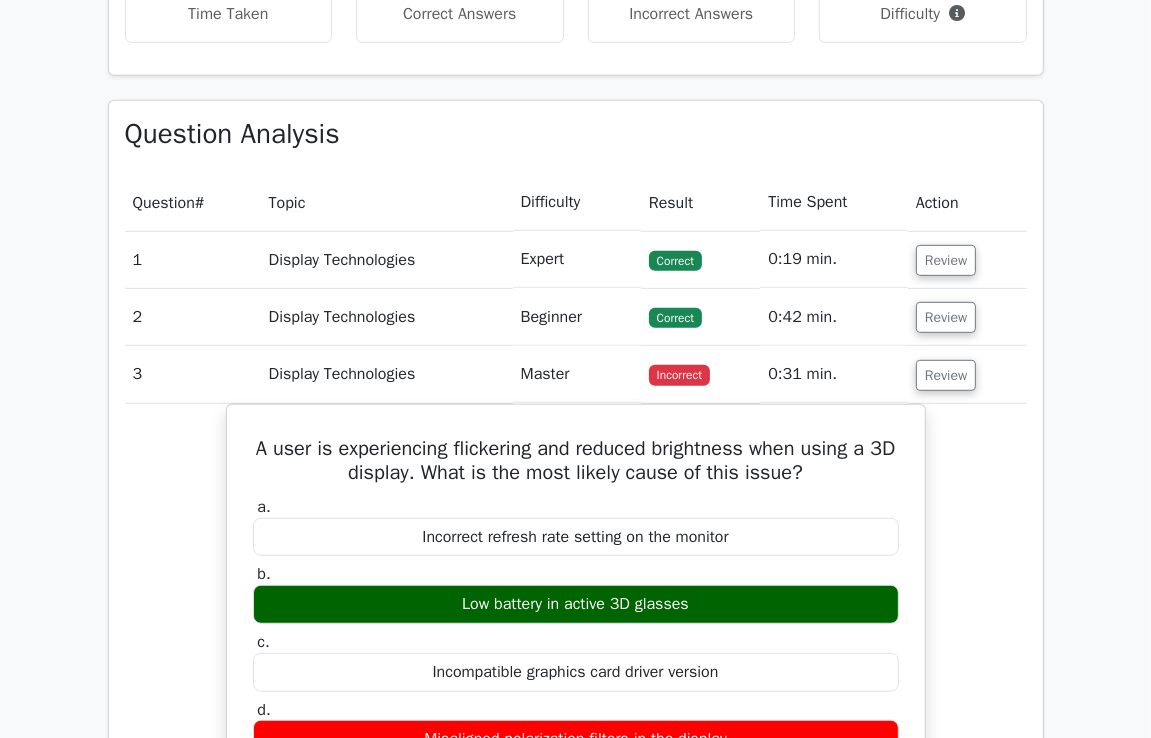 click on "Your Test Results
CompTIA A+ - Display Technologies
60%
Your Score
Keep practicing!
Performance by Topic
Display Technologies
0%
3 min 3/5 2/5" at bounding box center [575, 542] 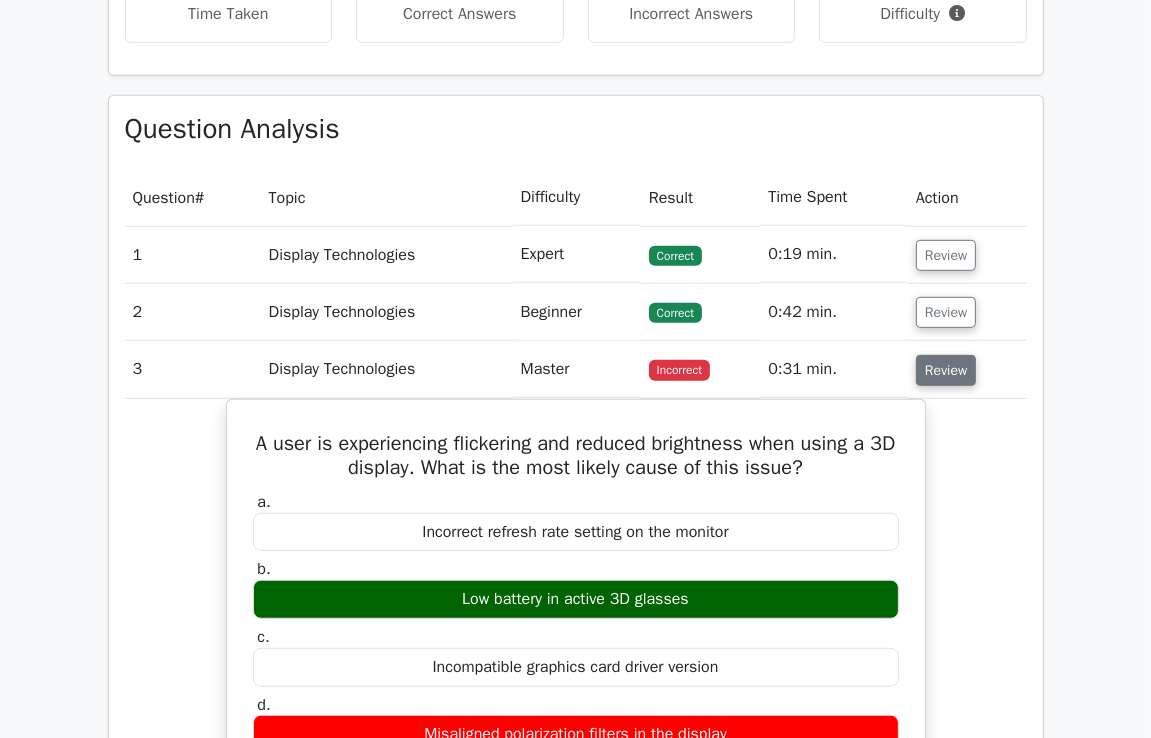 click on "Review" at bounding box center (946, 370) 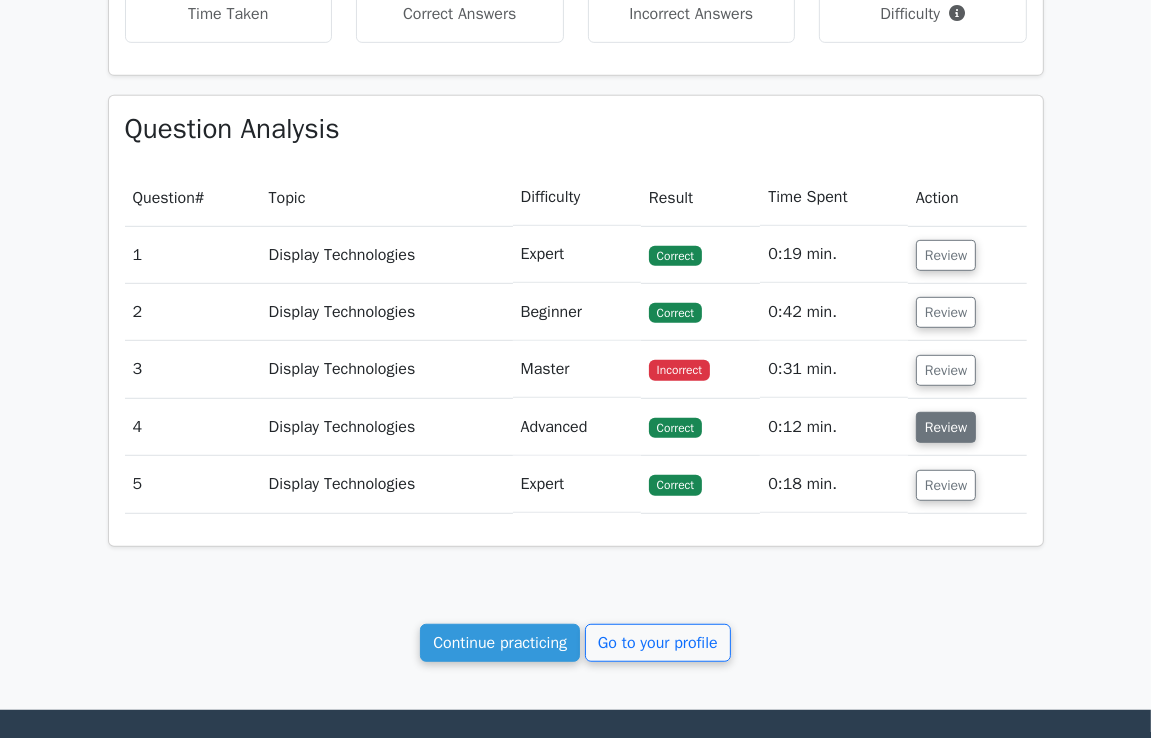 click on "Review" at bounding box center (946, 427) 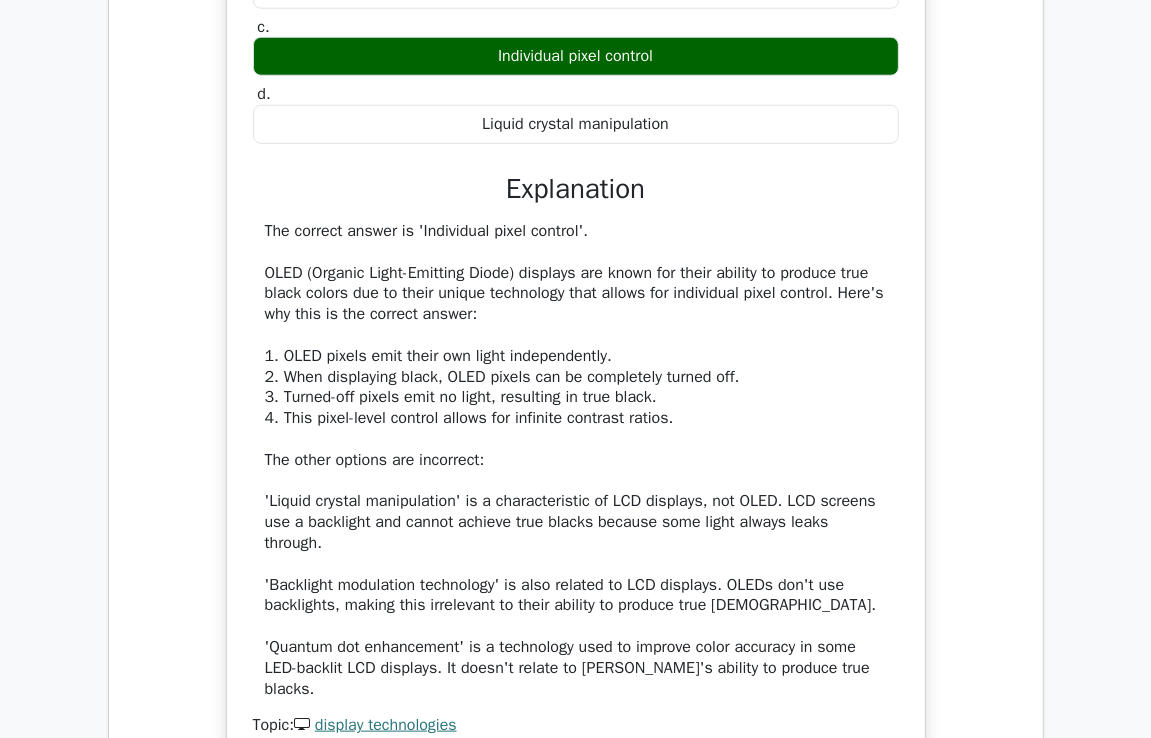 scroll, scrollTop: 1493, scrollLeft: 0, axis: vertical 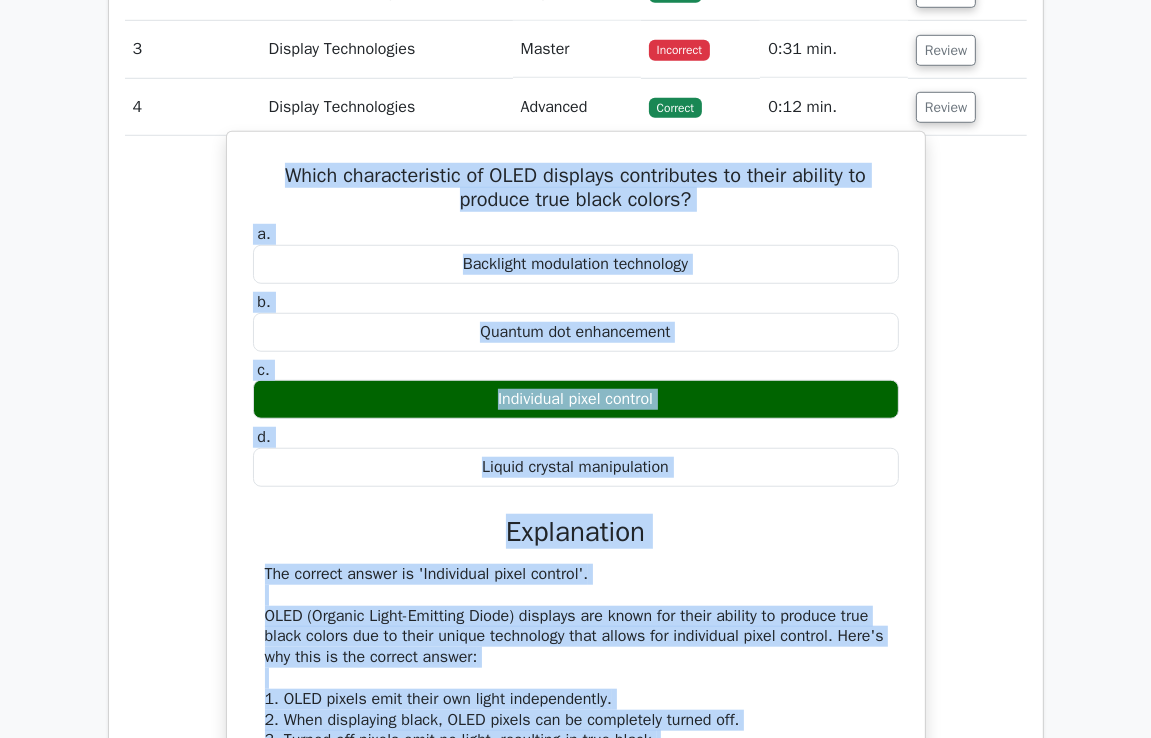 drag, startPoint x: 856, startPoint y: 633, endPoint x: 248, endPoint y: 166, distance: 766.6505 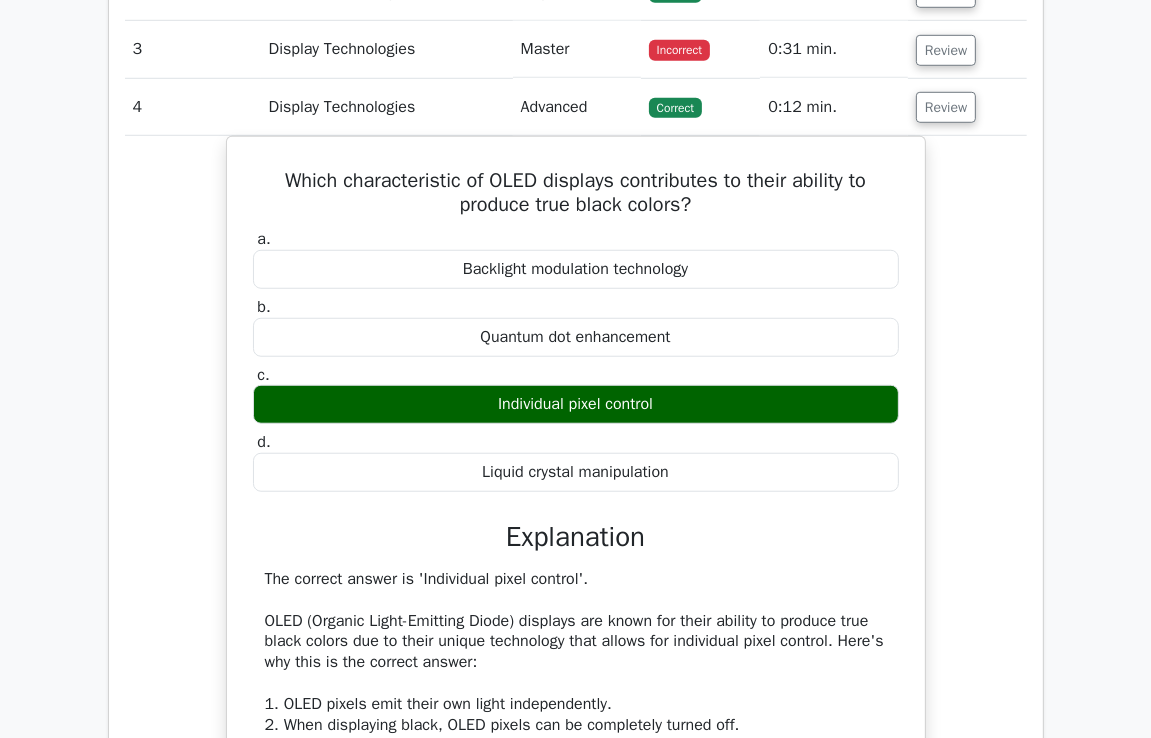 click on "4" at bounding box center (193, 107) 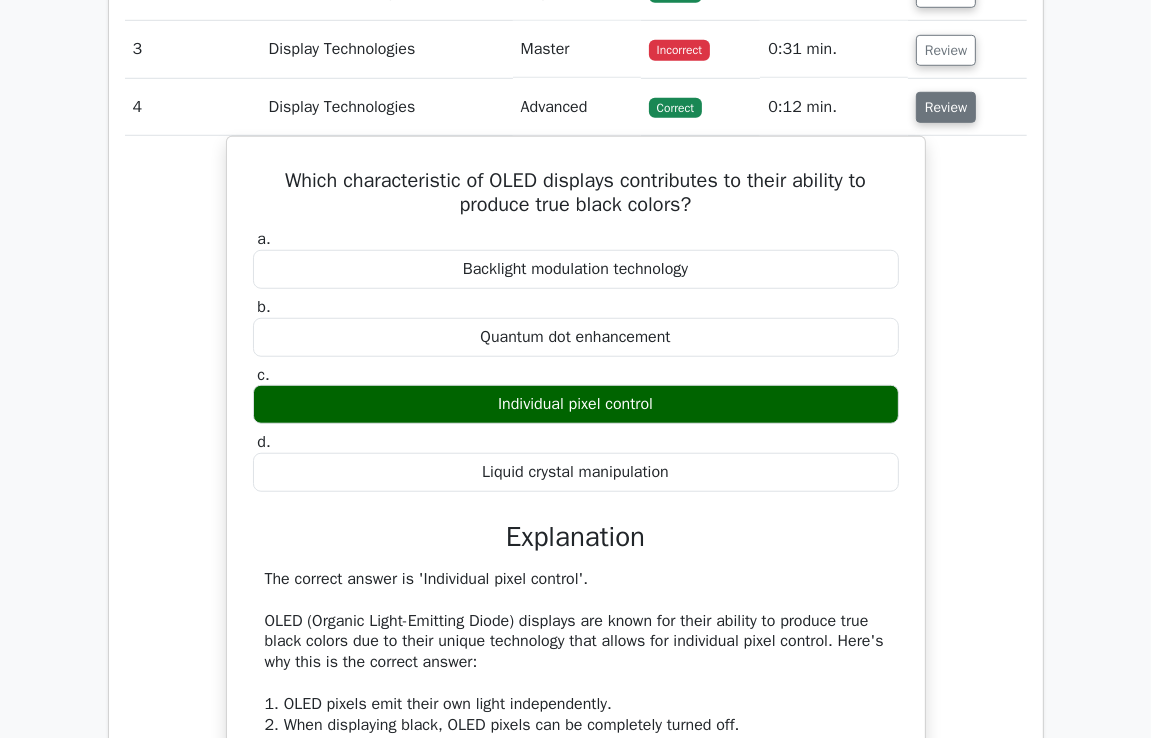 click on "Review" at bounding box center (946, 107) 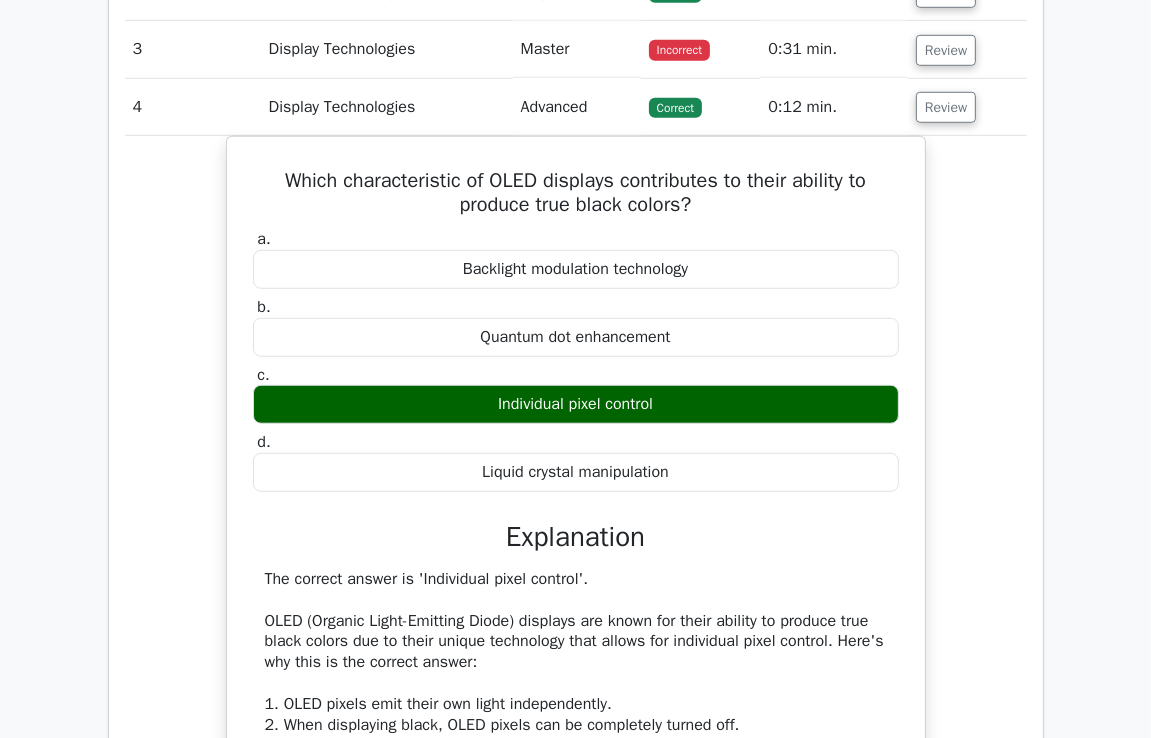 scroll, scrollTop: 998, scrollLeft: 0, axis: vertical 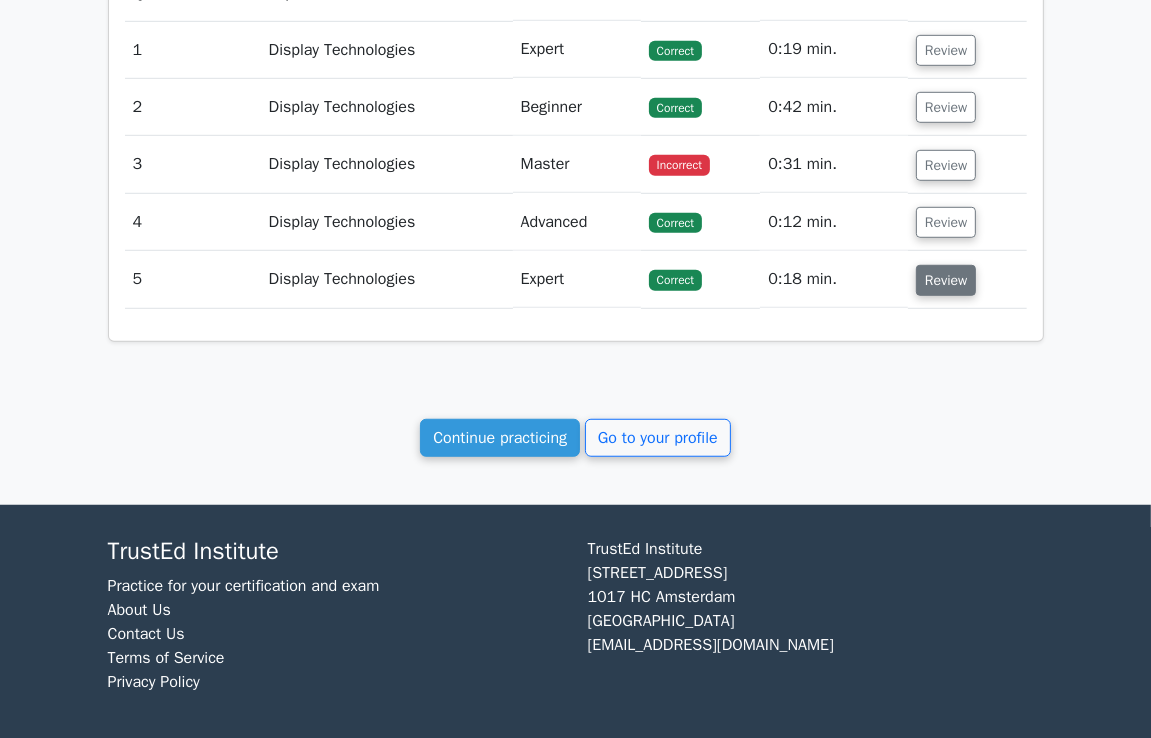 click on "Review" at bounding box center (946, 280) 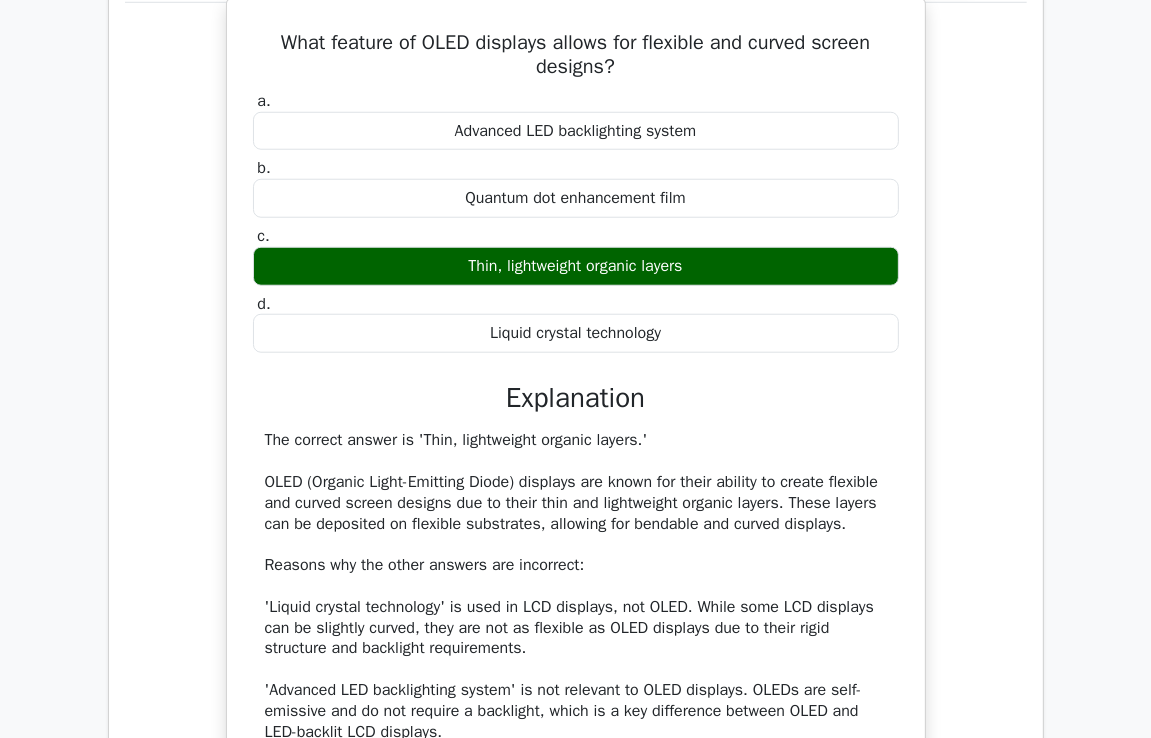 scroll, scrollTop: 1398, scrollLeft: 0, axis: vertical 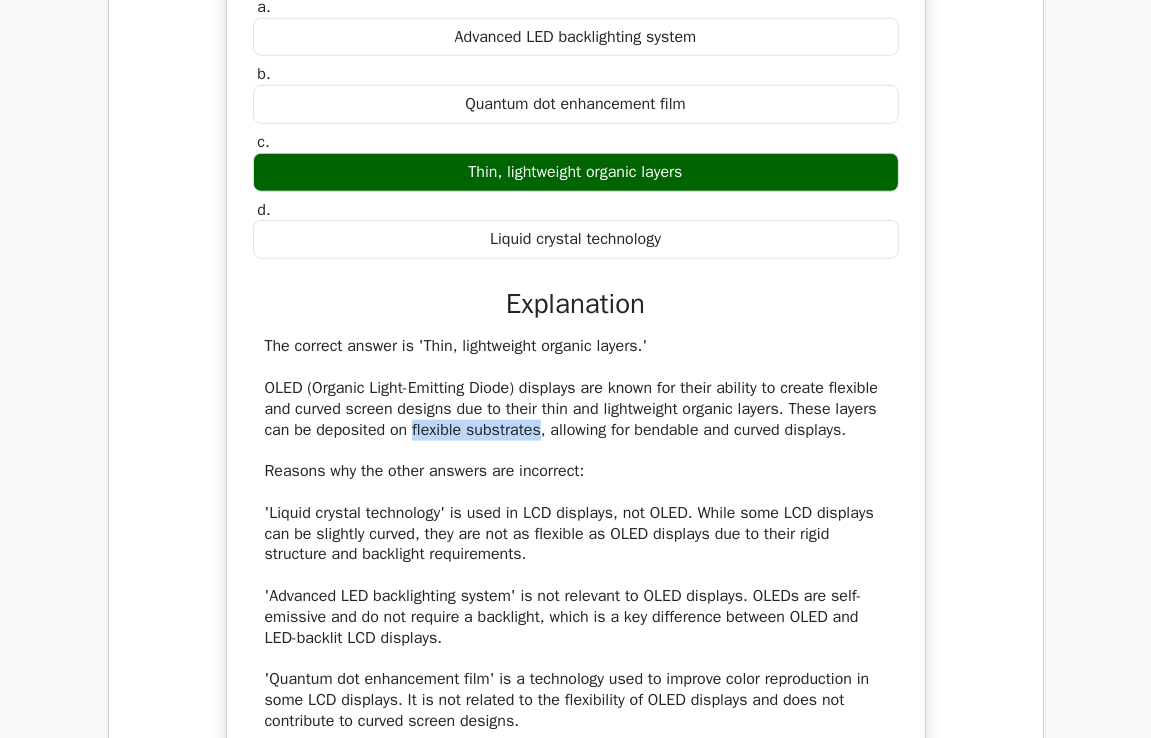 drag, startPoint x: 628, startPoint y: 431, endPoint x: 501, endPoint y: 424, distance: 127.192764 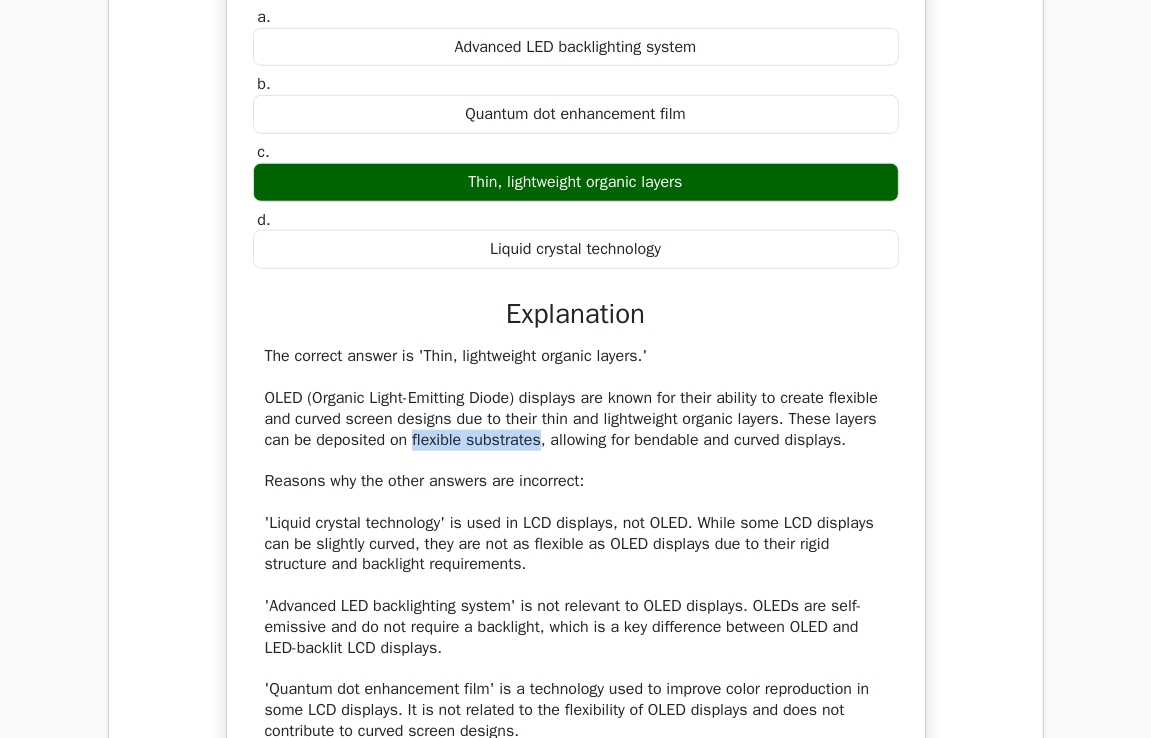 click at bounding box center [488, 387] 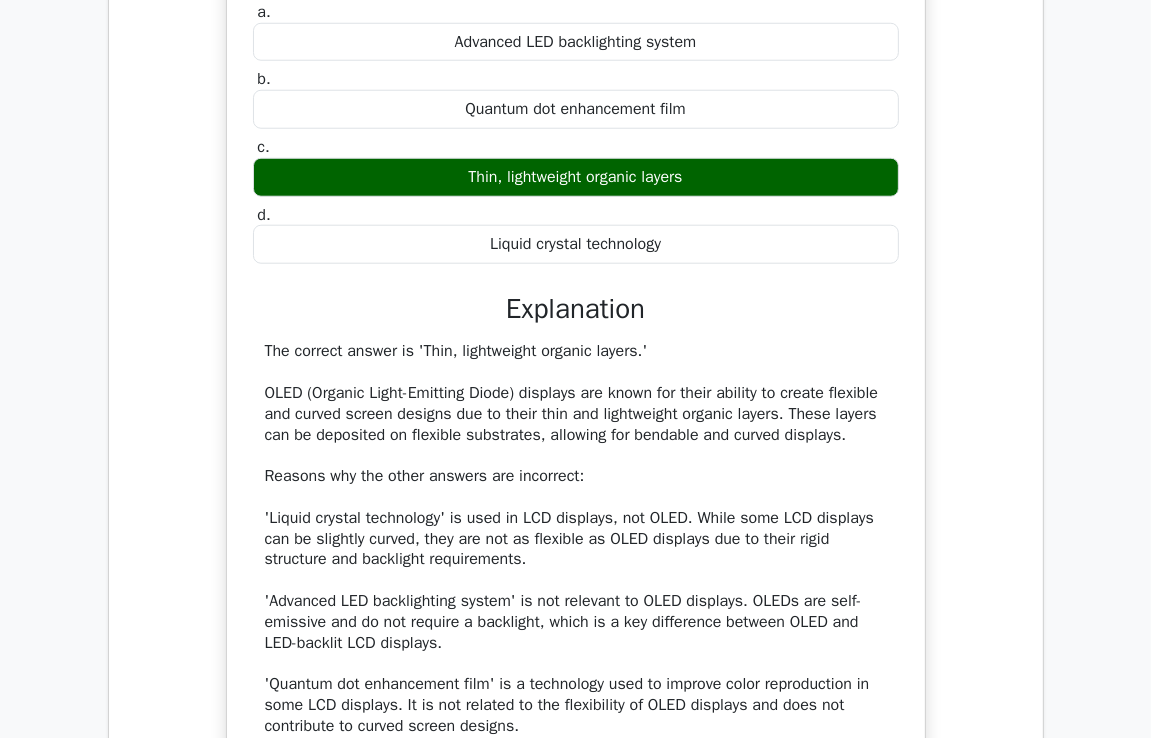 click on "What feature of OLED displays allows for flexible and curved screen designs?
a.
Advanced LED backlighting system
b.
c." at bounding box center (576, 376) 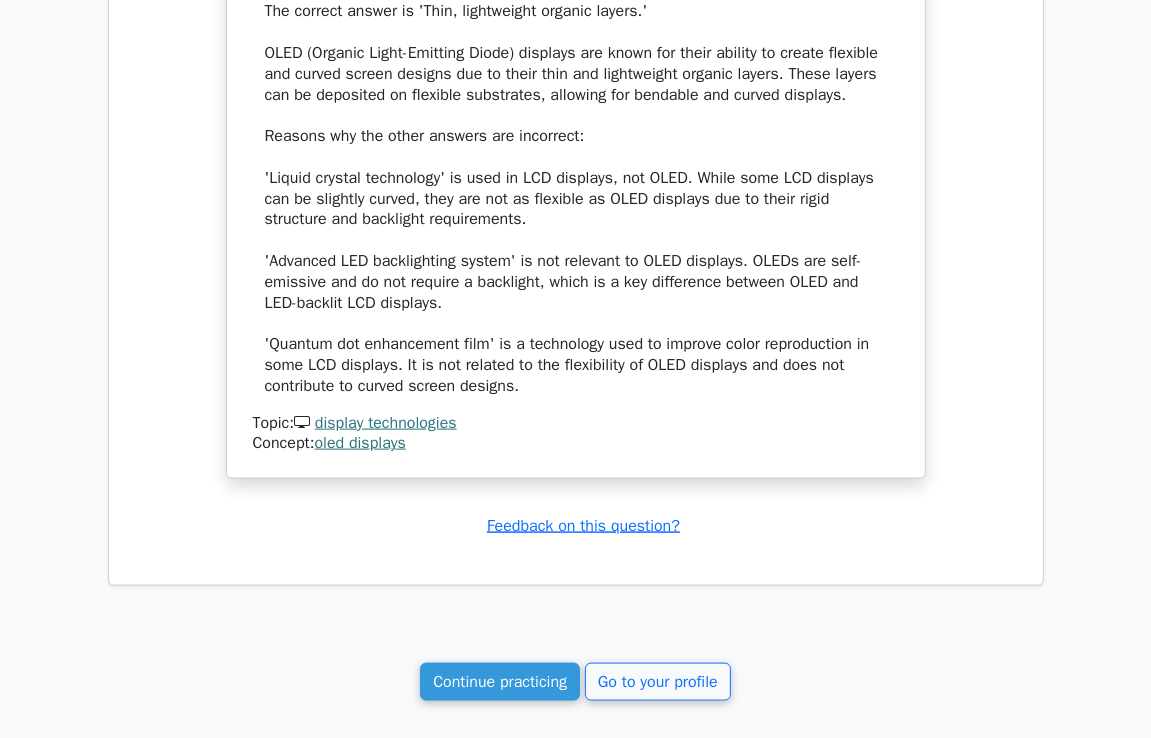 scroll, scrollTop: 1598, scrollLeft: 0, axis: vertical 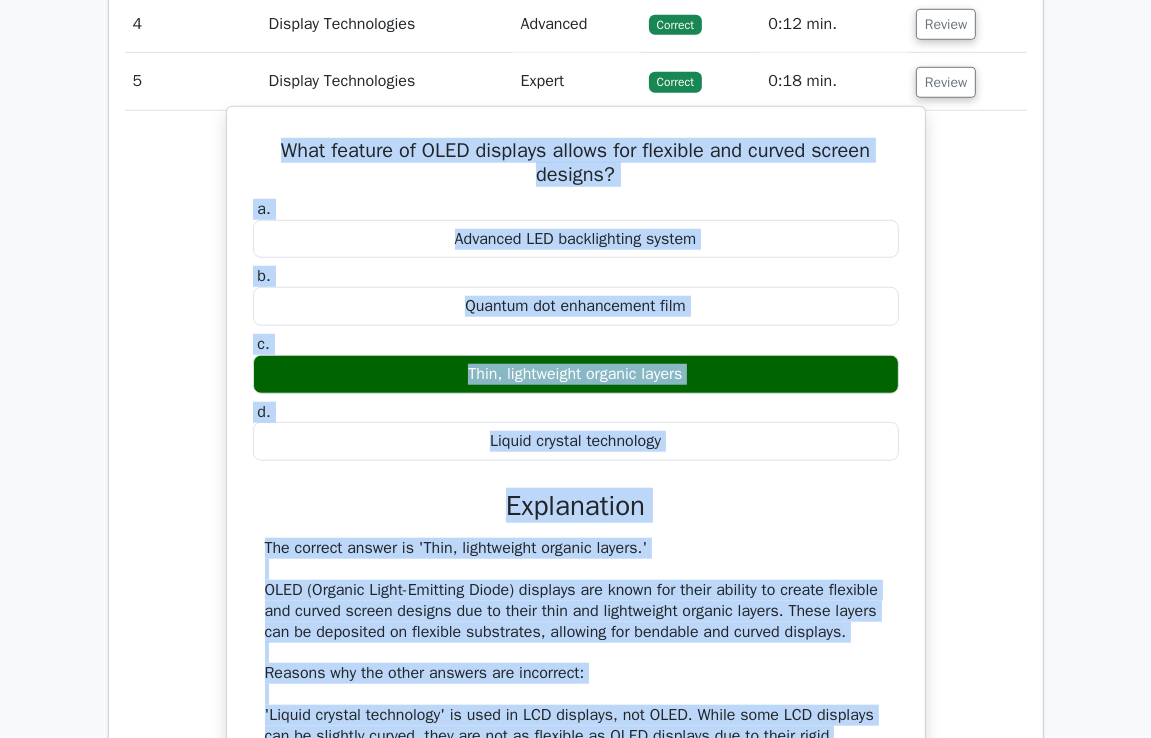 drag, startPoint x: 520, startPoint y: 539, endPoint x: 248, endPoint y: 145, distance: 478.76926 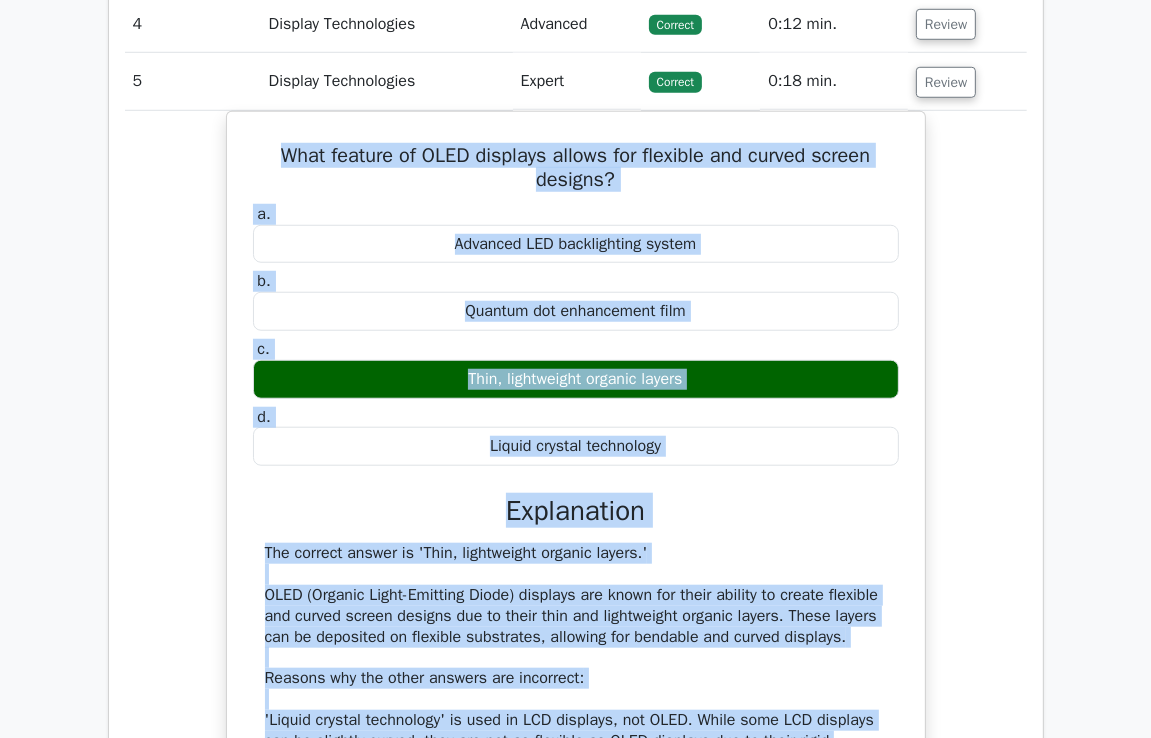 click on "What feature of OLED displays allows for flexible and curved screen designs?
a.
Advanced LED backlighting system
b.
c." at bounding box center (576, 578) 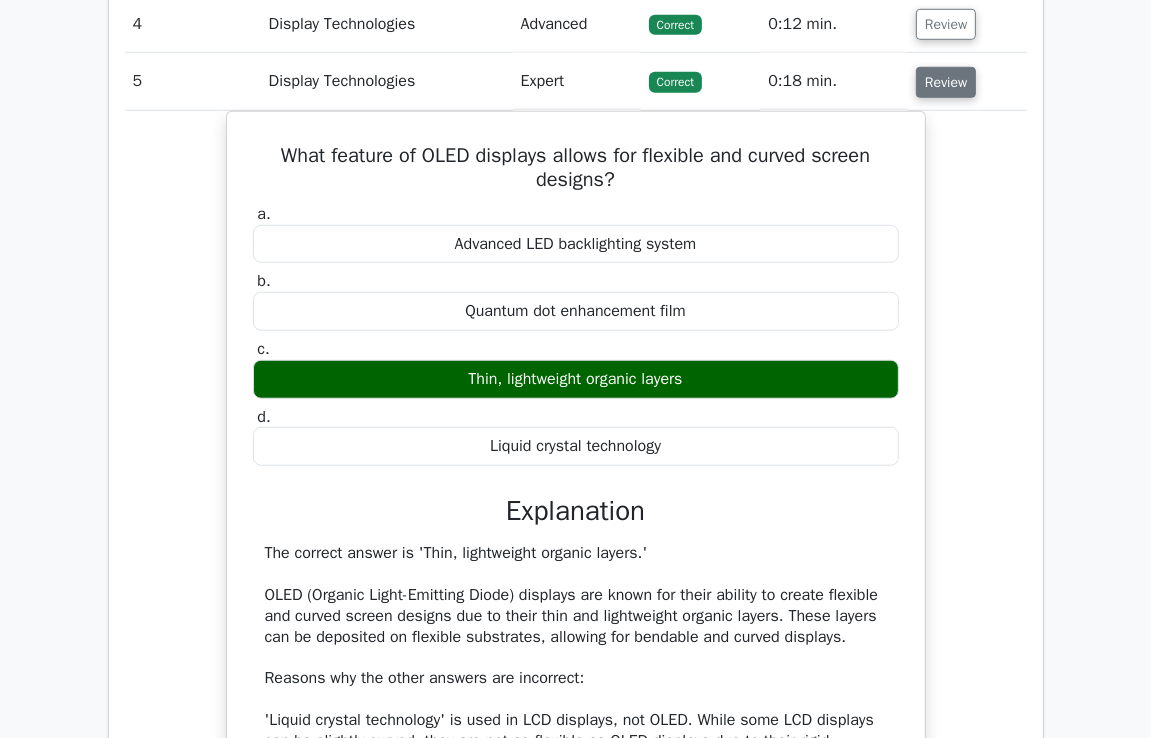 click on "Review" at bounding box center [946, 82] 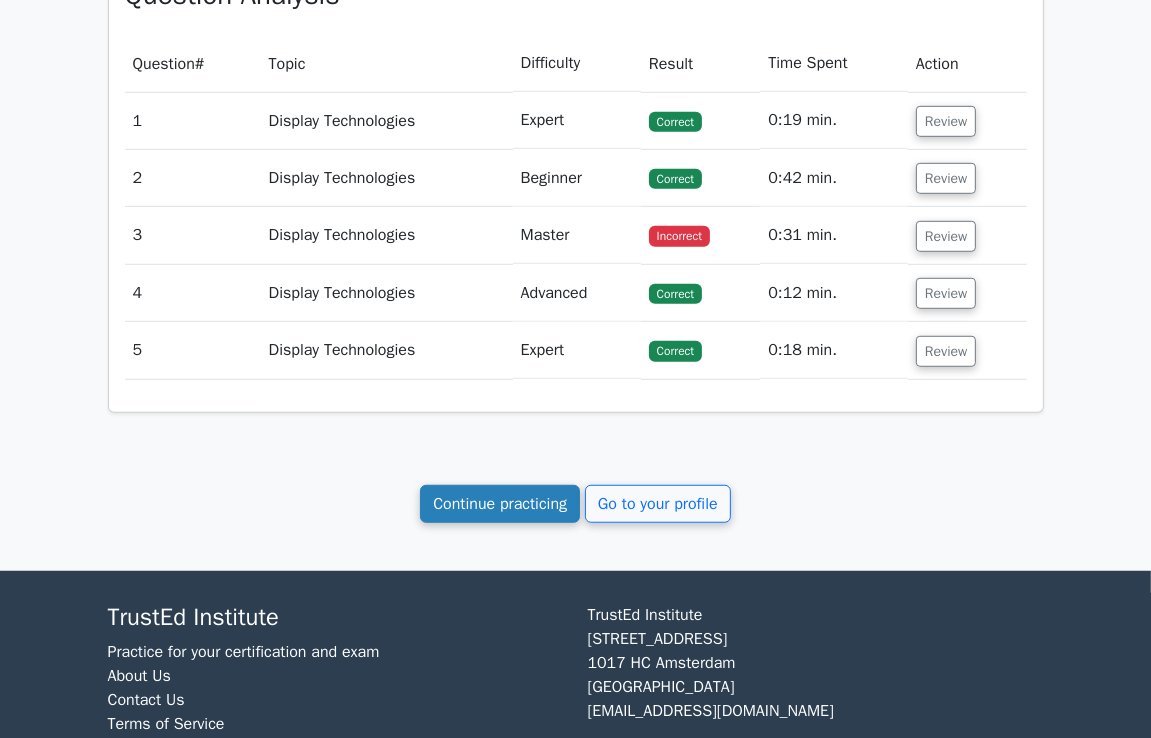 scroll, scrollTop: 898, scrollLeft: 0, axis: vertical 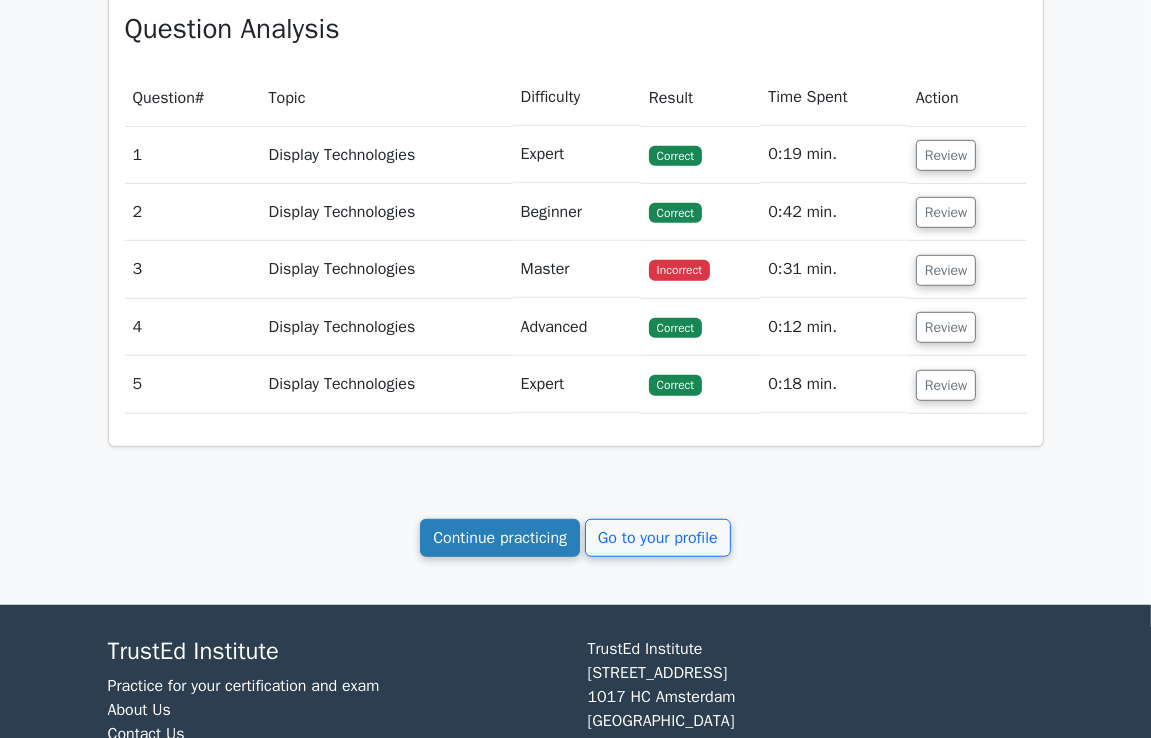 click on "Continue practicing" at bounding box center (500, 538) 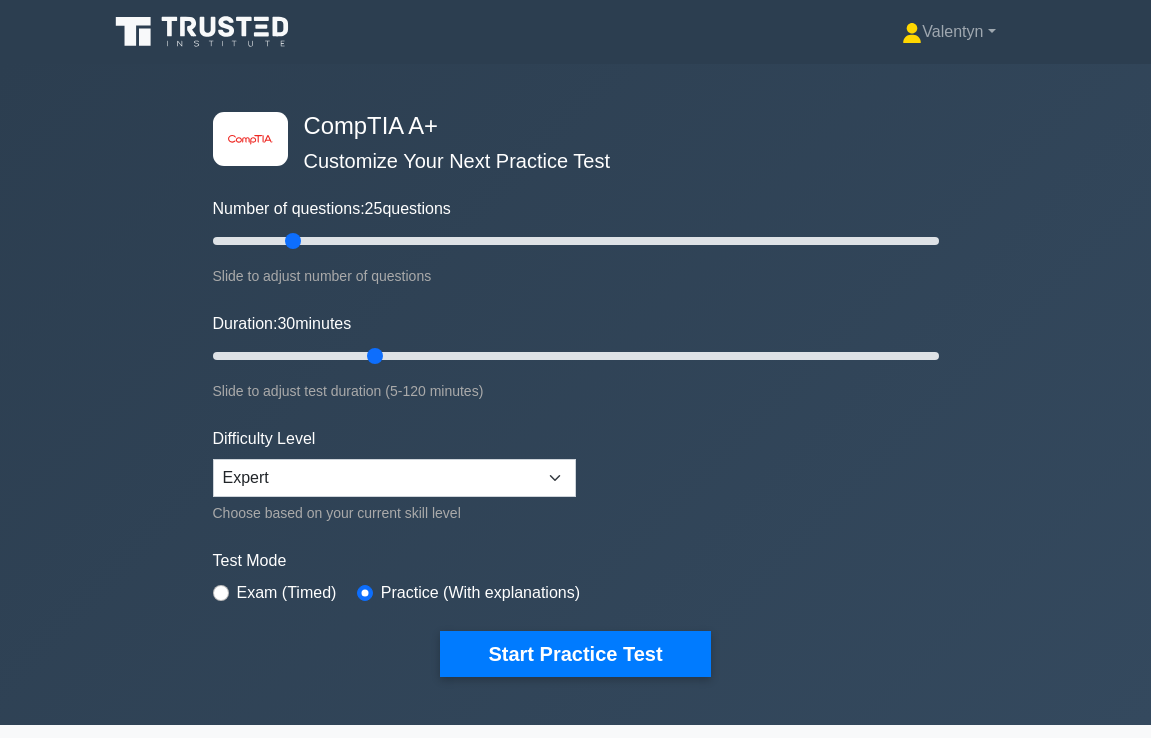 scroll, scrollTop: 0, scrollLeft: 0, axis: both 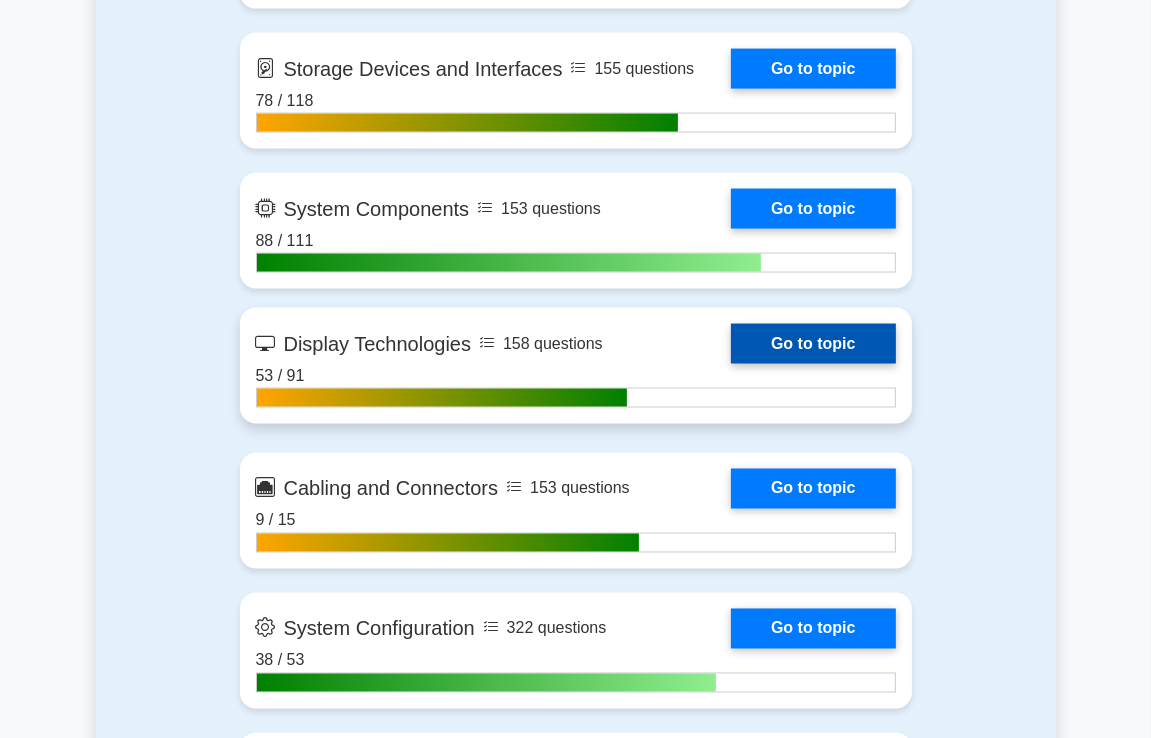 click on "Go to topic" at bounding box center [813, 344] 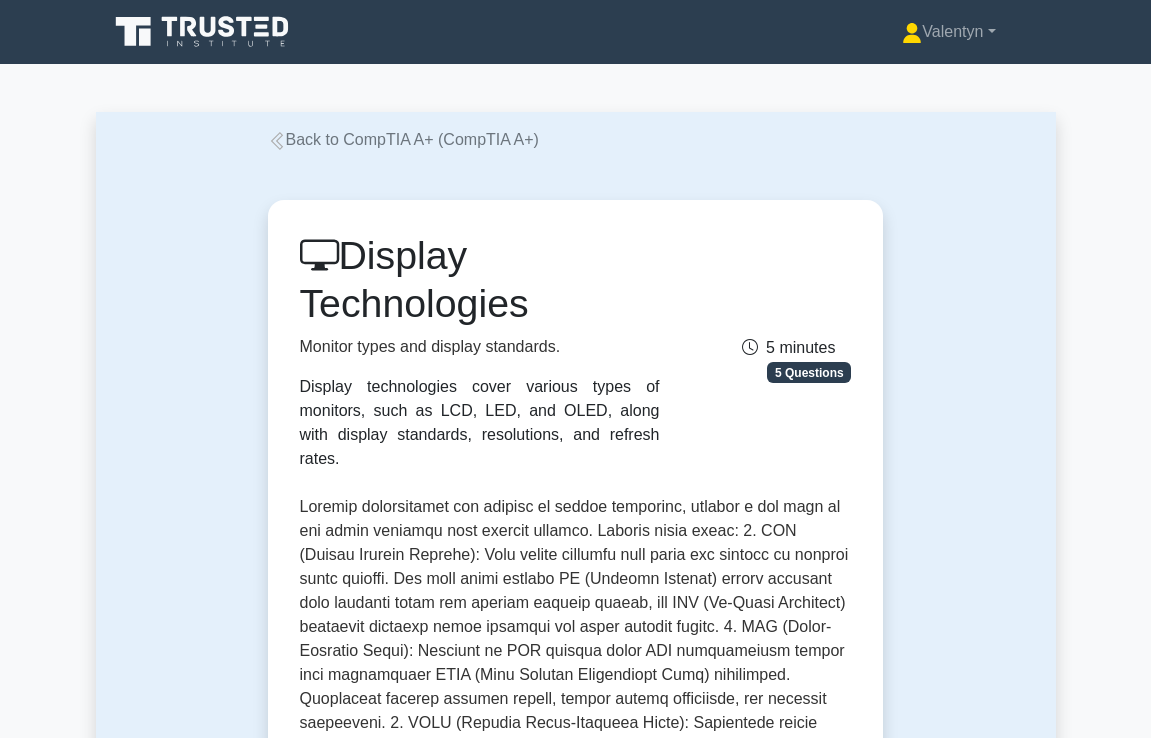 scroll, scrollTop: 0, scrollLeft: 0, axis: both 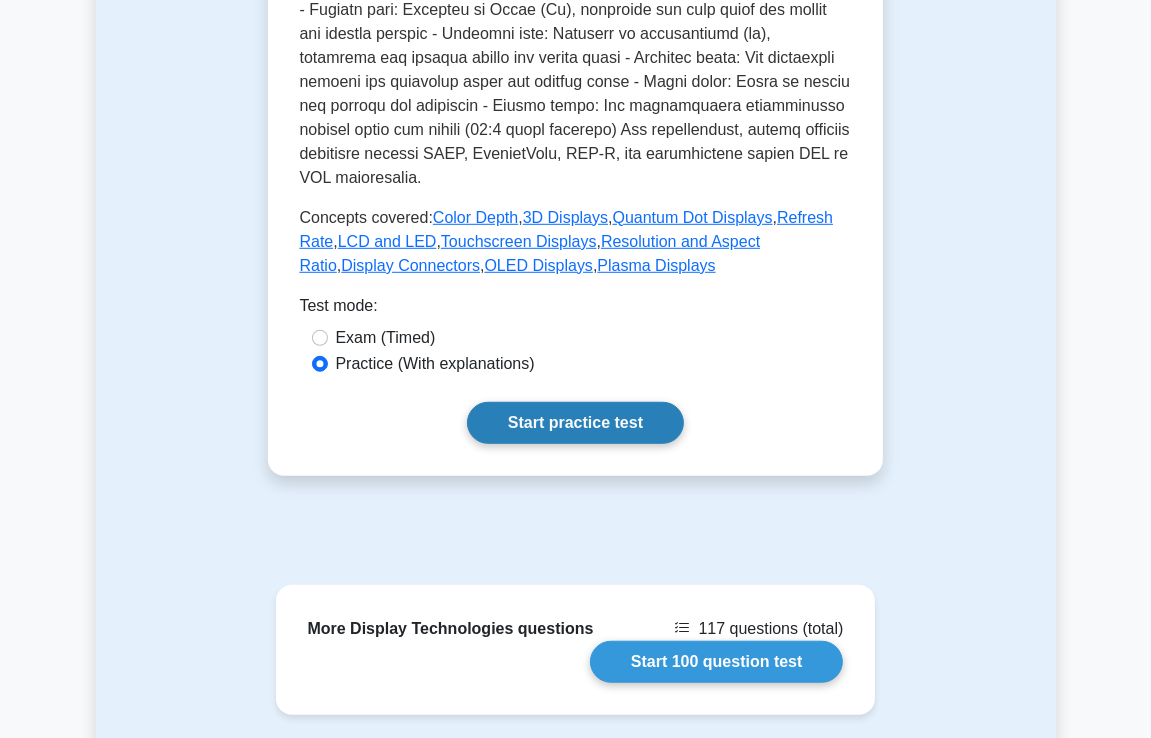 click on "Start practice test" at bounding box center [575, 423] 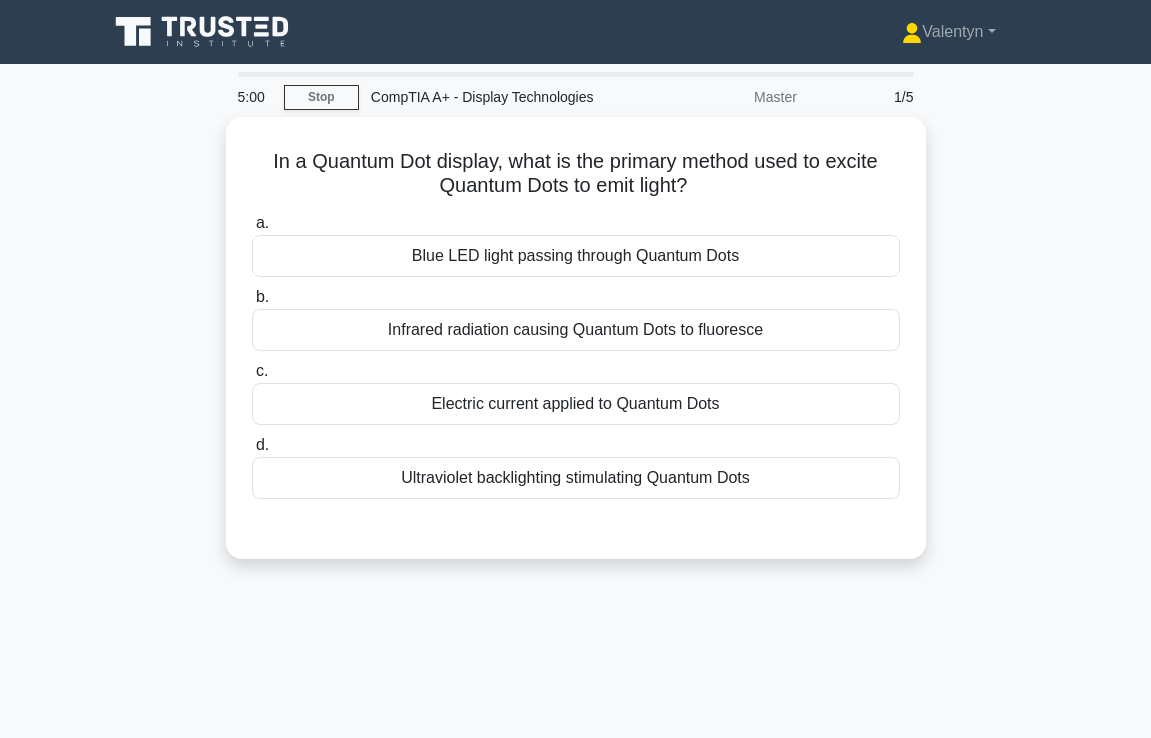 scroll, scrollTop: 0, scrollLeft: 0, axis: both 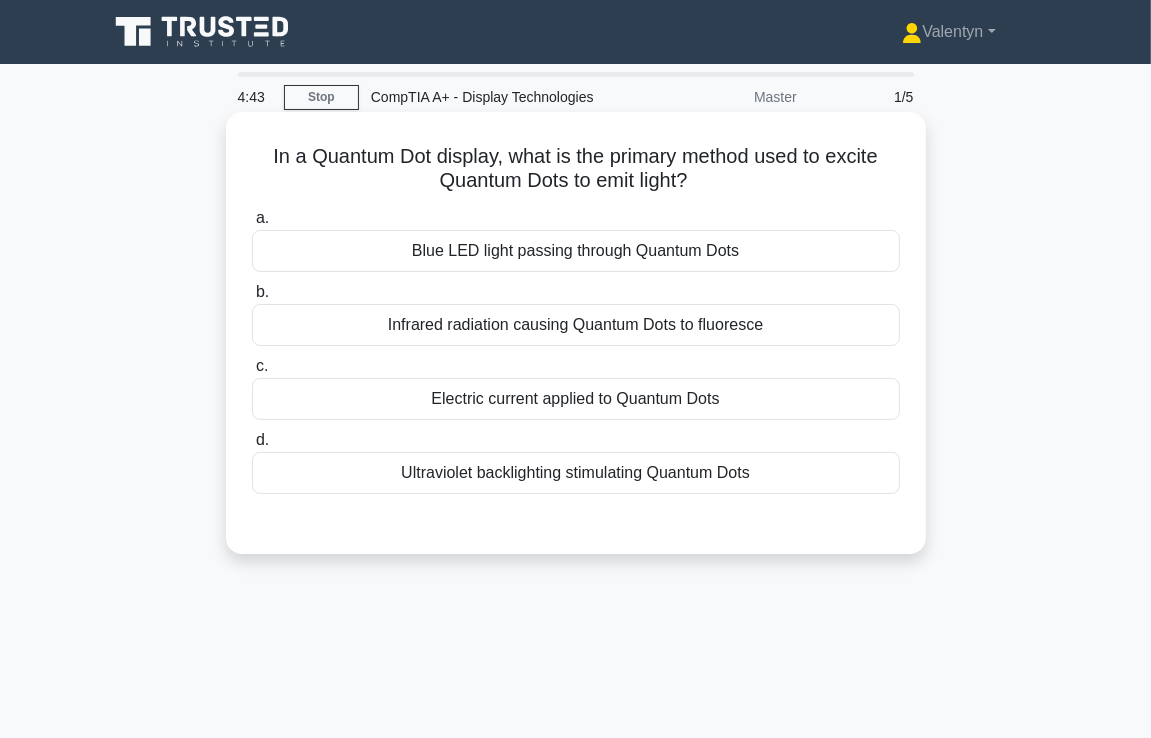 click on "Electric current applied to Quantum Dots" at bounding box center [576, 399] 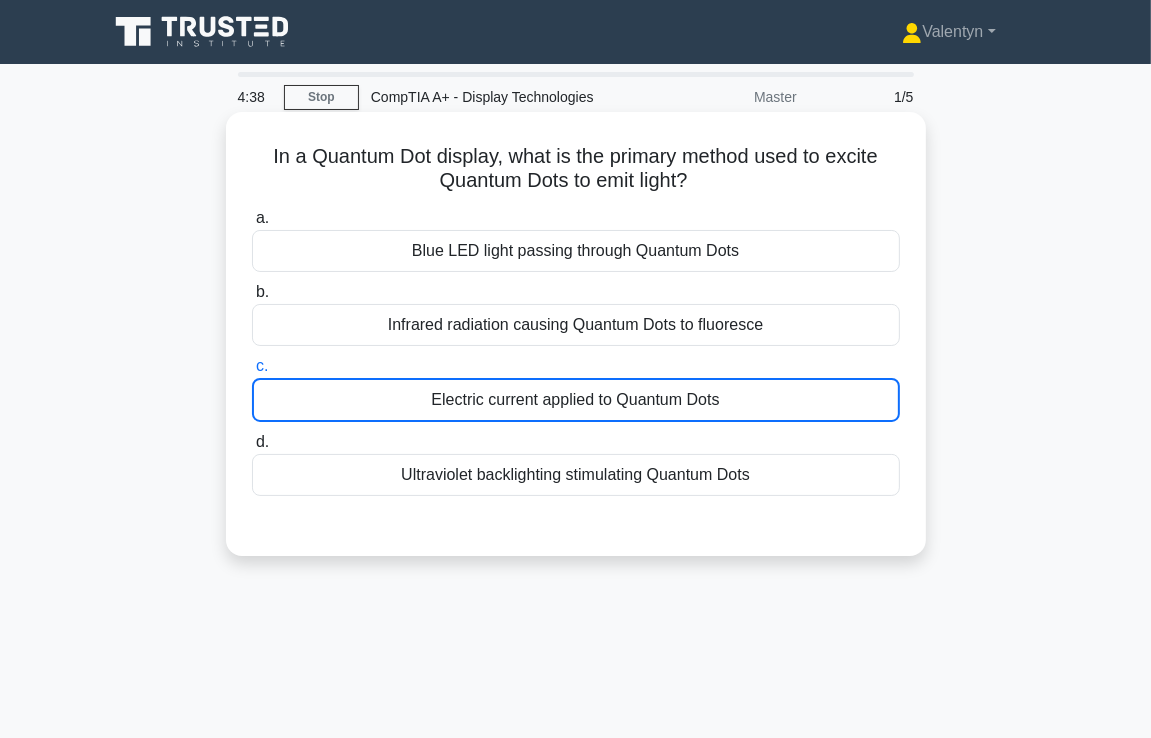 click on "Electric current applied to Quantum Dots" at bounding box center [576, 400] 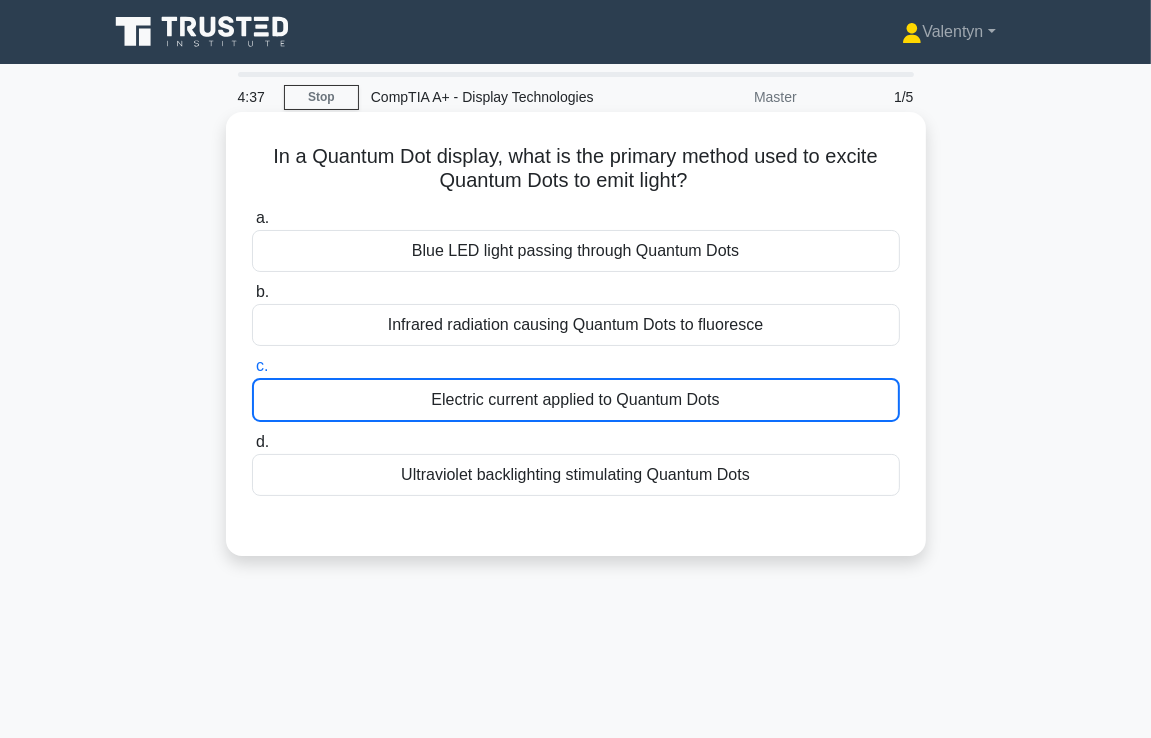 click on "Ultraviolet backlighting stimulating Quantum Dots" at bounding box center [576, 475] 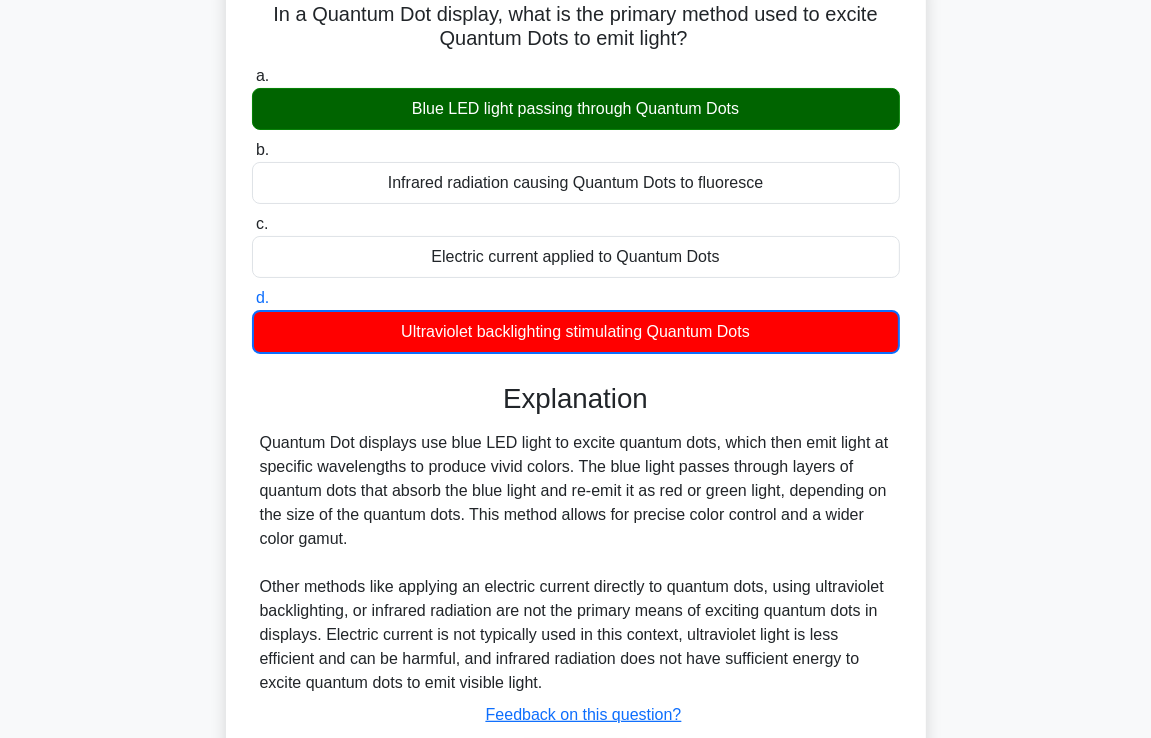 scroll, scrollTop: 343, scrollLeft: 0, axis: vertical 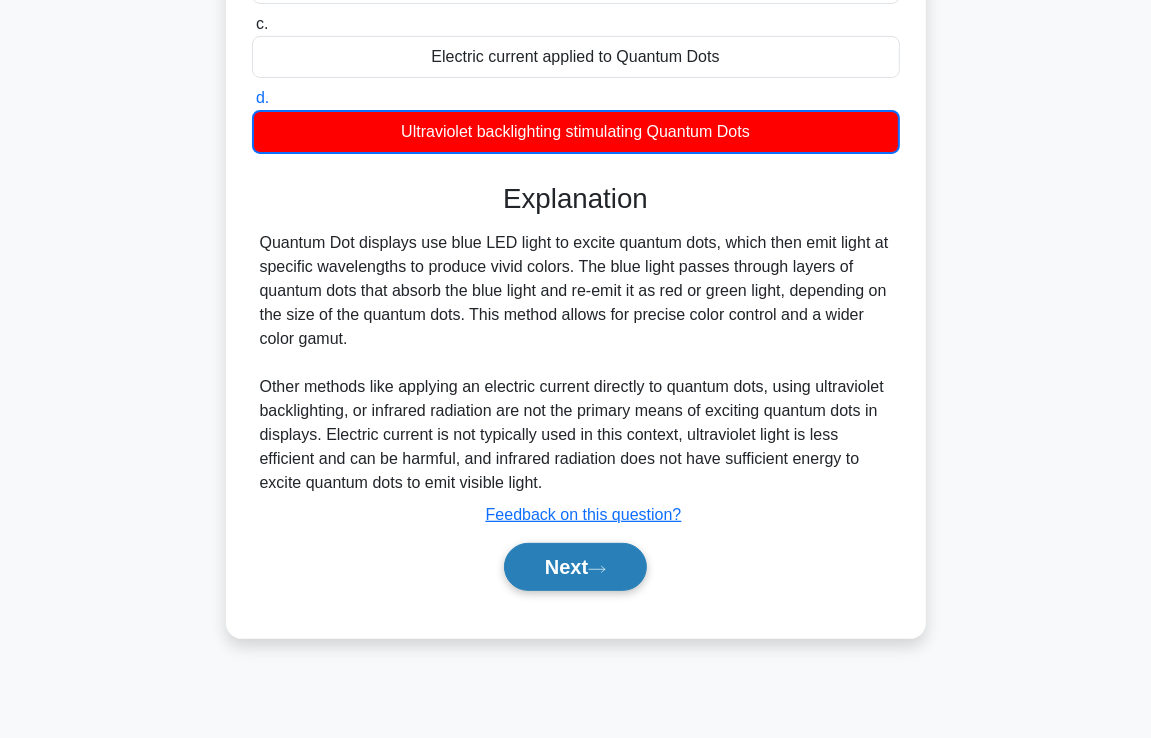 click on "Next" at bounding box center (575, 567) 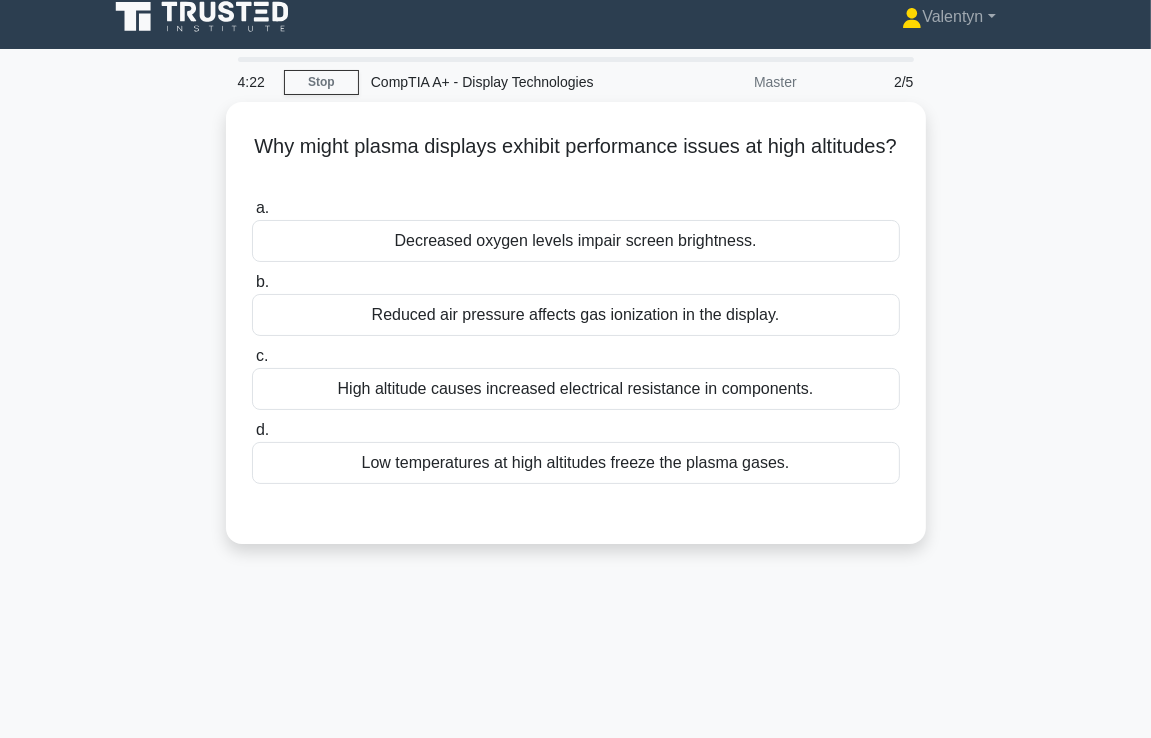 scroll, scrollTop: 0, scrollLeft: 0, axis: both 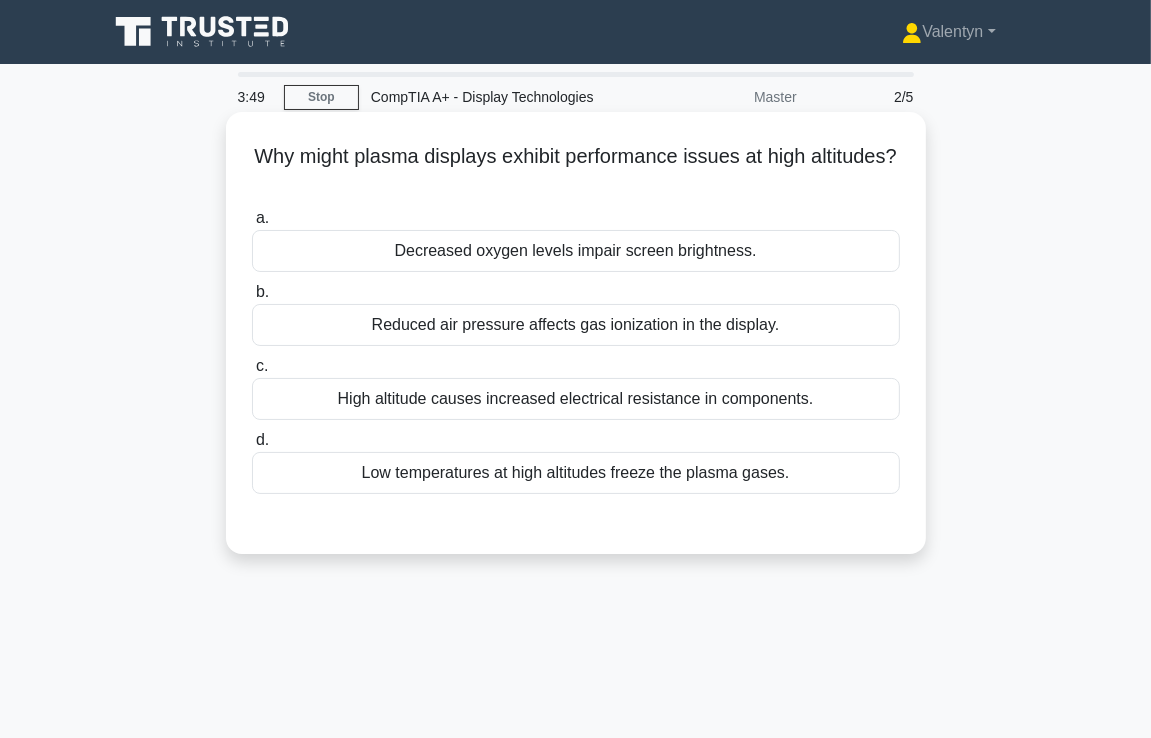 click on "Decreased oxygen levels impair screen brightness." at bounding box center [576, 251] 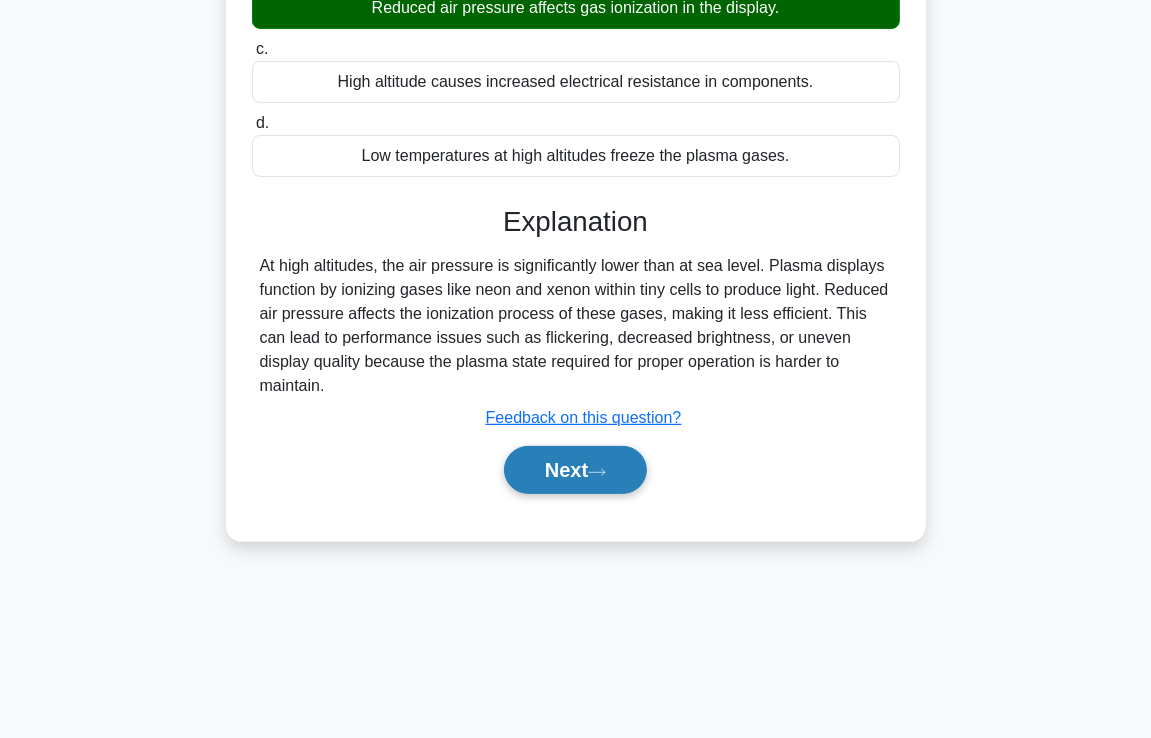 scroll, scrollTop: 143, scrollLeft: 0, axis: vertical 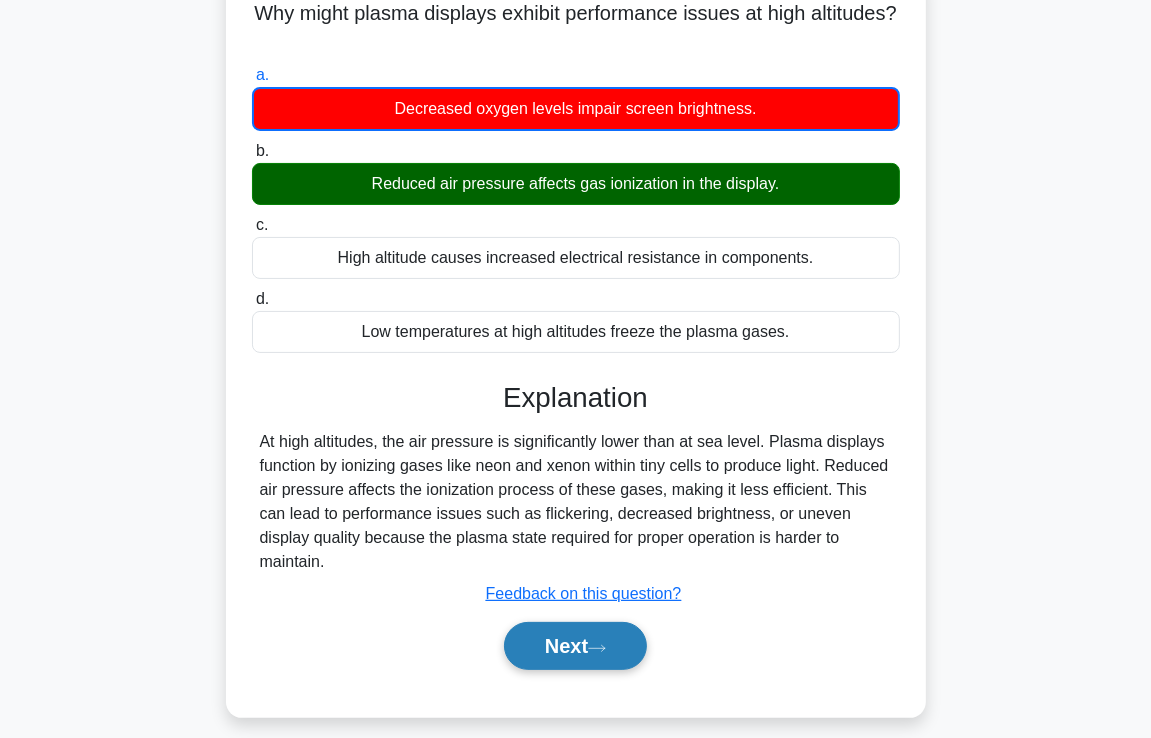 click on "Next" at bounding box center (575, 646) 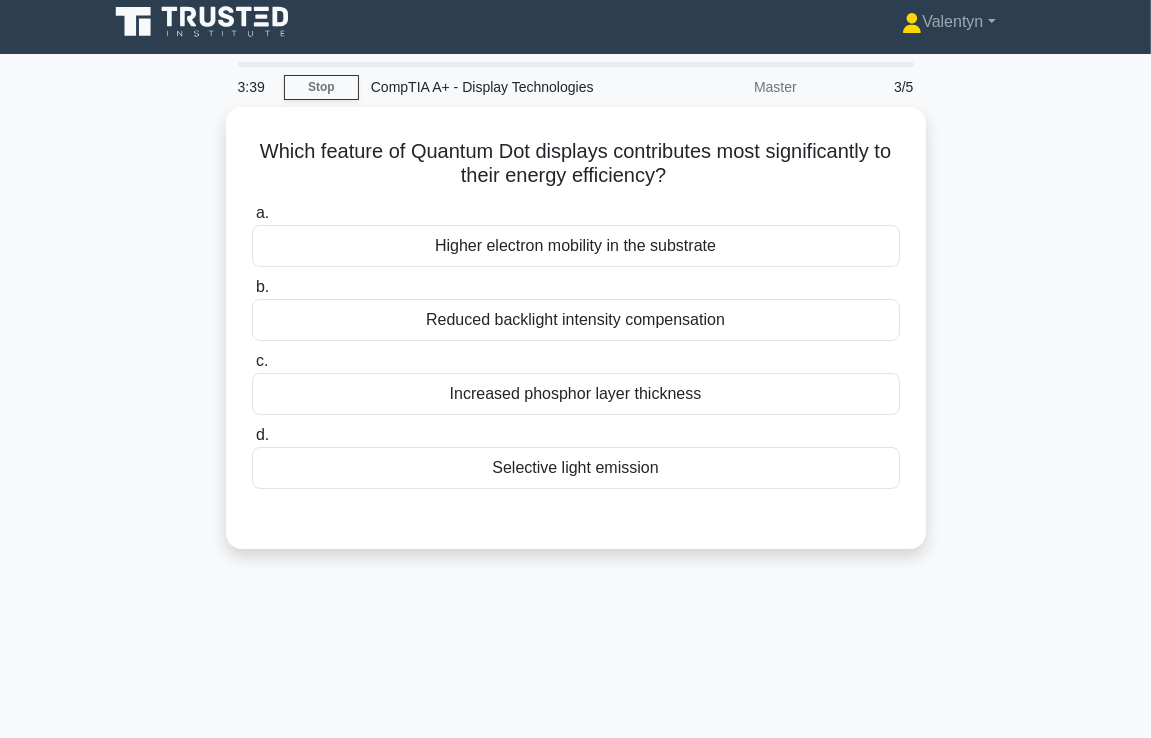 scroll, scrollTop: 0, scrollLeft: 0, axis: both 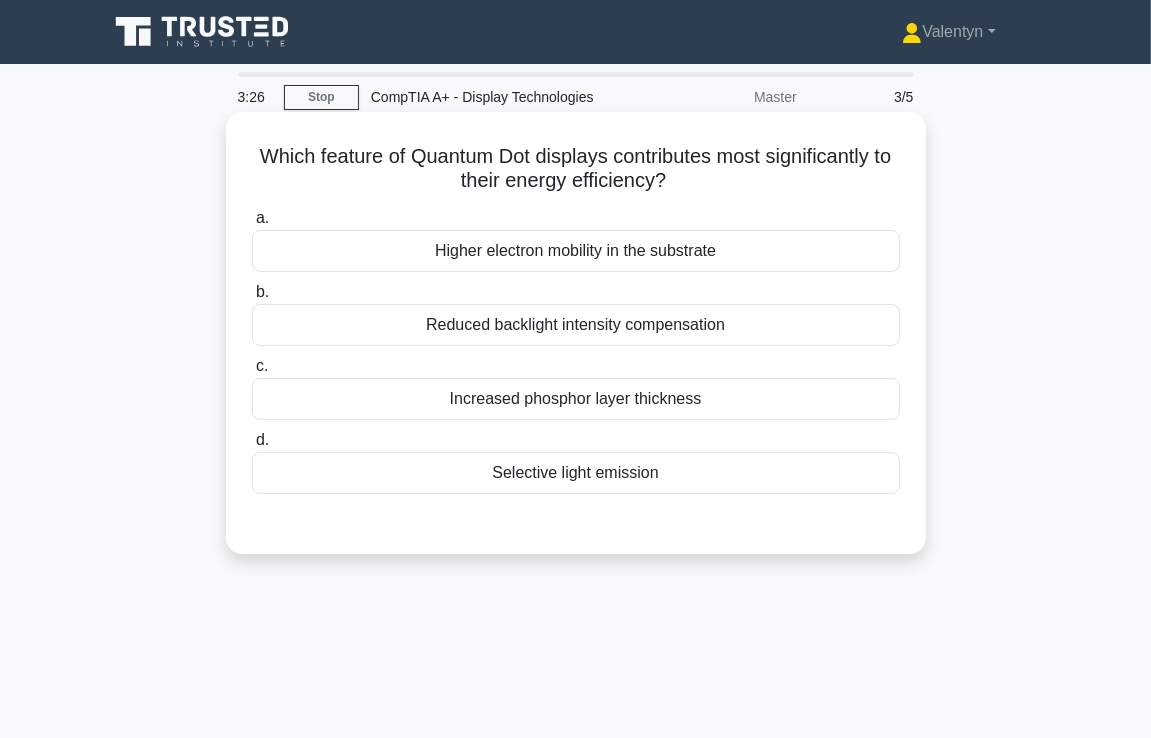 click on "Selective light emission" at bounding box center [576, 473] 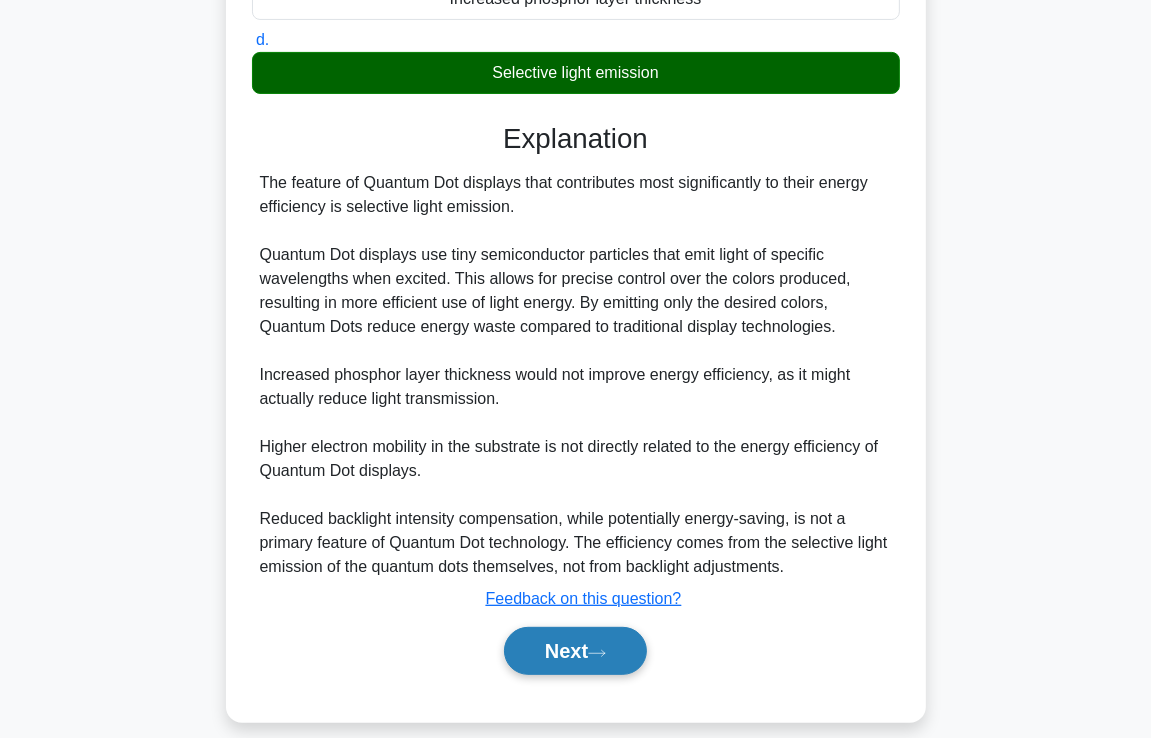 click on "Next" at bounding box center (575, 651) 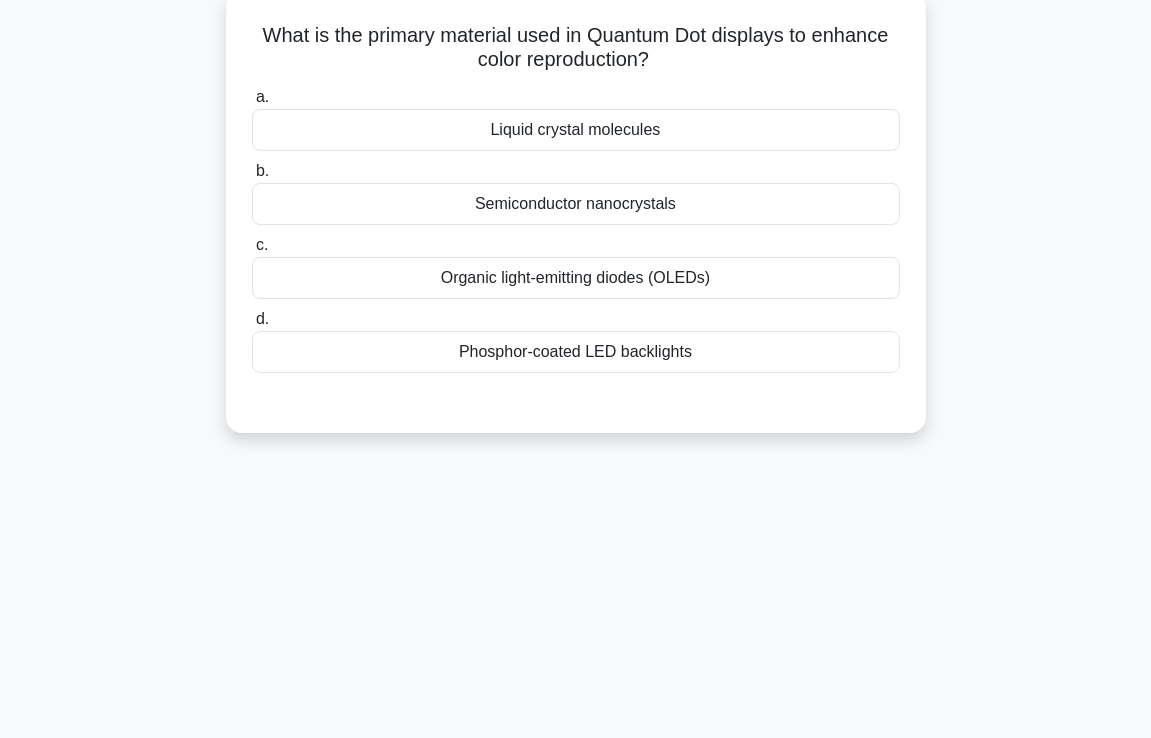 scroll, scrollTop: 43, scrollLeft: 0, axis: vertical 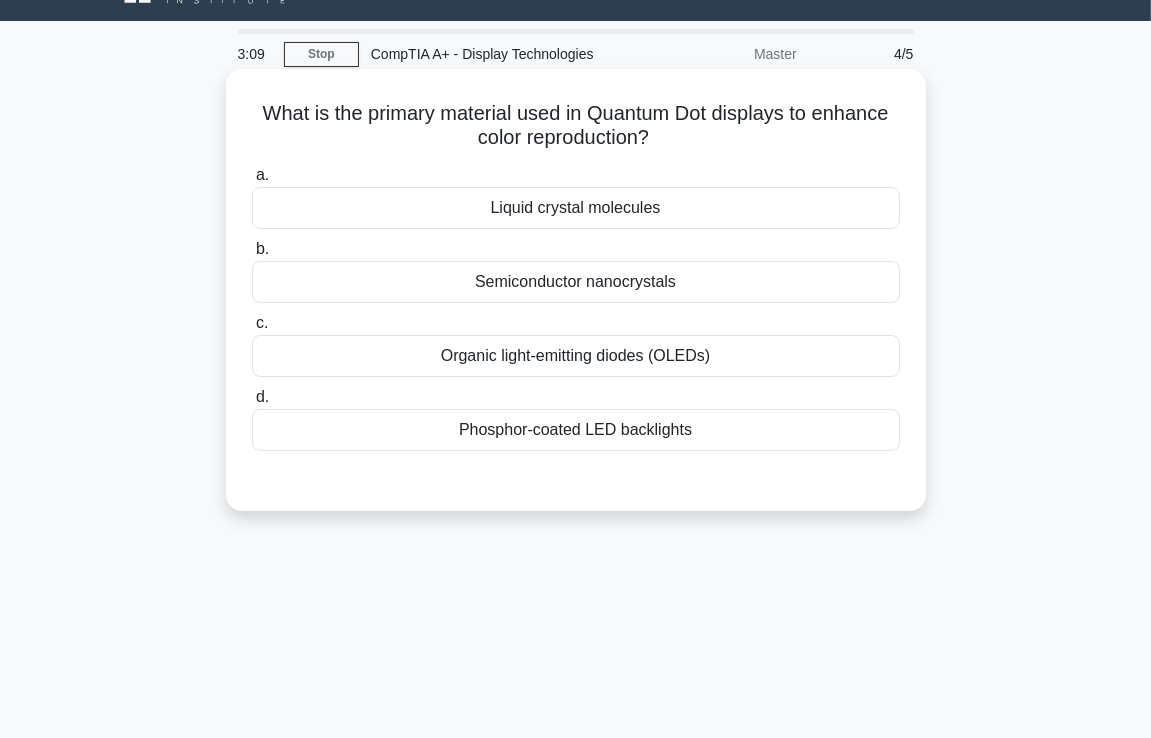 click on "Semiconductor nanocrystals" at bounding box center [576, 282] 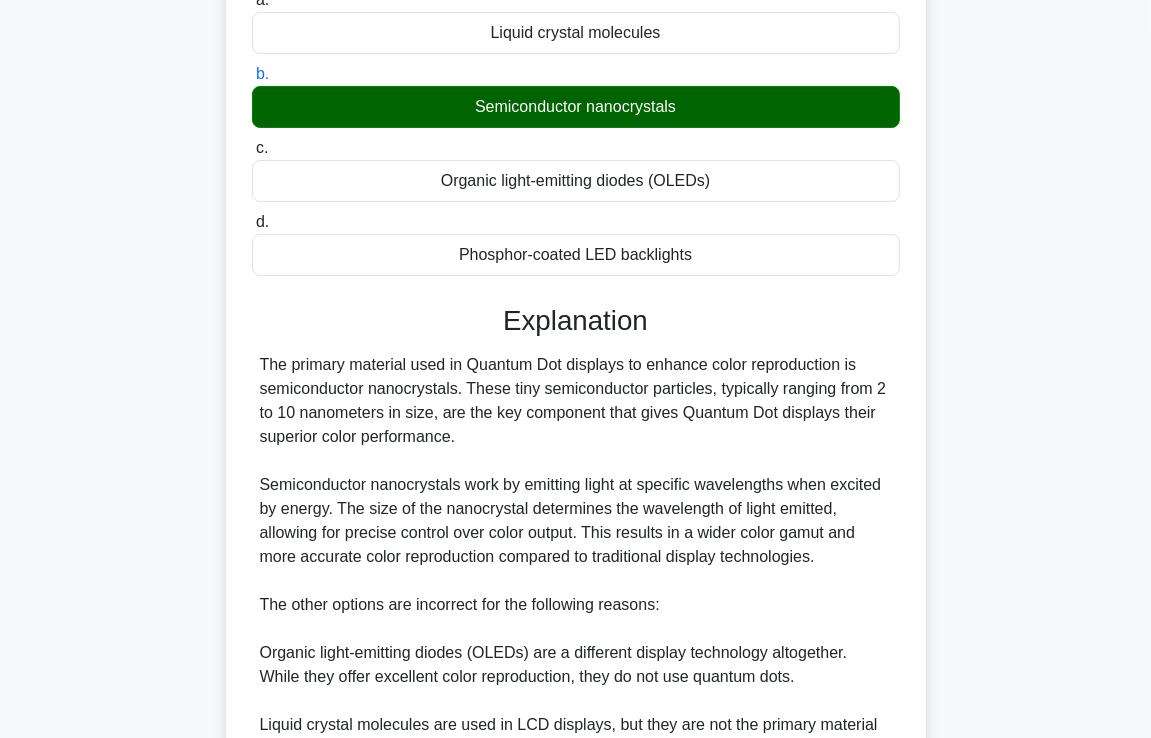 scroll, scrollTop: 443, scrollLeft: 0, axis: vertical 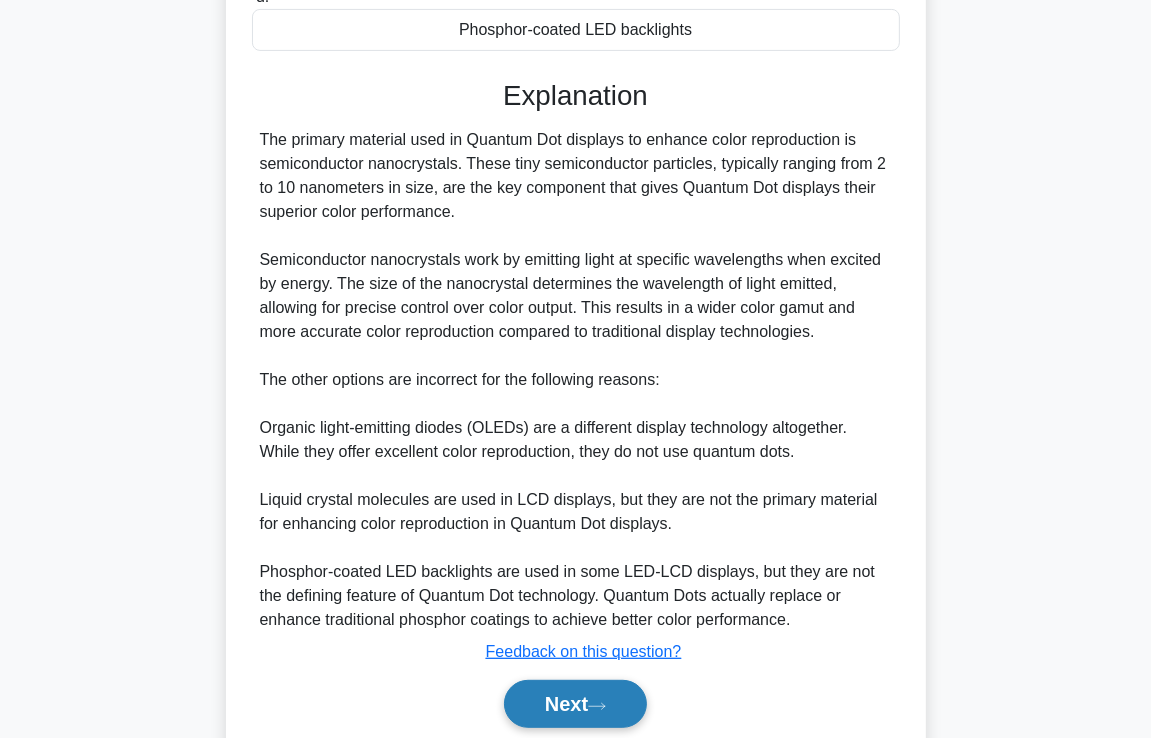 click on "Next" at bounding box center [575, 704] 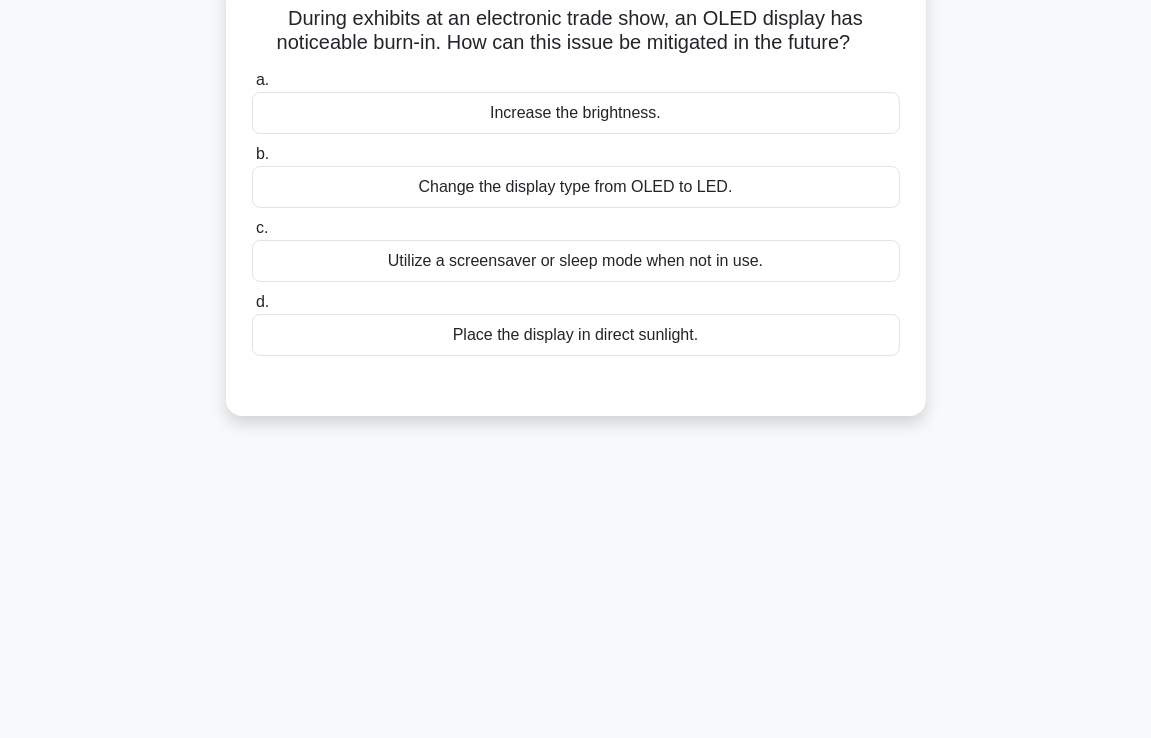 scroll, scrollTop: 43, scrollLeft: 0, axis: vertical 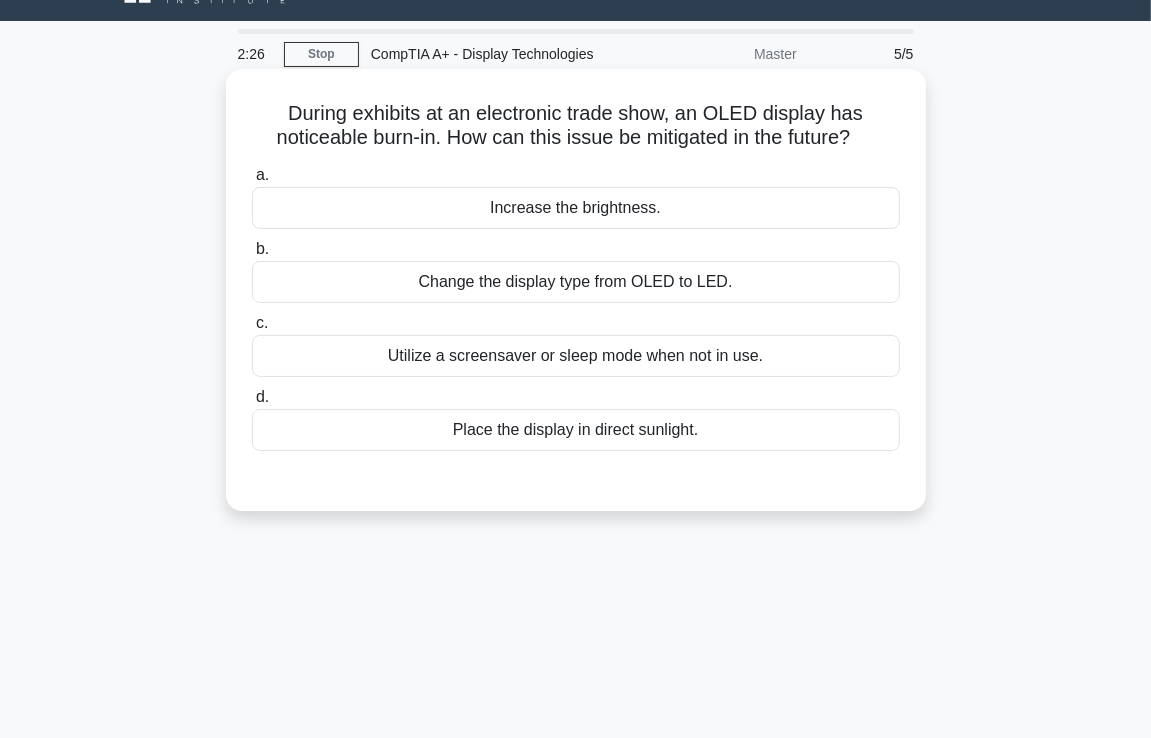 click on "Utilize a screensaver or sleep mode when not in use." at bounding box center [576, 356] 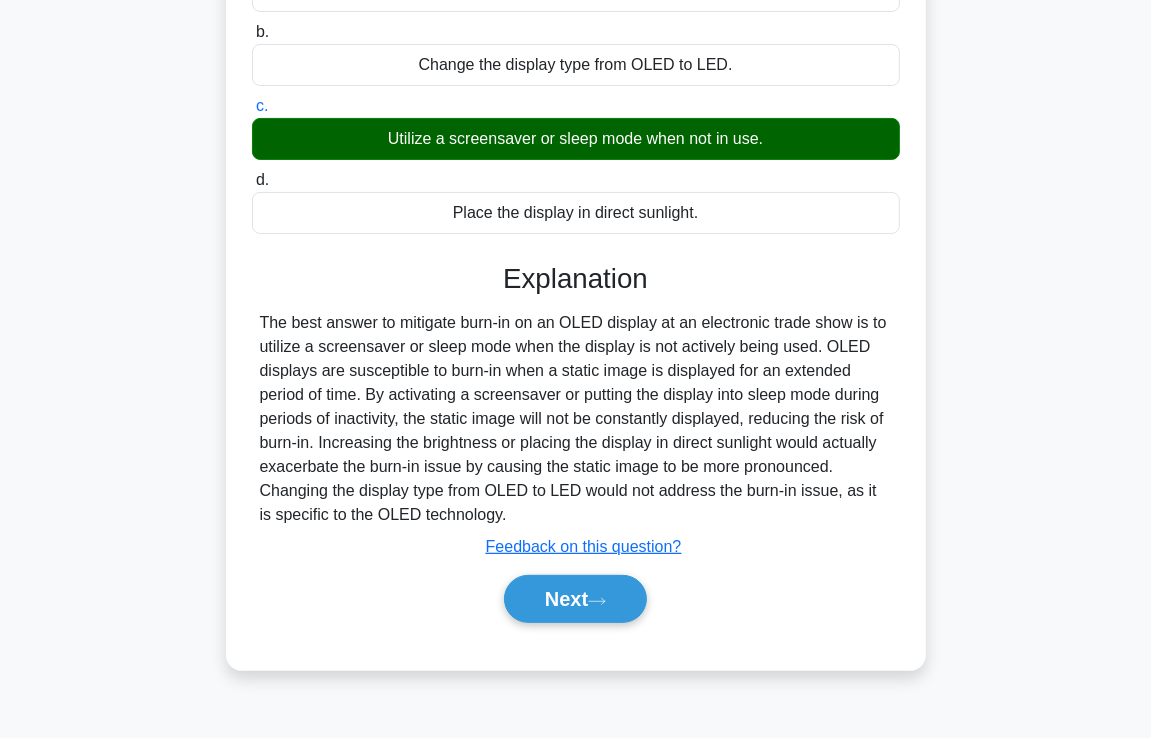 scroll, scrollTop: 343, scrollLeft: 0, axis: vertical 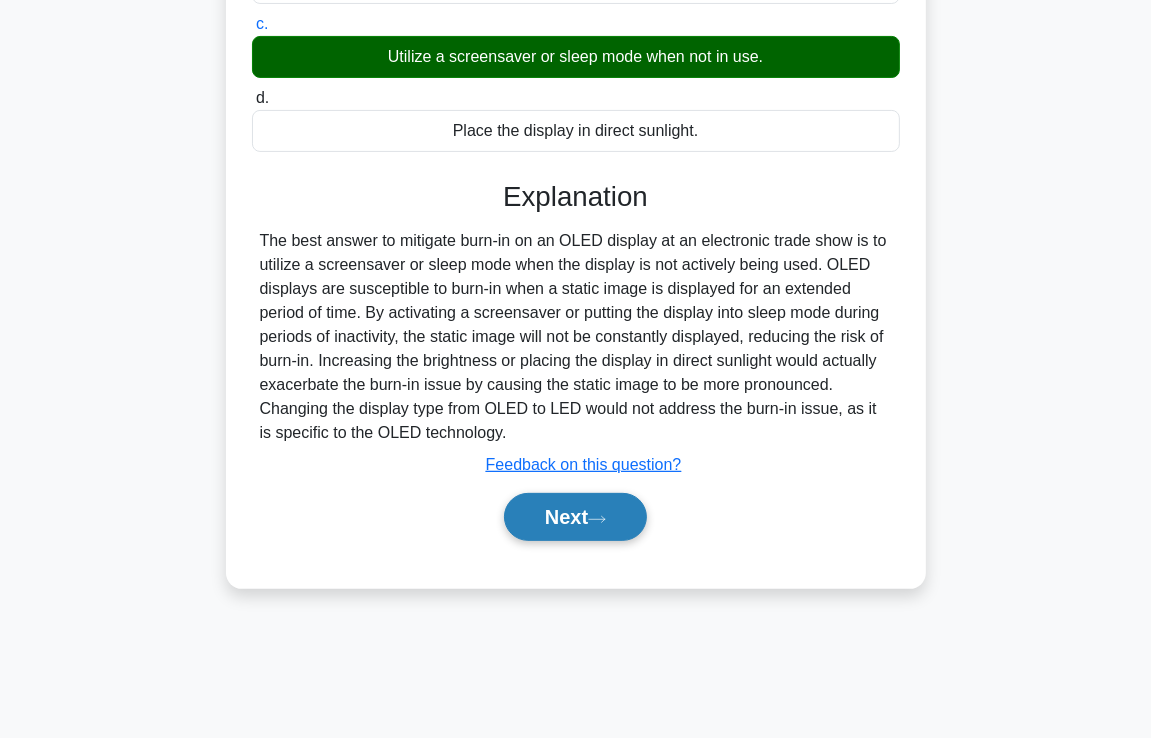 click on "Next" at bounding box center [575, 517] 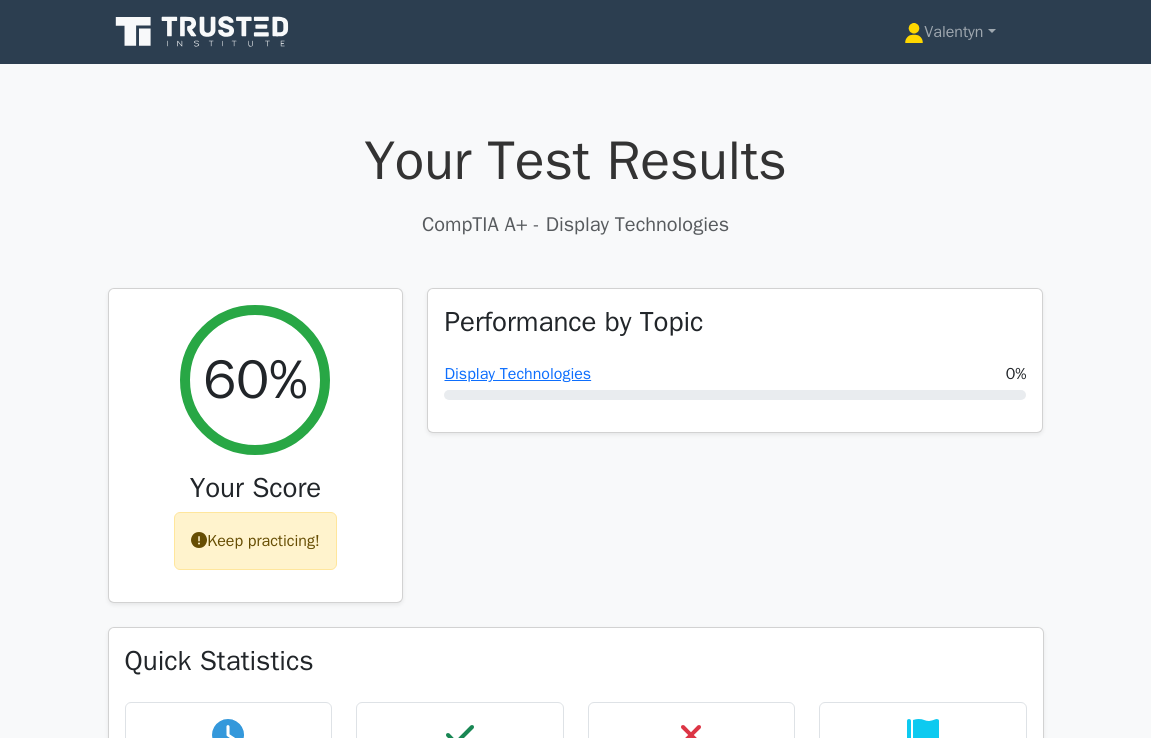 scroll, scrollTop: 0, scrollLeft: 0, axis: both 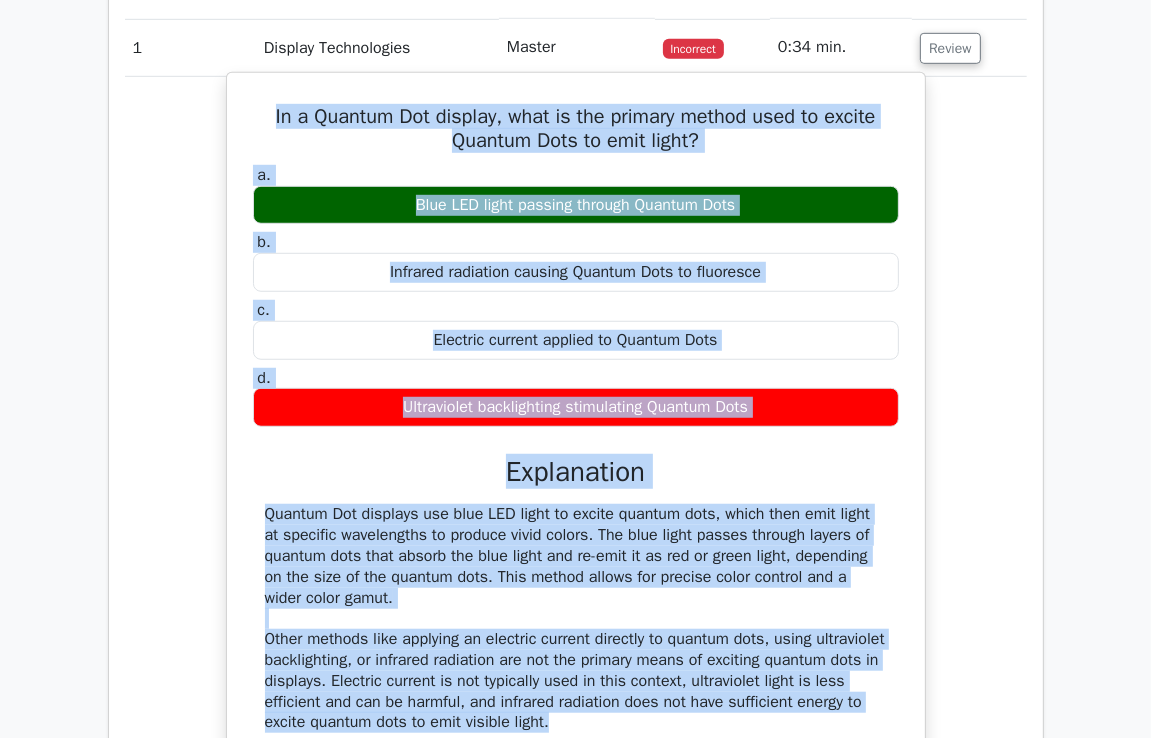 drag, startPoint x: 631, startPoint y: 721, endPoint x: 257, endPoint y: 121, distance: 707.0191 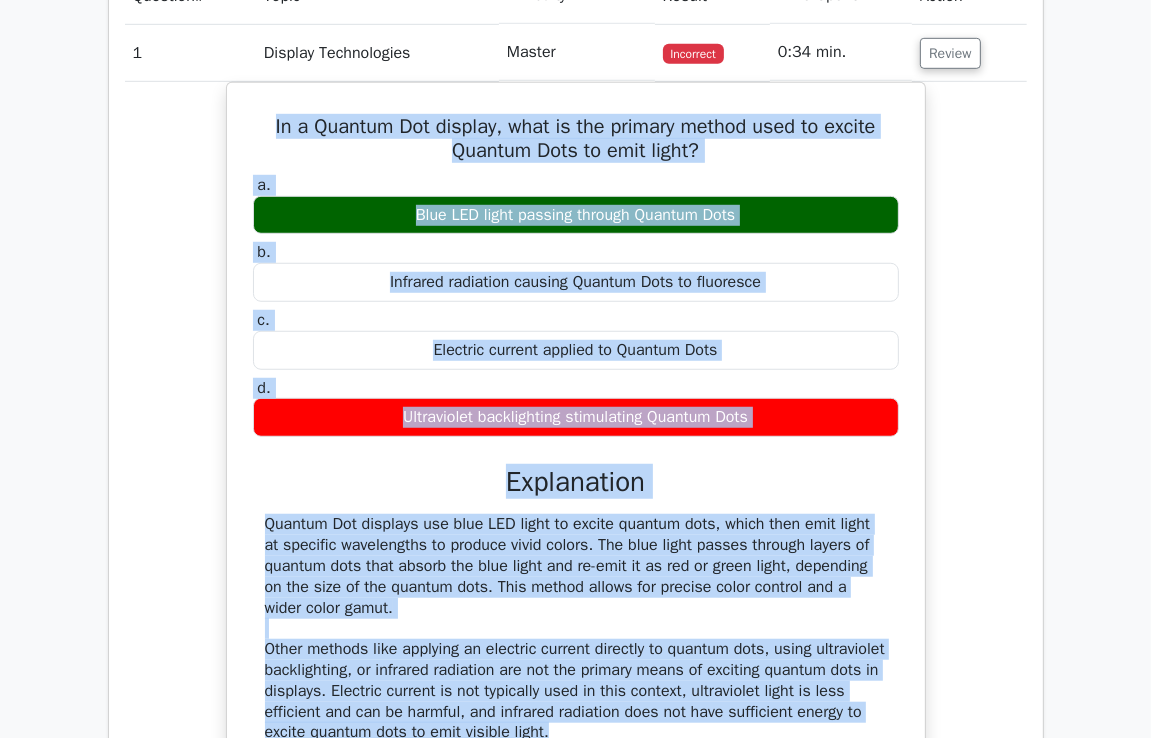 copy on "In a Quantum Dot display, what is the primary method used to excite Quantum Dots to emit light?
a.
Blue LED light passing through Quantum Dots
b.
Infrared radiation causing Quantum Dots to fluoresce
c.
Electric current applied to Quantum Dots
d.
Ultraviolet backlighting stimulating Quantum Dots
Explanation
Quantum Dot displays use blue LED light to excite quantum dots, which then emit light at specific wavelengths to produce vivid colors. The blue light passes through layers of quantum dots that absorb the blue light and re-emit it as red or green light, depending on the size of the quantum dots. This method allows for precise color control and a wider color gamut. Other methods like applying an electric c..." 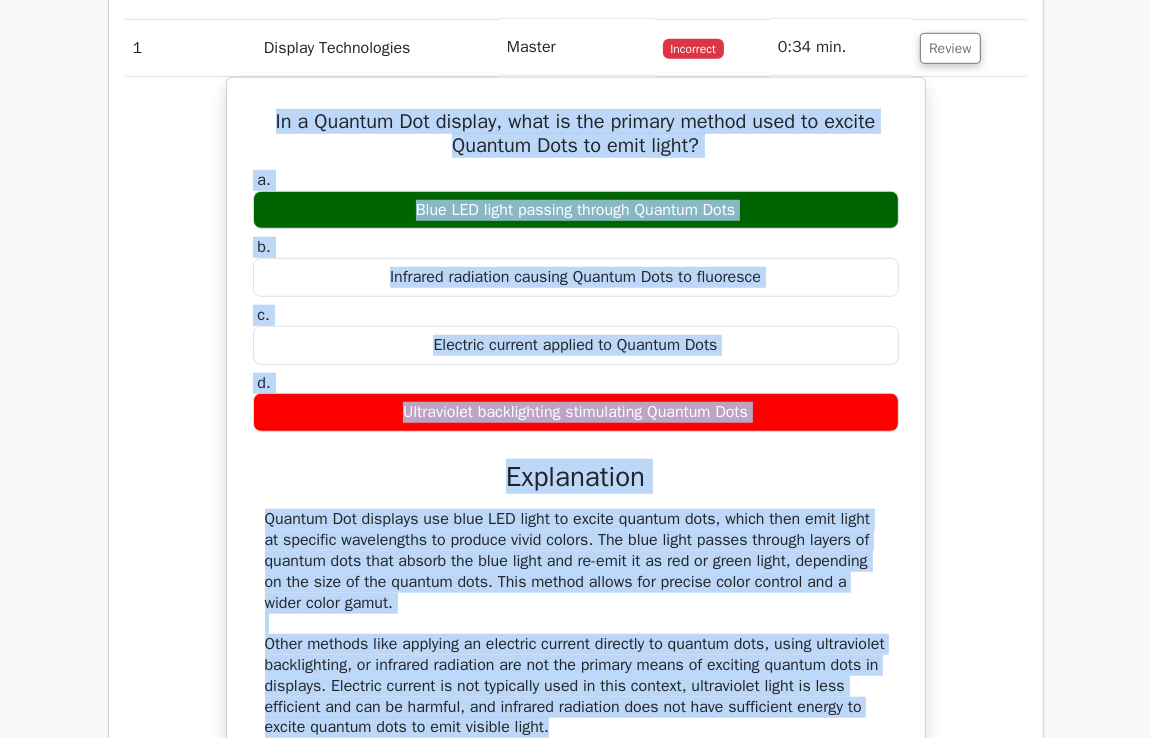 click on "In a Quantum Dot display, what is the primary method used to excite Quantum Dots to emit light?
a.
Blue LED light passing through Quantum Dots
b.
c." at bounding box center [576, 461] 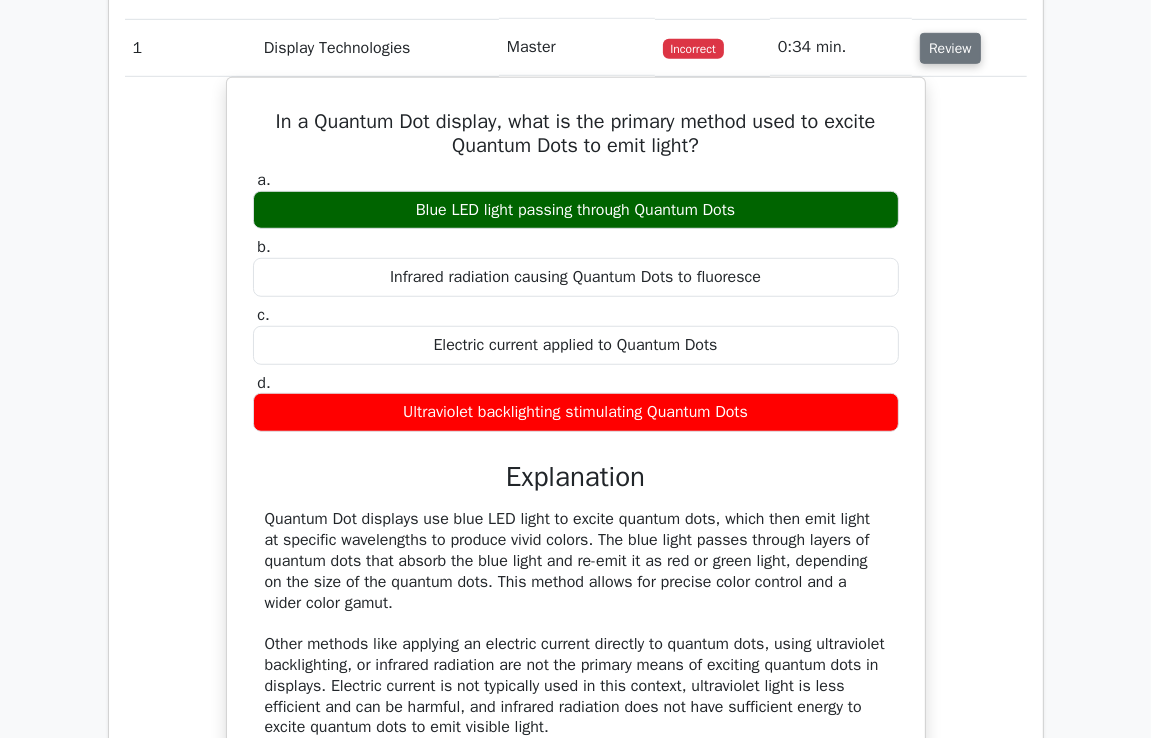 click on "Review" at bounding box center (950, 48) 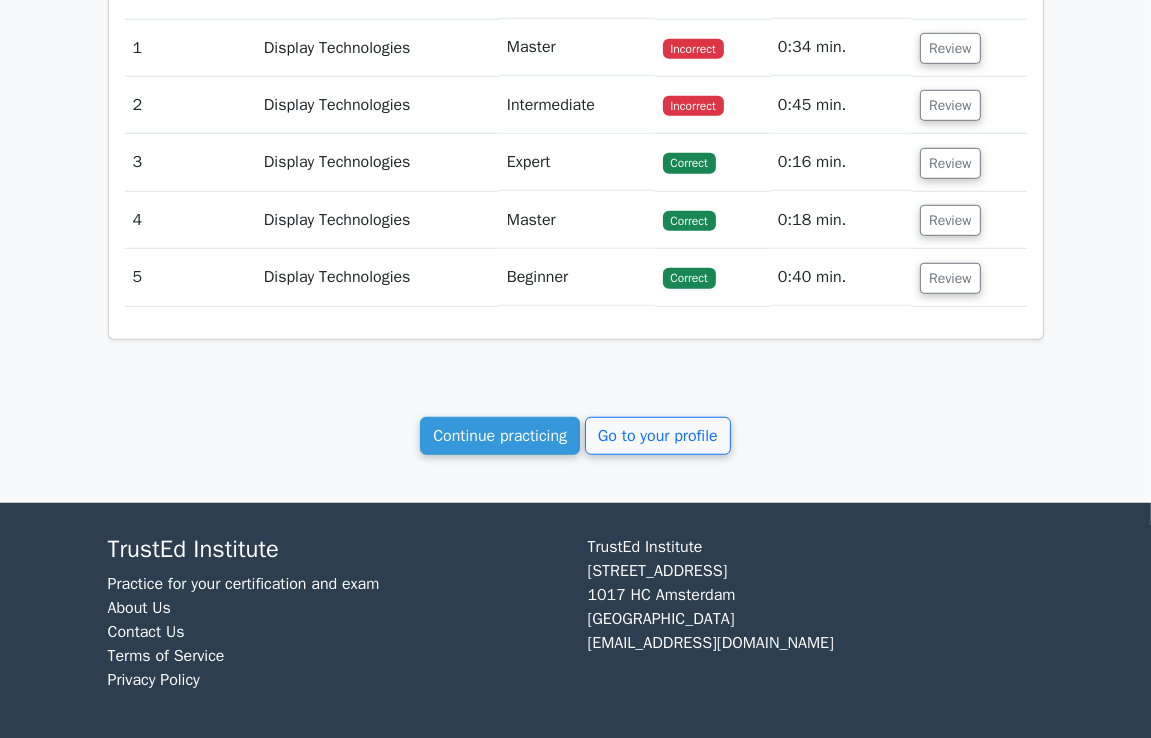 scroll, scrollTop: 998, scrollLeft: 0, axis: vertical 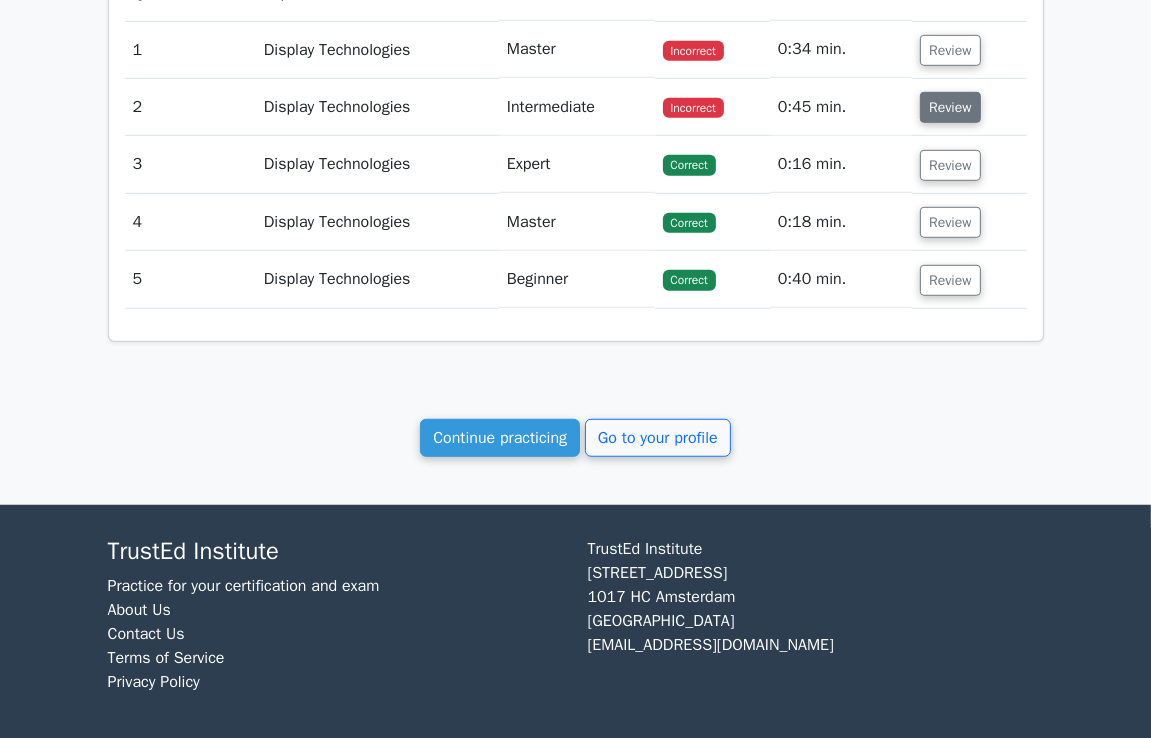 click on "Review" at bounding box center [950, 107] 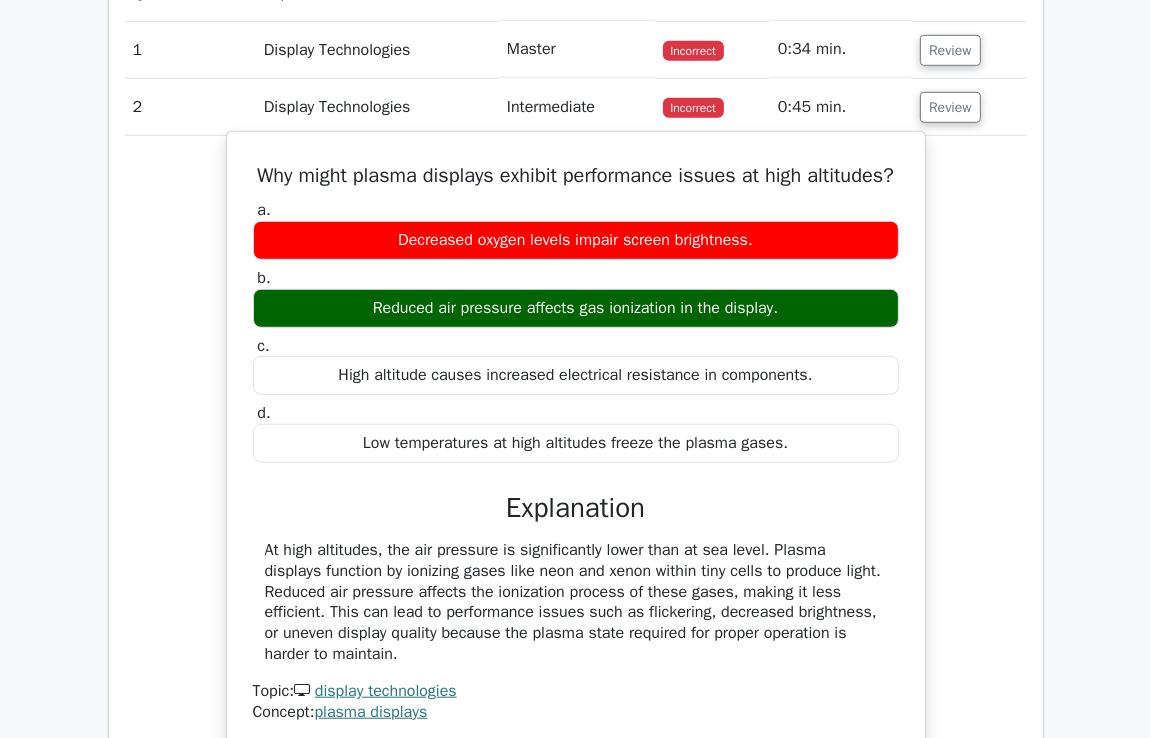drag, startPoint x: 368, startPoint y: 677, endPoint x: 275, endPoint y: 165, distance: 520.37775 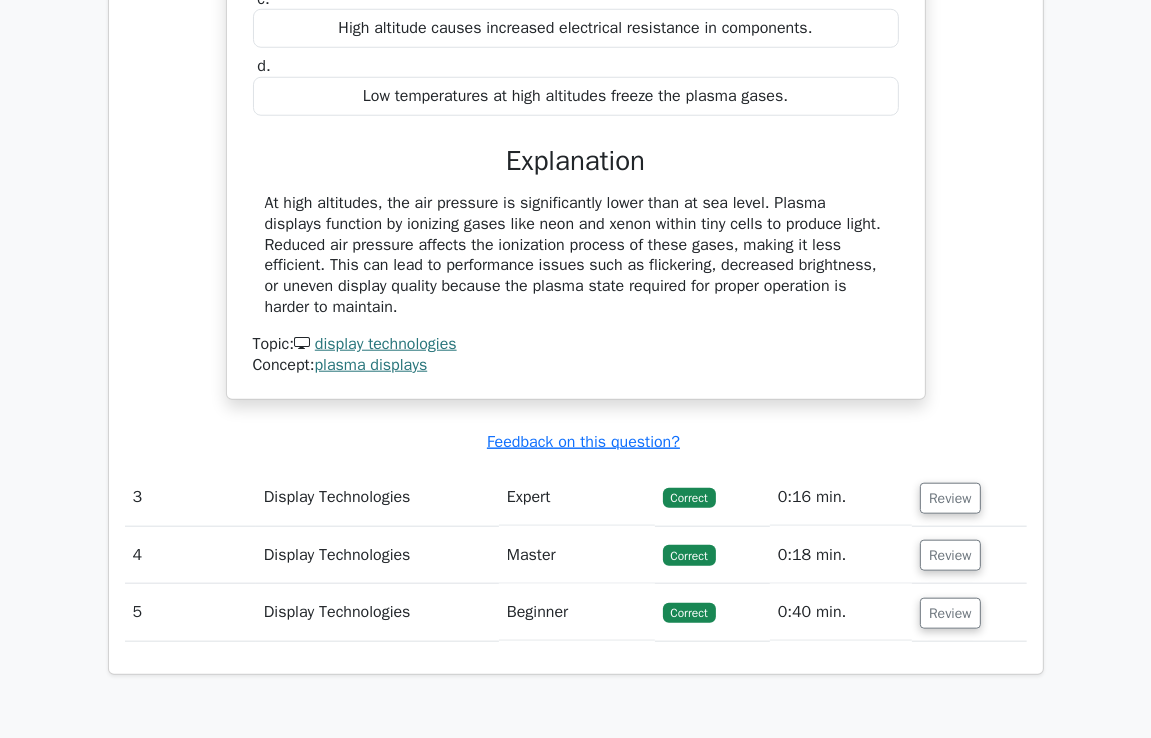 scroll, scrollTop: 998, scrollLeft: 0, axis: vertical 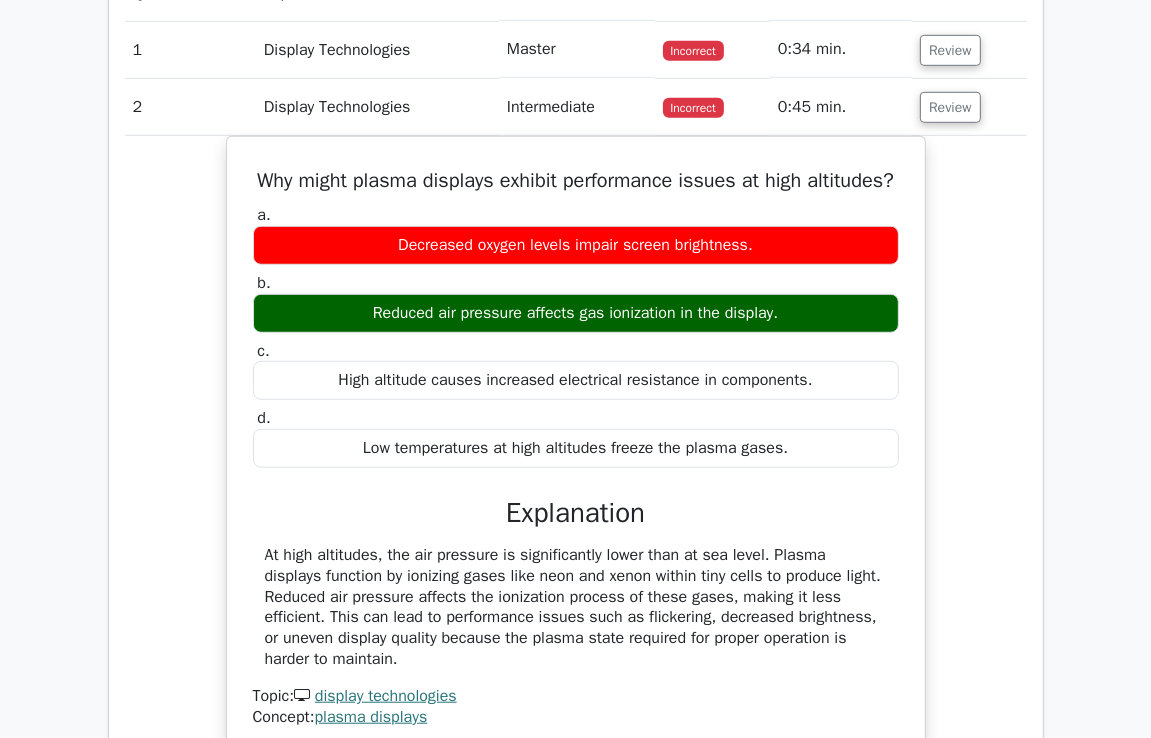click on "Why might plasma displays exhibit performance issues at high altitudes?
a.
Decreased oxygen levels impair screen brightness.
b.
c. d." at bounding box center (576, 456) 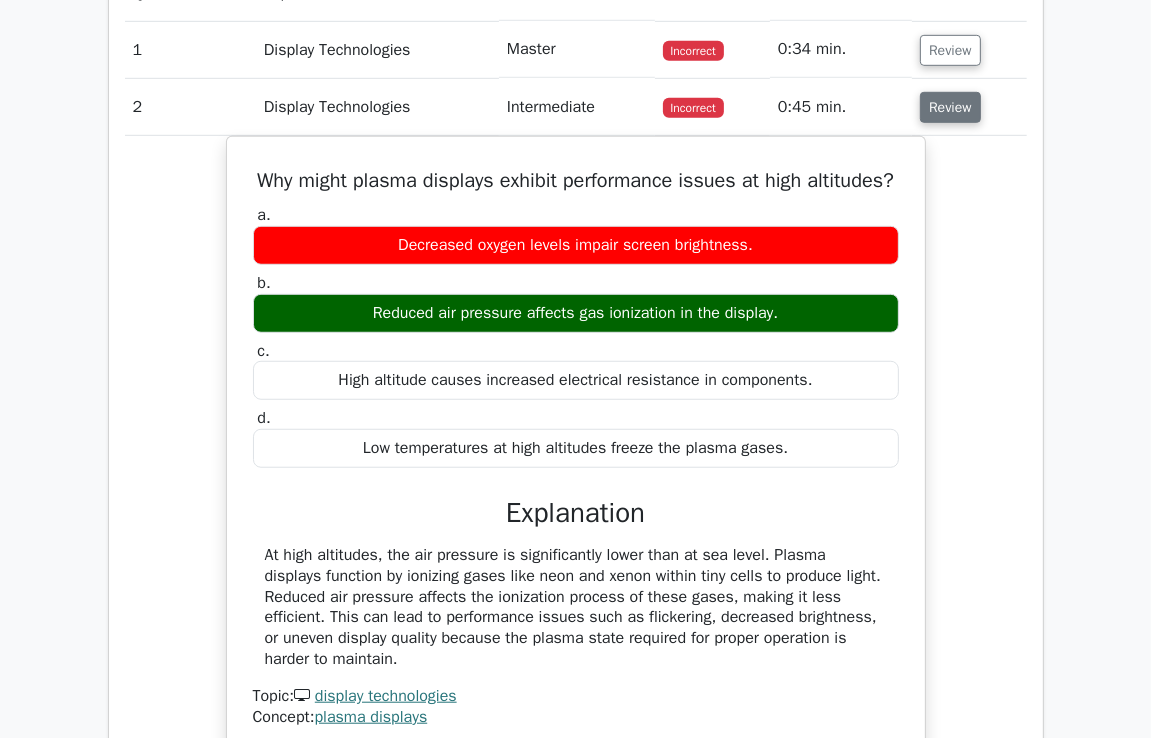 click on "Review" at bounding box center [950, 107] 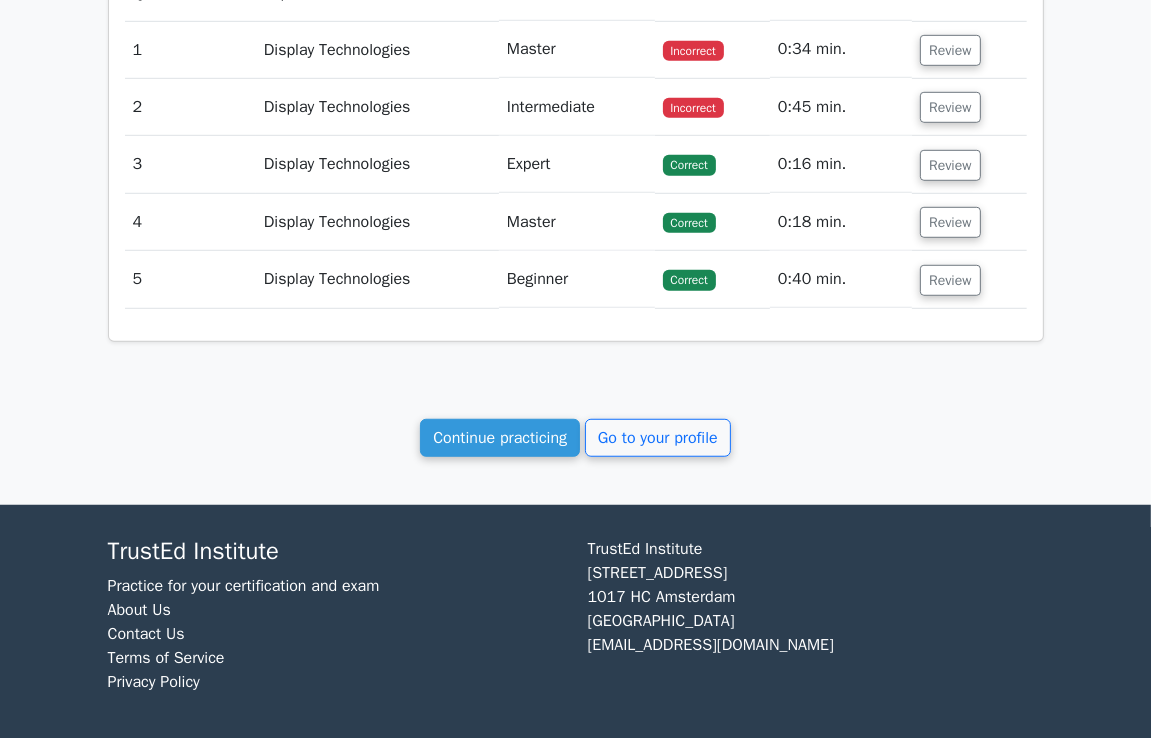 click on "Review" at bounding box center [969, 164] 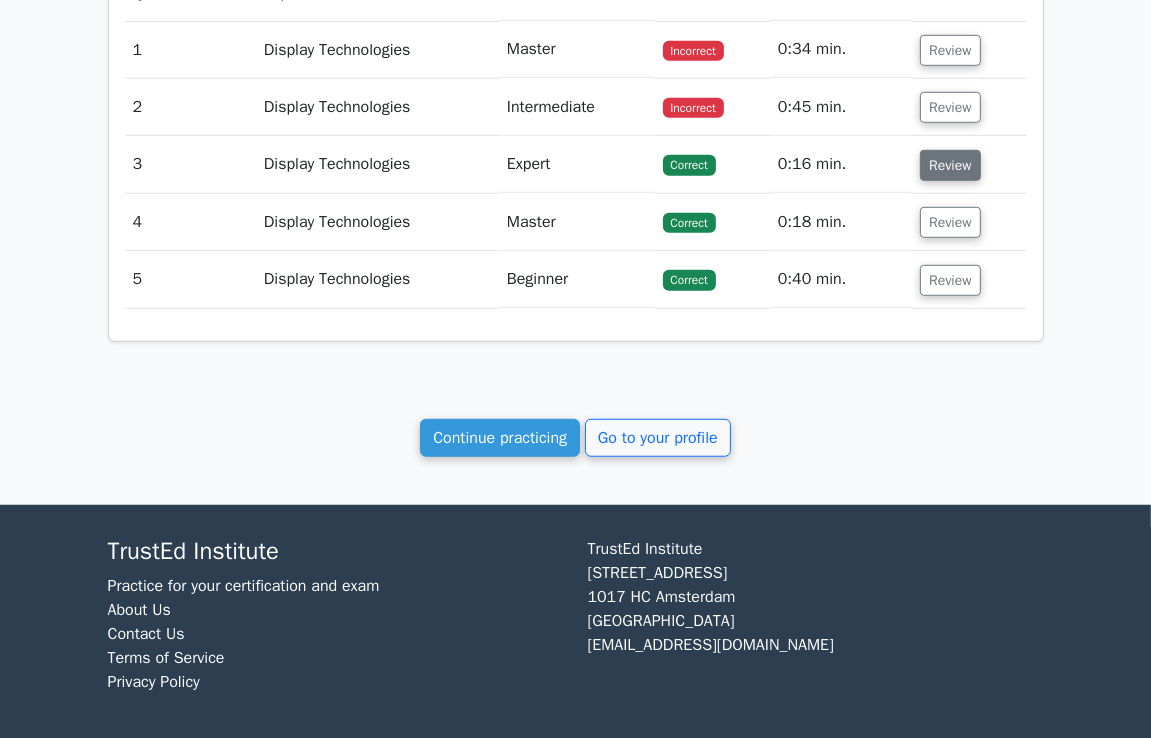 click on "Review" at bounding box center (950, 165) 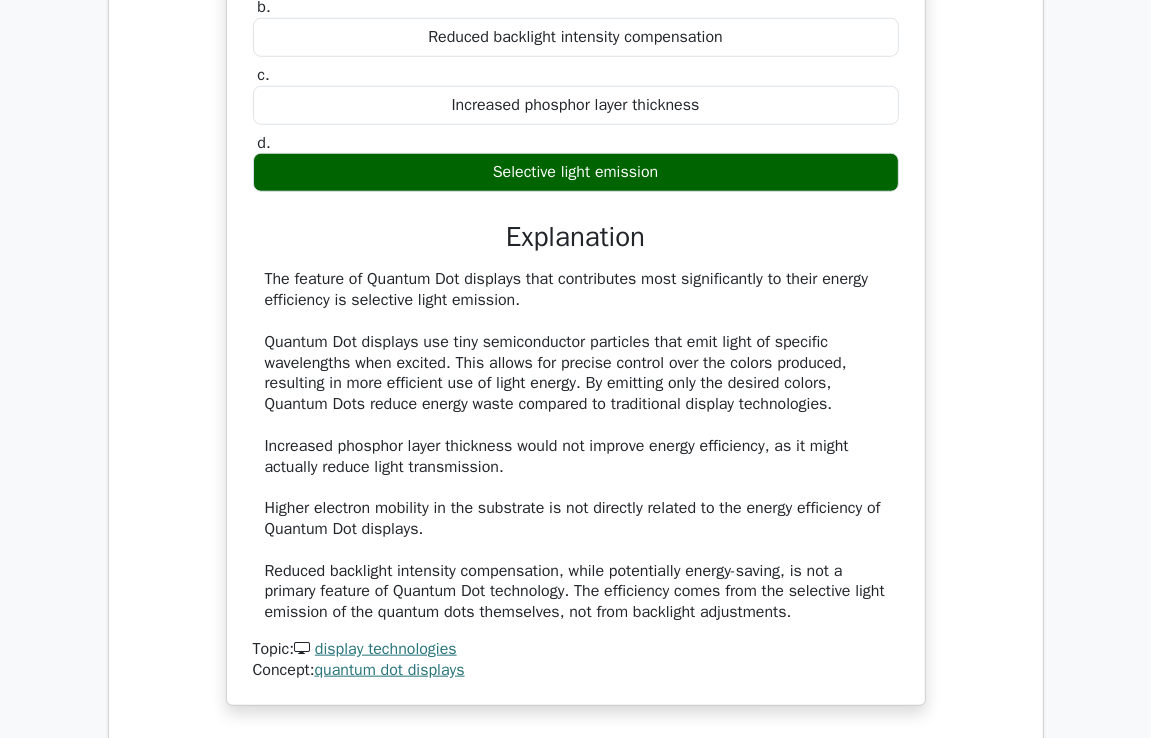 scroll, scrollTop: 1398, scrollLeft: 0, axis: vertical 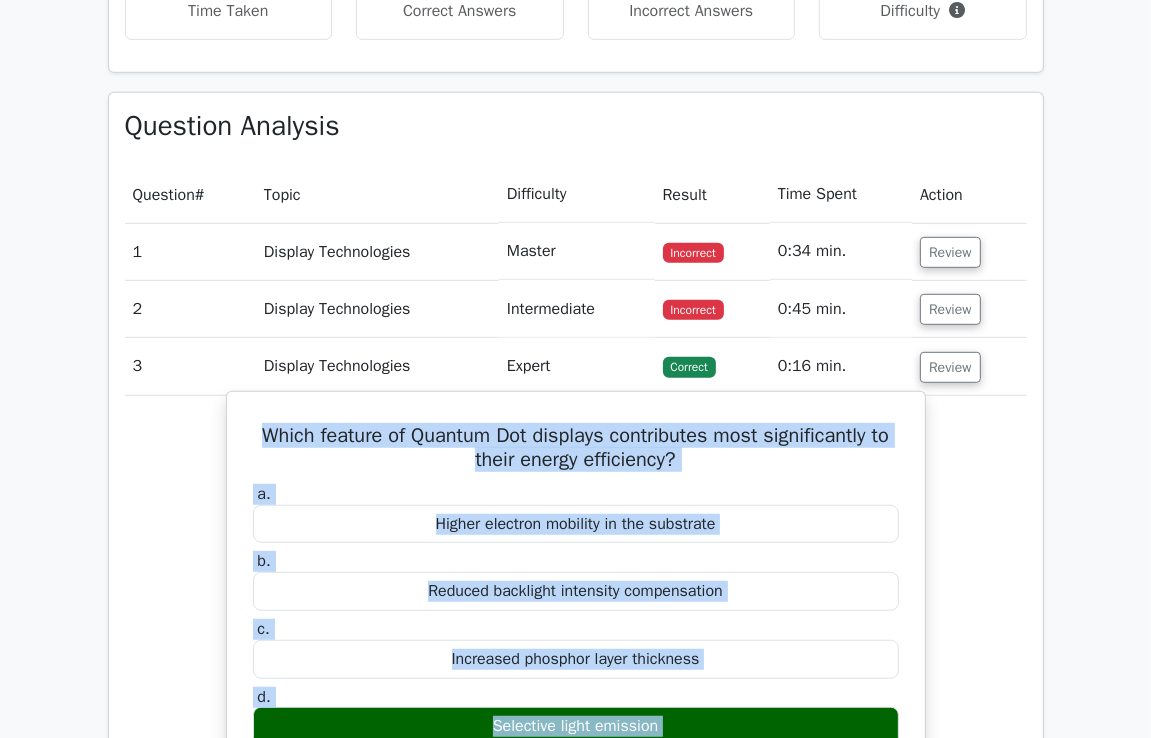 drag, startPoint x: 840, startPoint y: 566, endPoint x: 260, endPoint y: 438, distance: 593.95624 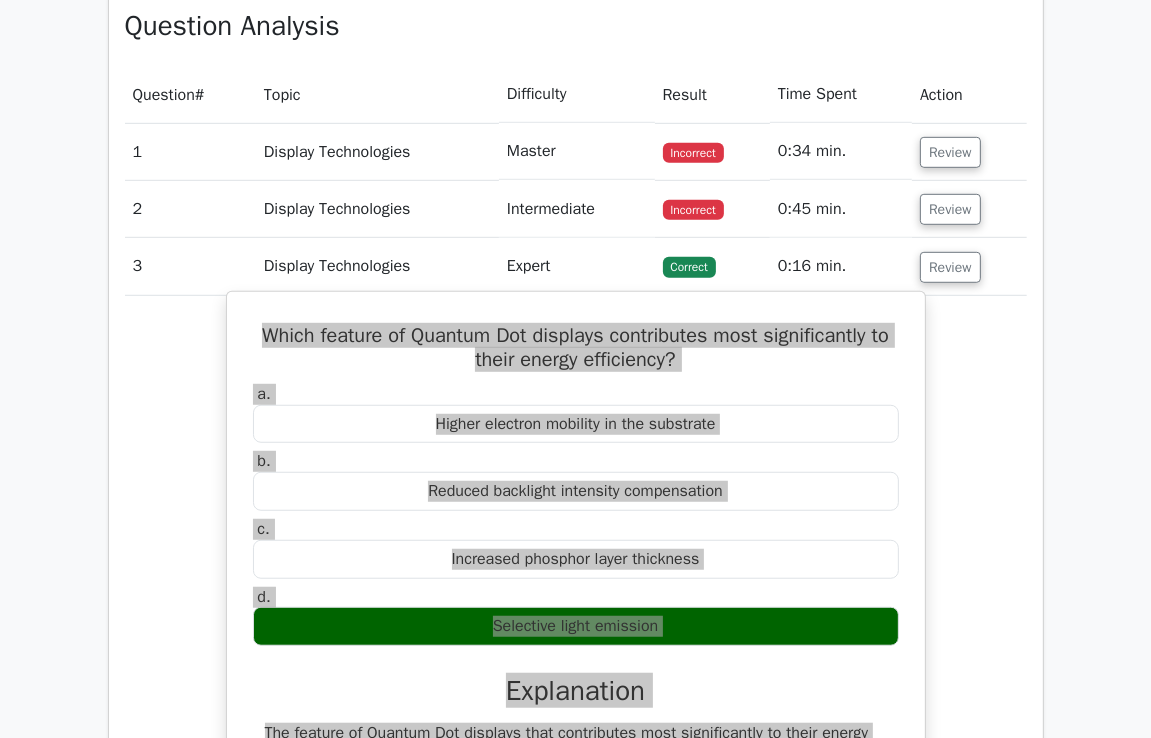 scroll, scrollTop: 996, scrollLeft: 0, axis: vertical 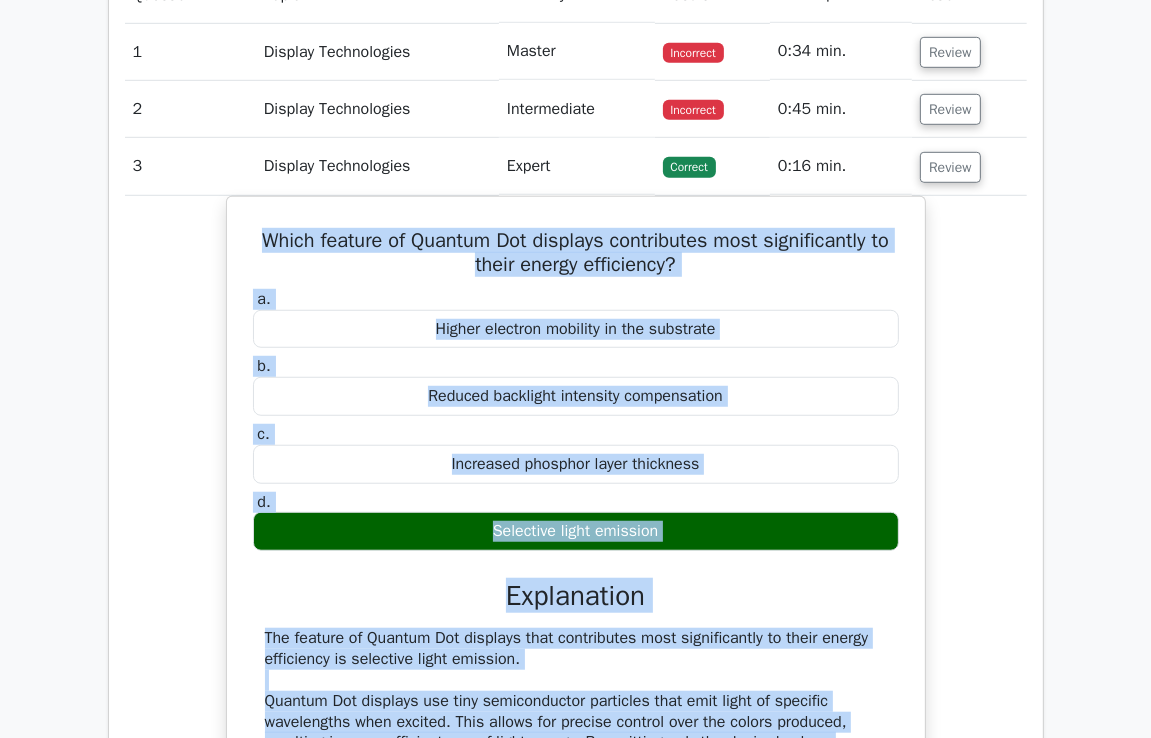 click on "Which feature of Quantum Dot displays contributes most significantly to their energy efficiency?
a.
Higher electron mobility in the substrate
b.
c." at bounding box center [576, 642] 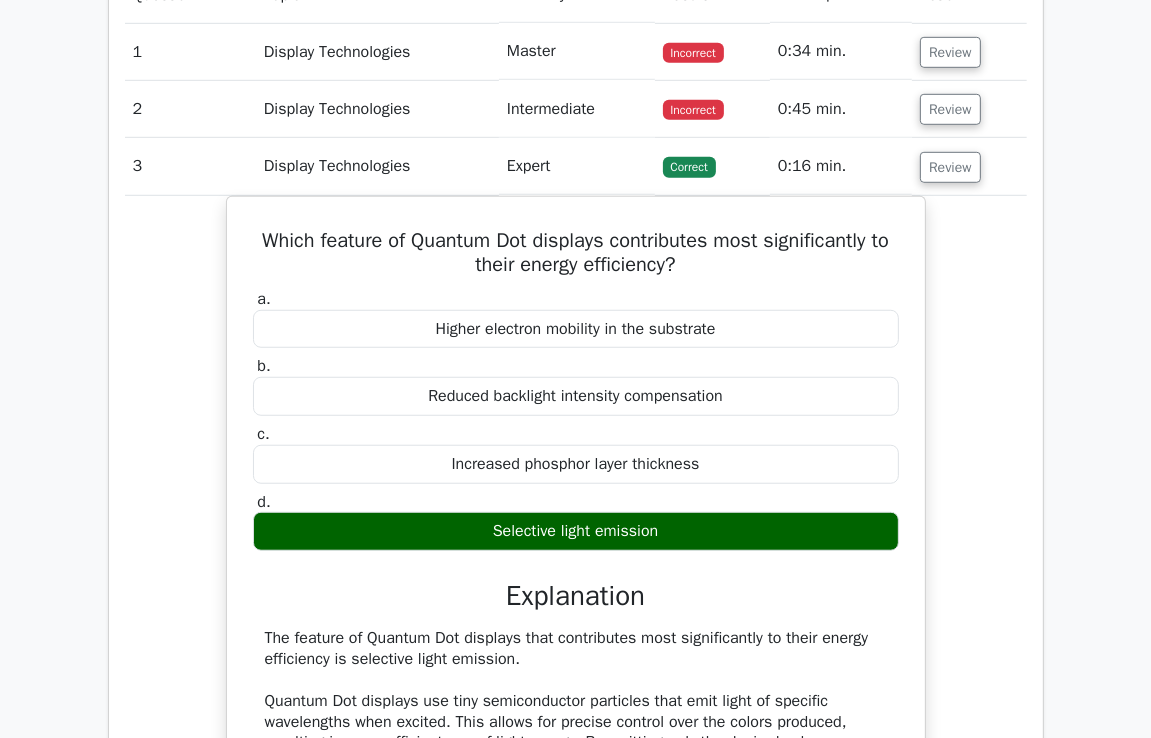 click on "3" at bounding box center (190, 166) 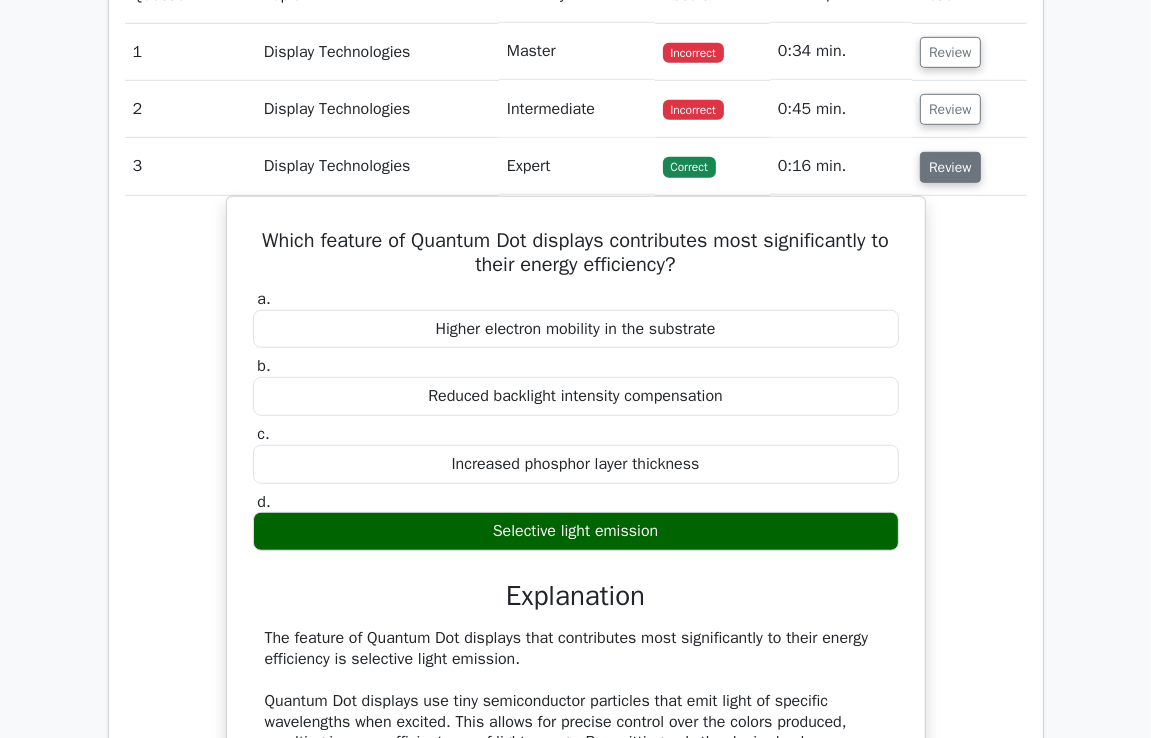 click on "Review" at bounding box center (950, 167) 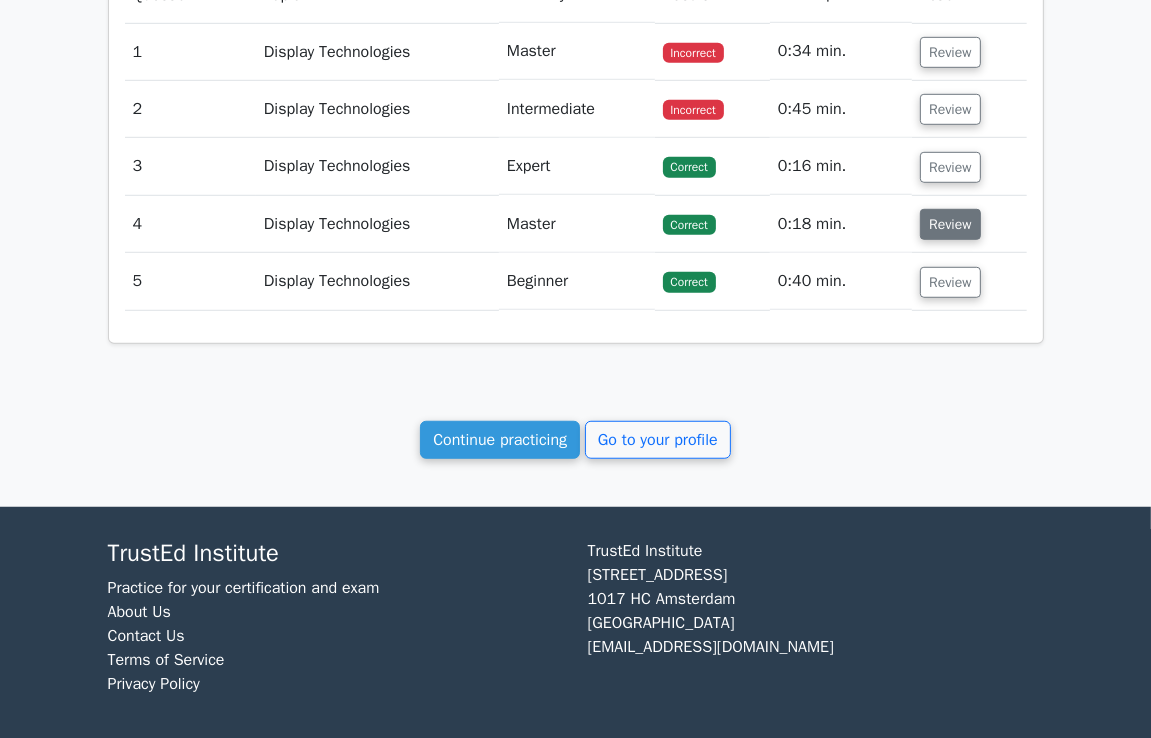 click on "Review" at bounding box center [950, 224] 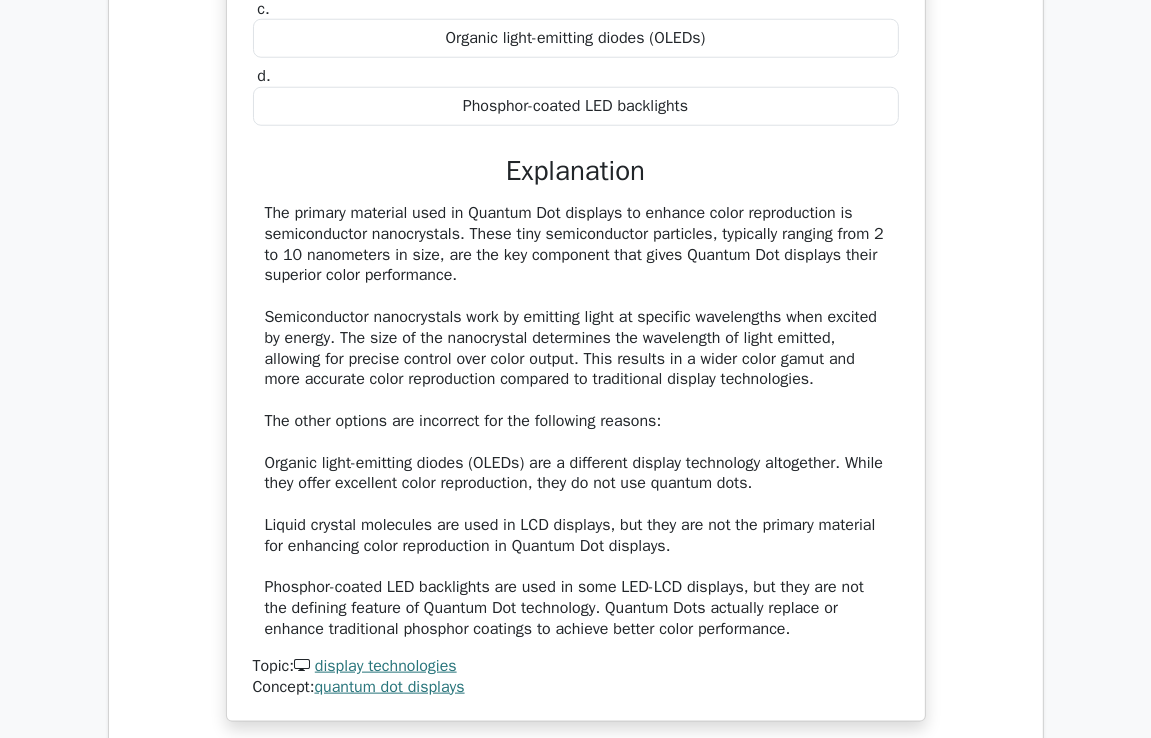 scroll, scrollTop: 1496, scrollLeft: 0, axis: vertical 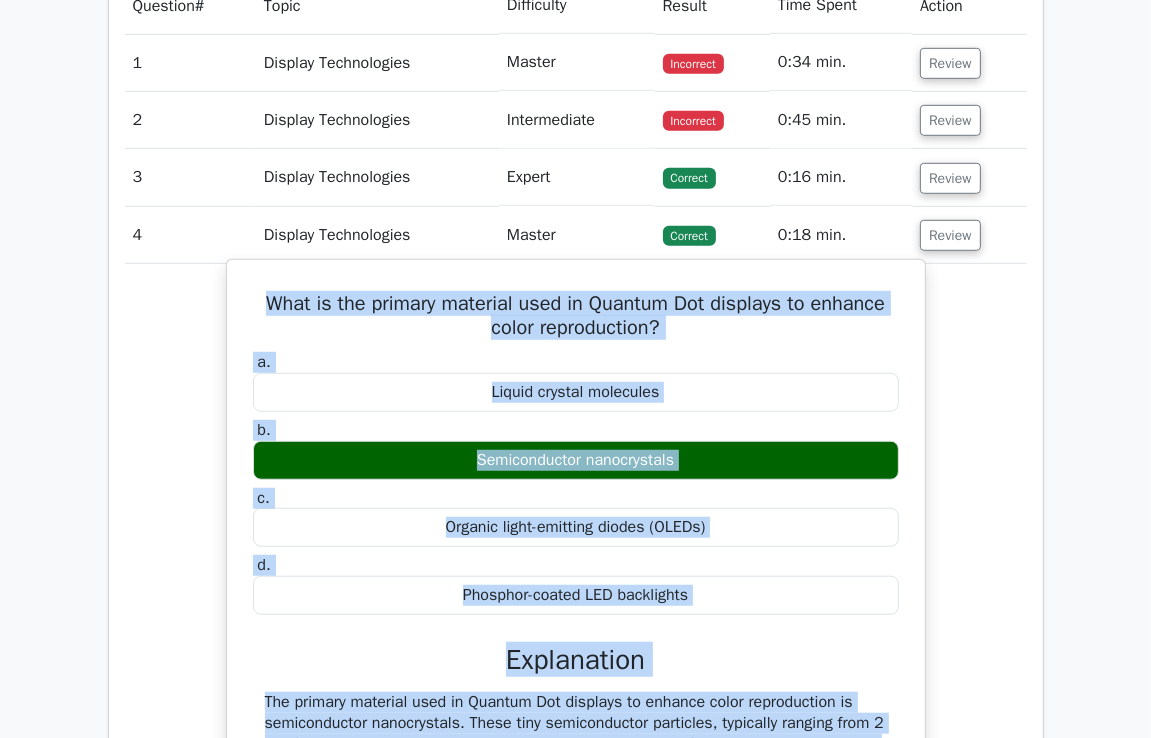 drag, startPoint x: 817, startPoint y: 601, endPoint x: 240, endPoint y: 296, distance: 652.6515 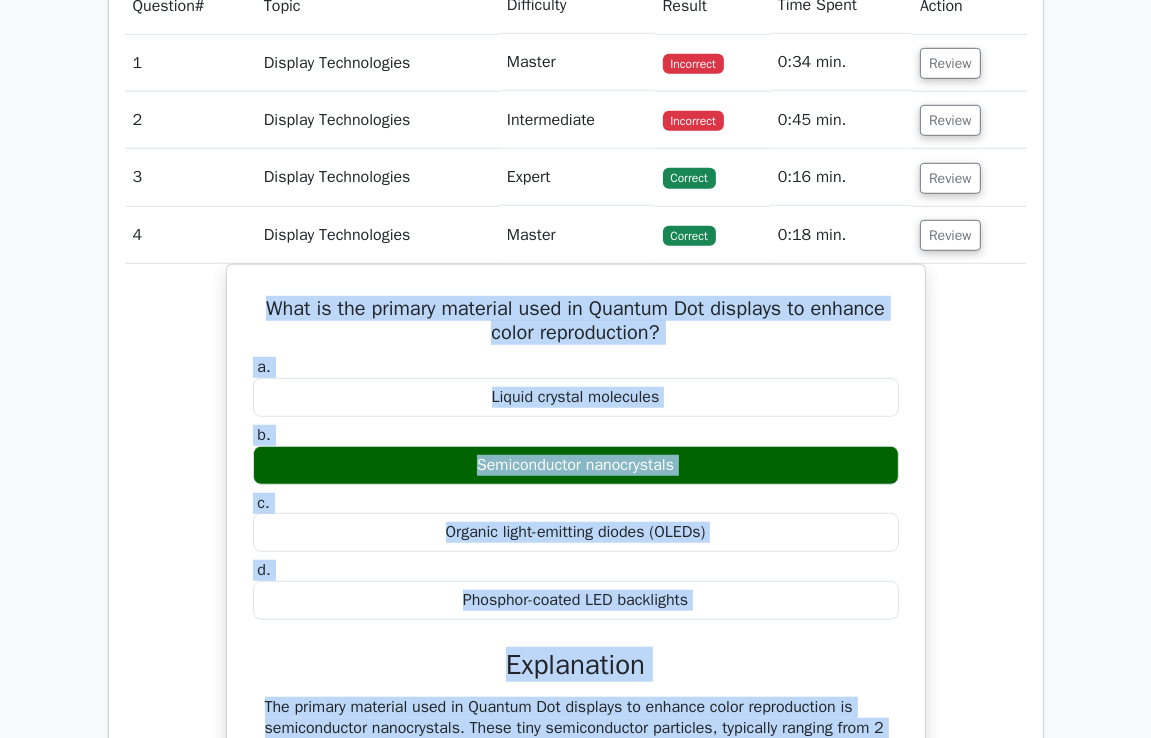 click on "What is the primary material used in Quantum Dot displays to enhance color reproduction?
a.
Liquid crystal molecules
b." at bounding box center (576, 752) 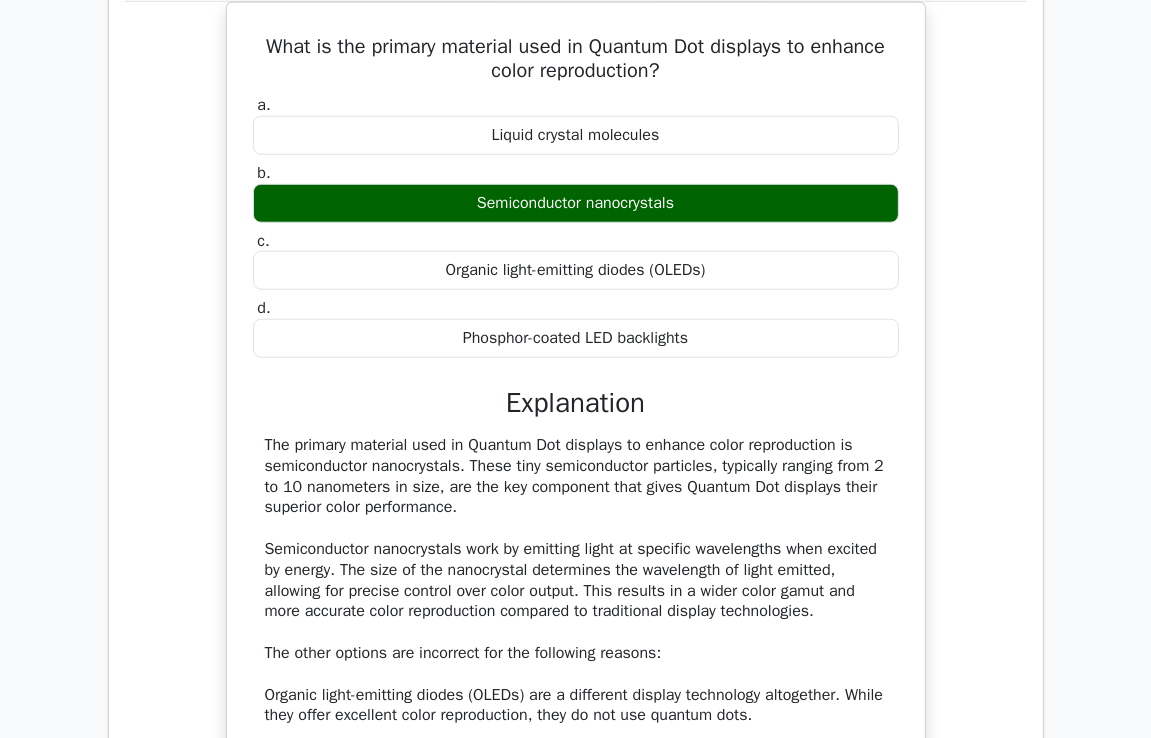 scroll, scrollTop: 1285, scrollLeft: 0, axis: vertical 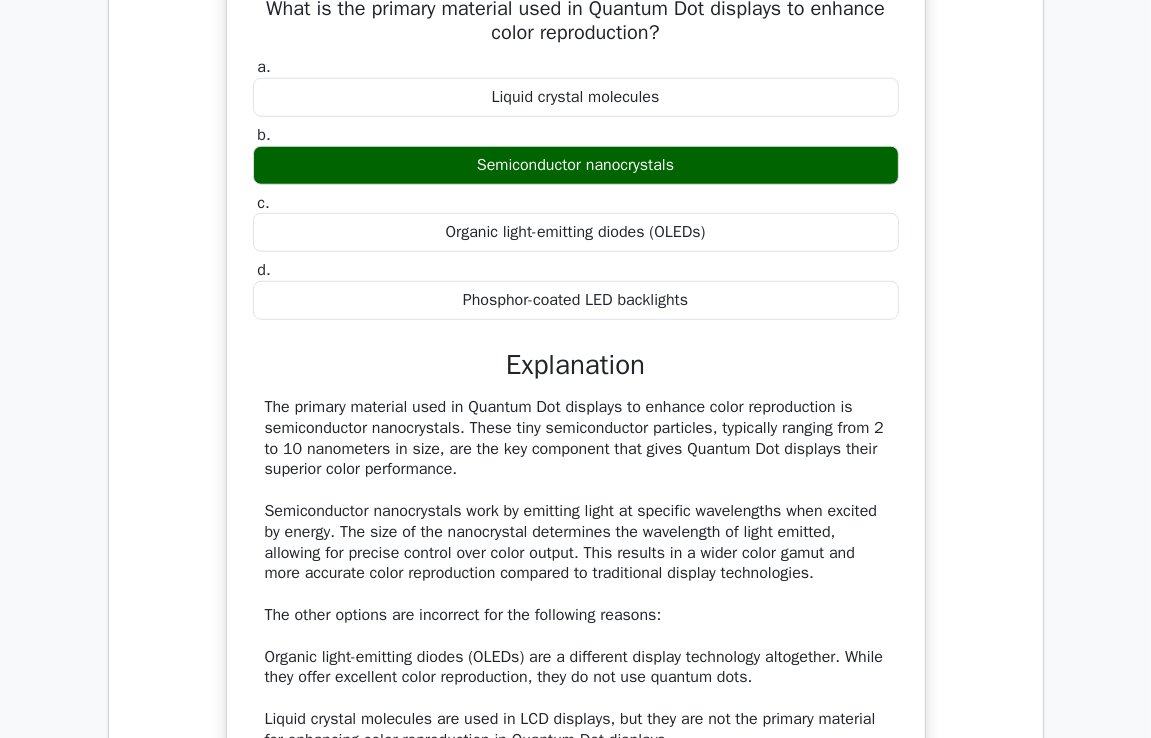 click on "What is the primary material used in Quantum Dot displays to enhance color reproduction?
a.
Liquid crystal molecules
b." at bounding box center [576, 452] 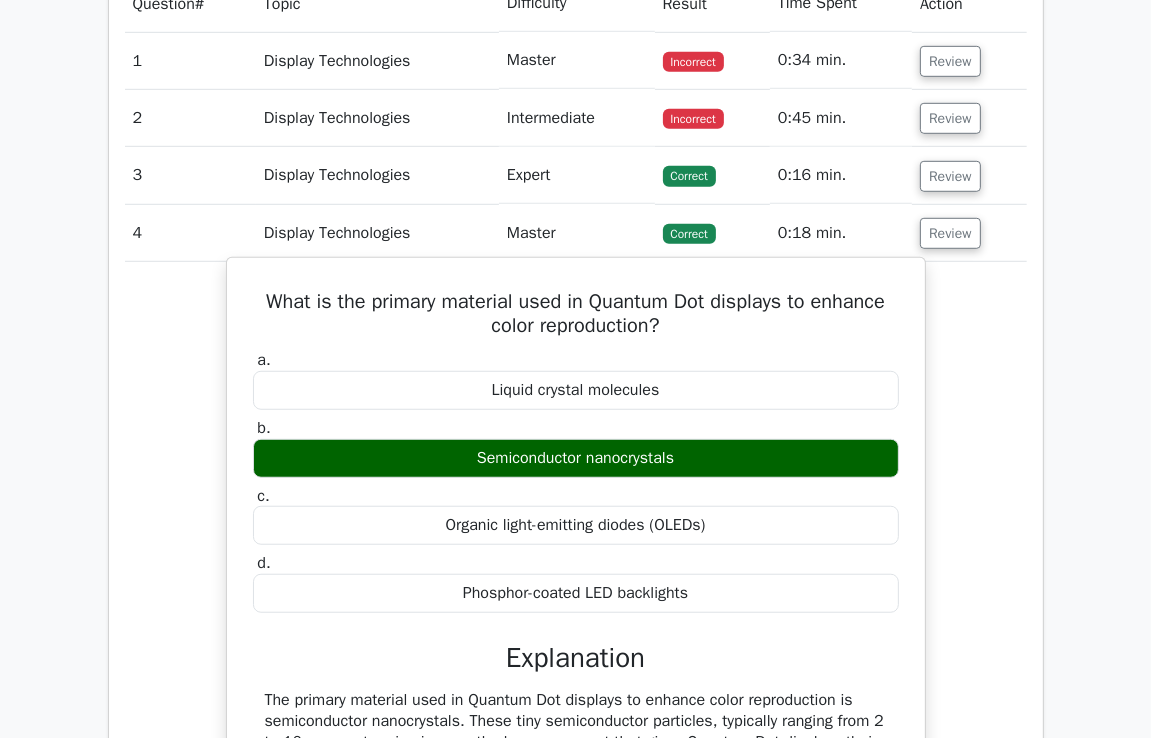 scroll, scrollTop: 985, scrollLeft: 0, axis: vertical 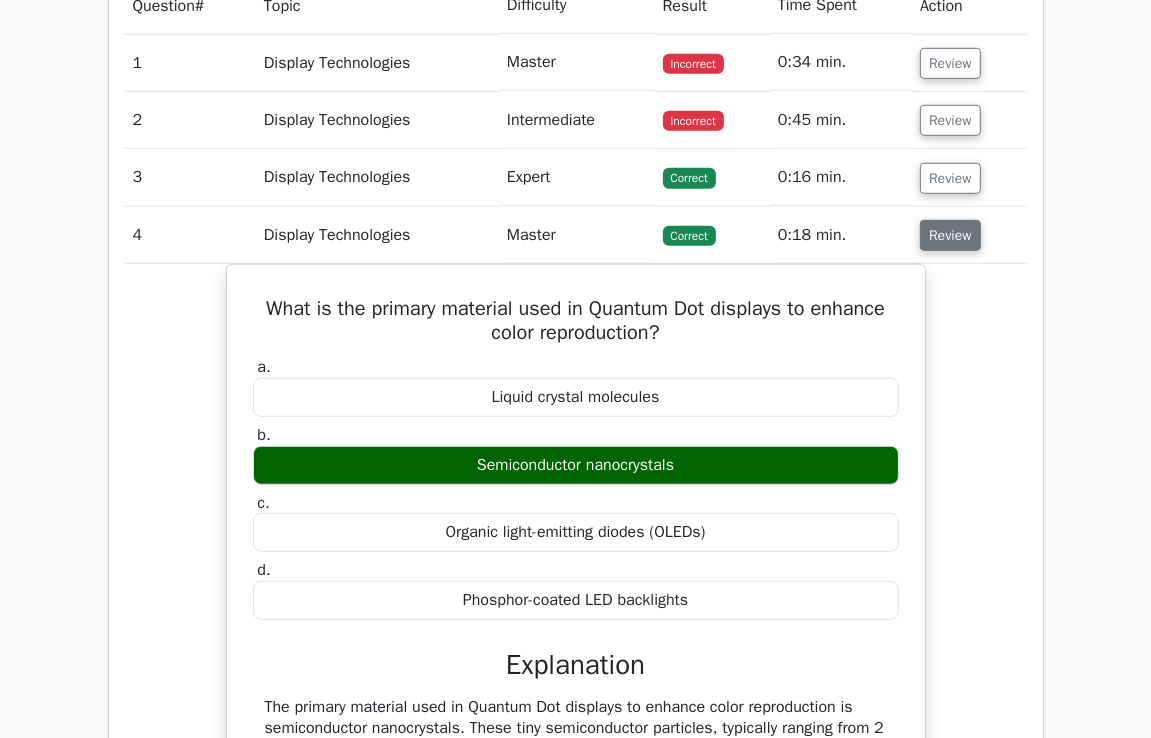 click on "Review" at bounding box center [950, 235] 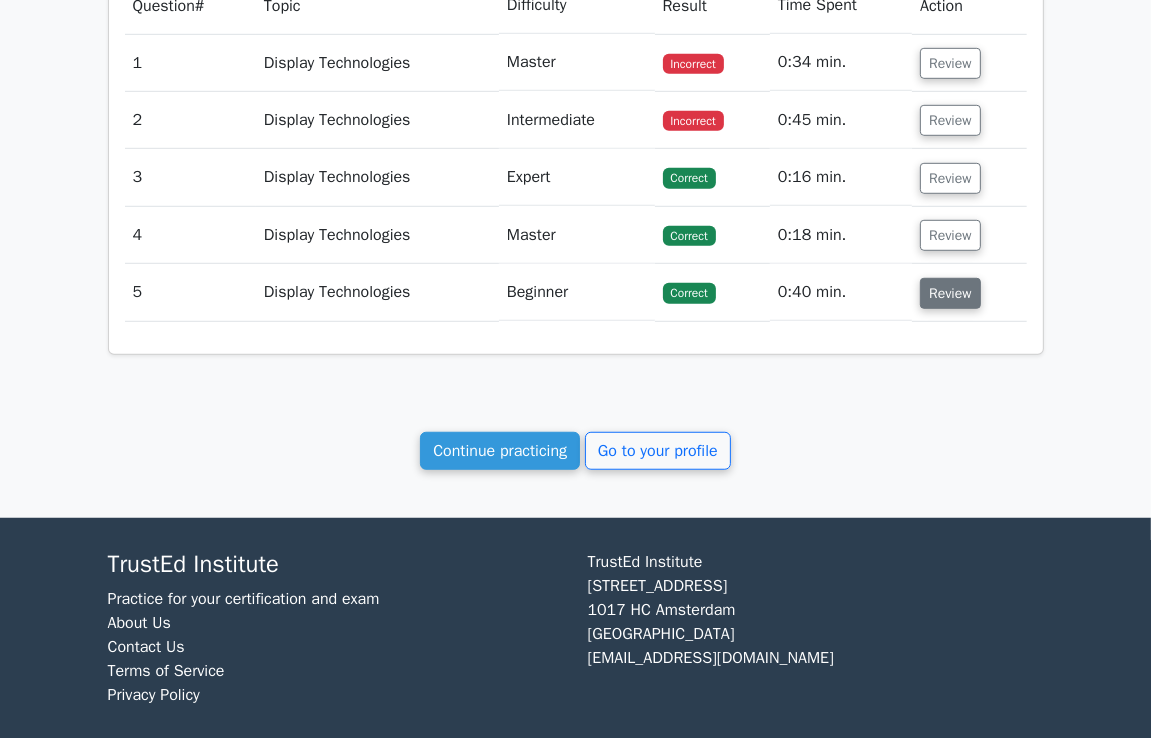 click on "Review" at bounding box center (950, 293) 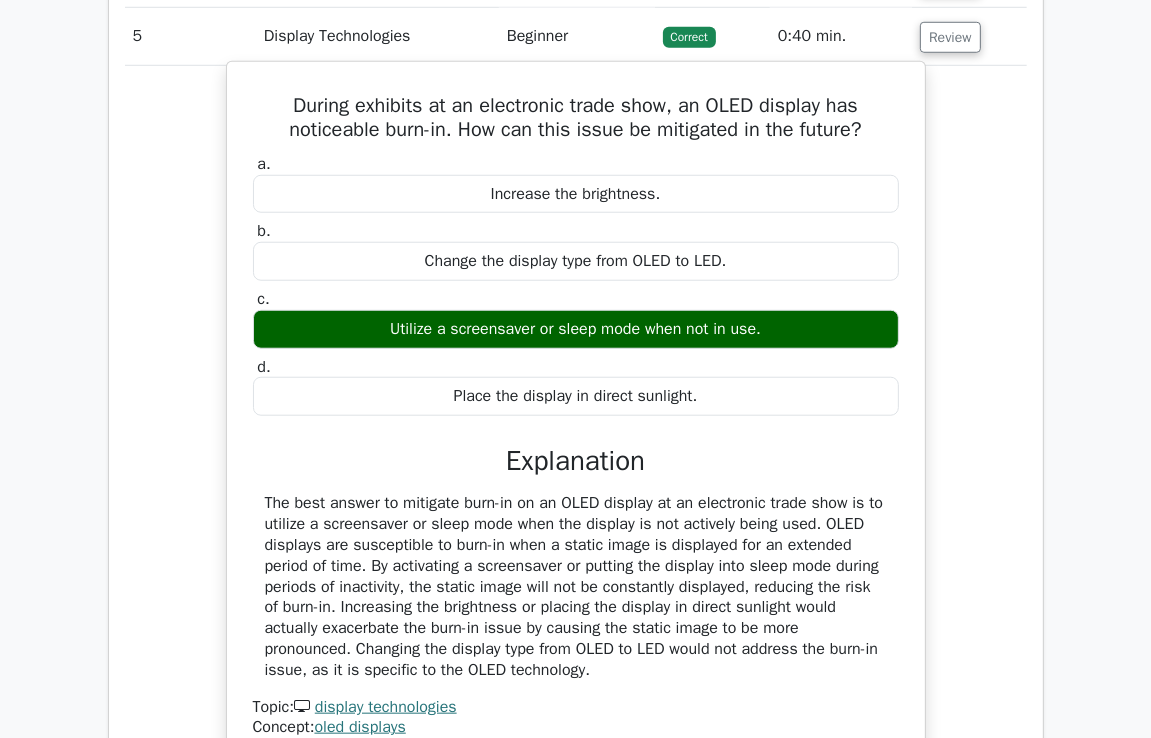 scroll, scrollTop: 1285, scrollLeft: 0, axis: vertical 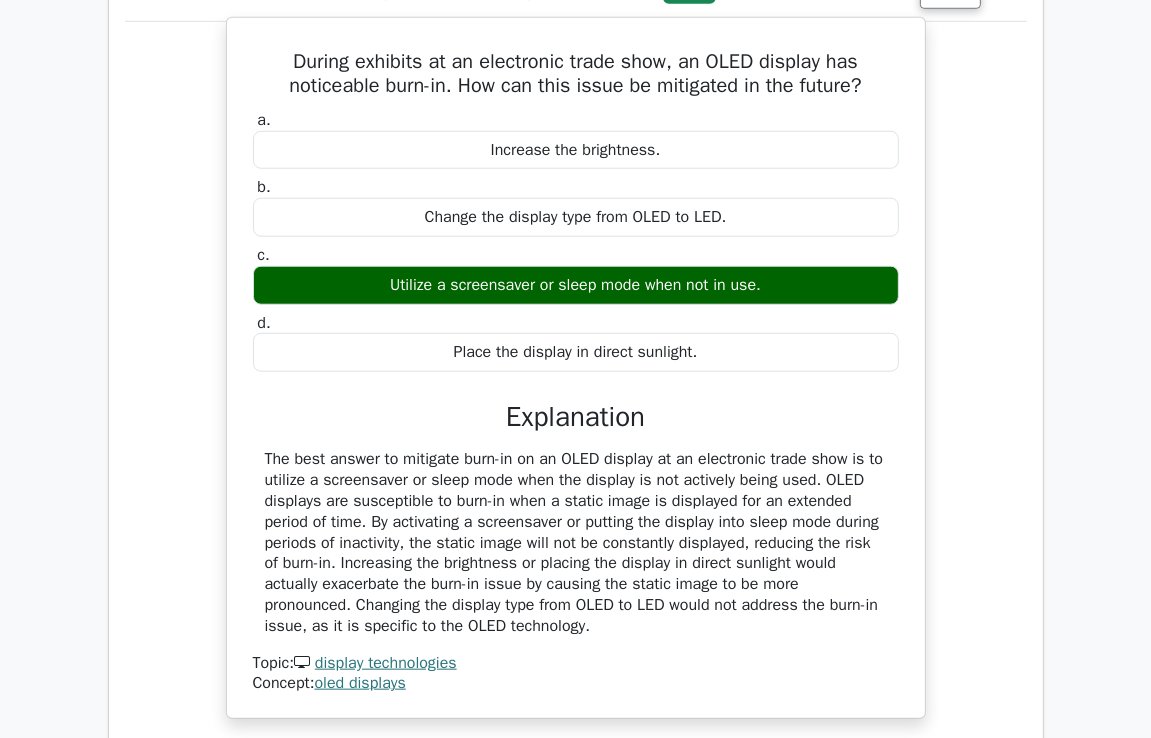 drag, startPoint x: 616, startPoint y: 623, endPoint x: 274, endPoint y: 58, distance: 660.44604 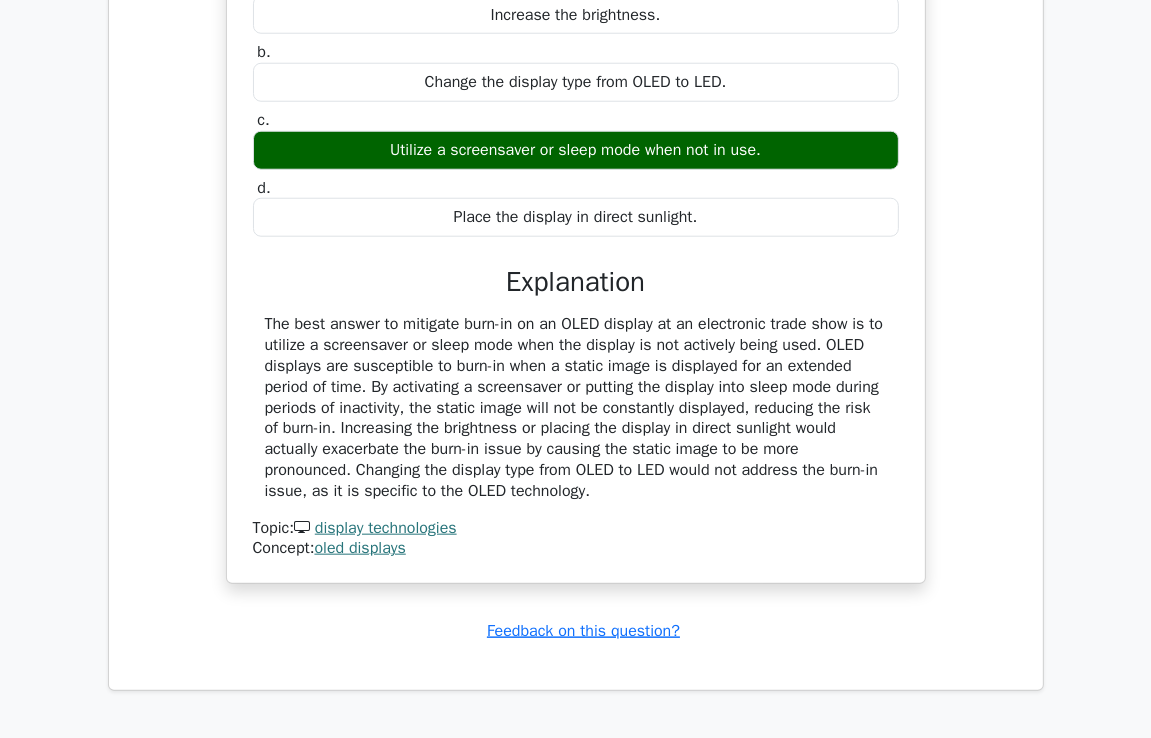 scroll, scrollTop: 1485, scrollLeft: 0, axis: vertical 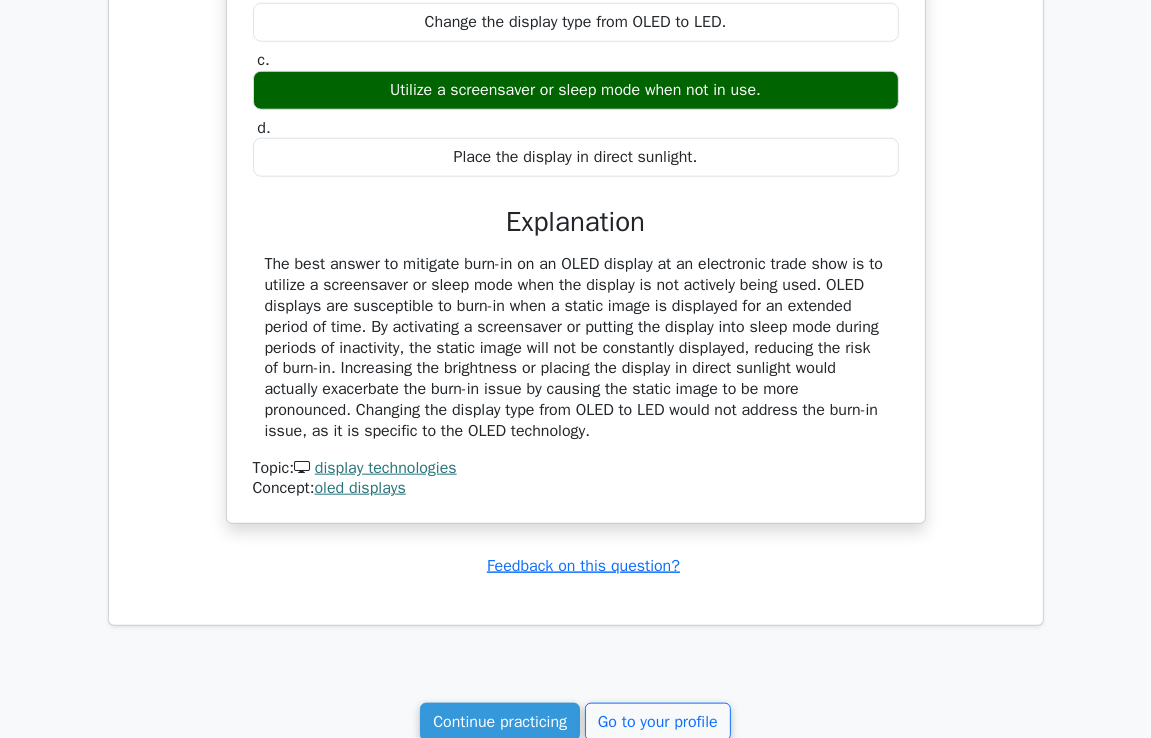 click on "During exhibits at an electronic trade show, an OLED display has noticeable burn-in. How can this issue be mitigated in the future?
a.
Increase the brightness.
b.
c. d." at bounding box center [576, 185] 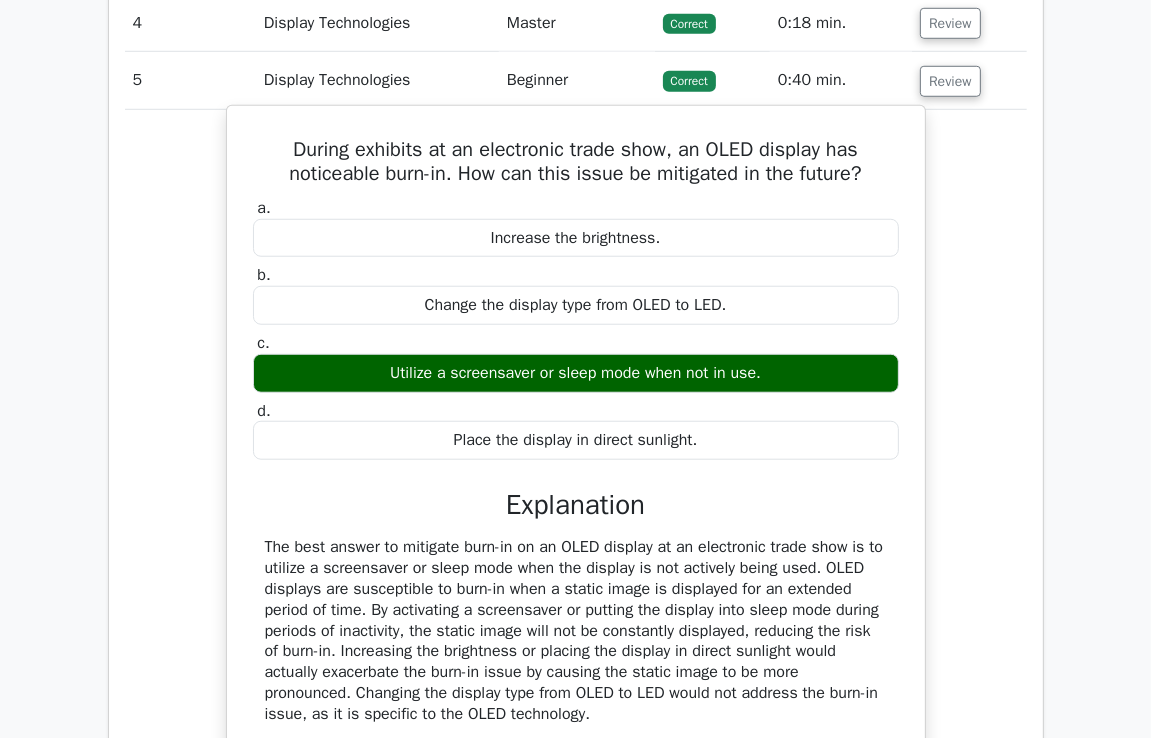 scroll, scrollTop: 1185, scrollLeft: 0, axis: vertical 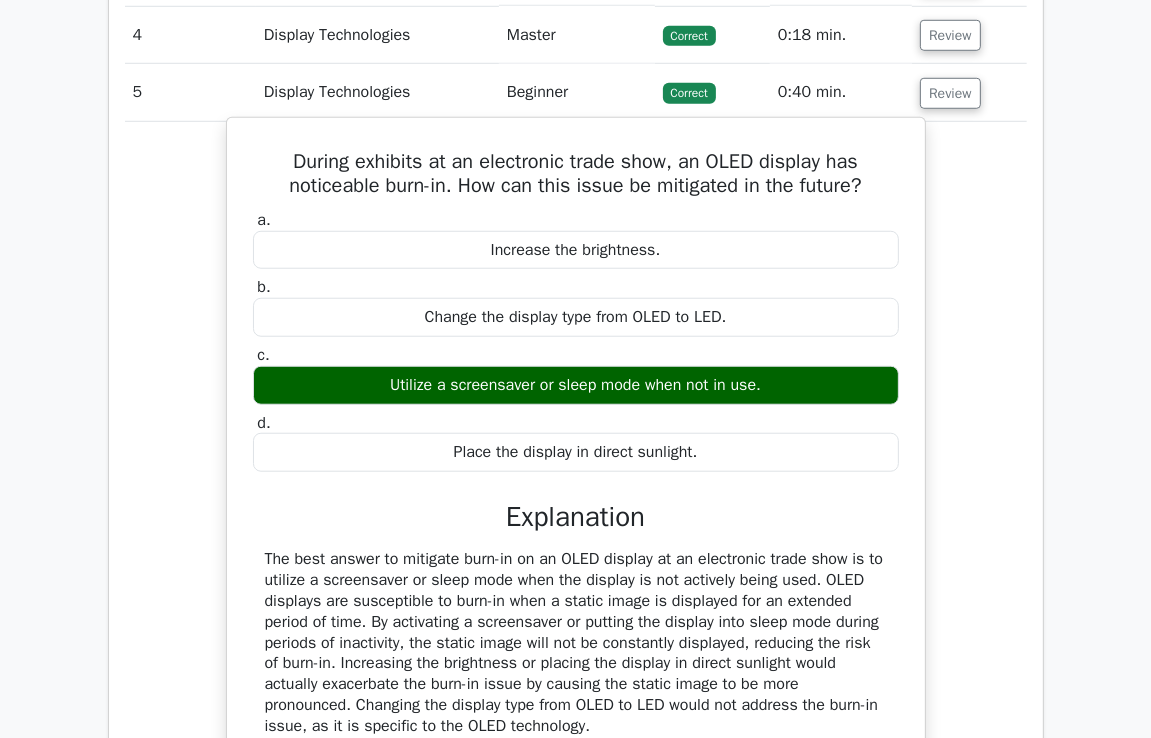 drag, startPoint x: 536, startPoint y: 383, endPoint x: 381, endPoint y: 381, distance: 155.01291 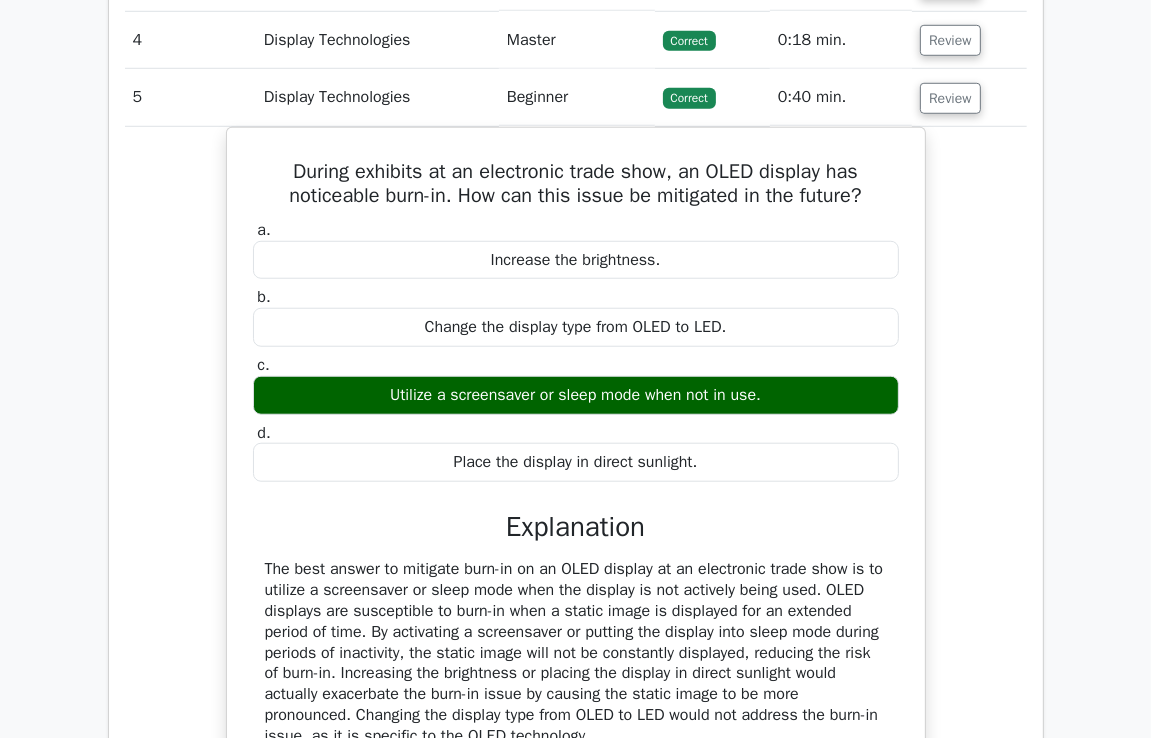 click at bounding box center (368, 393) 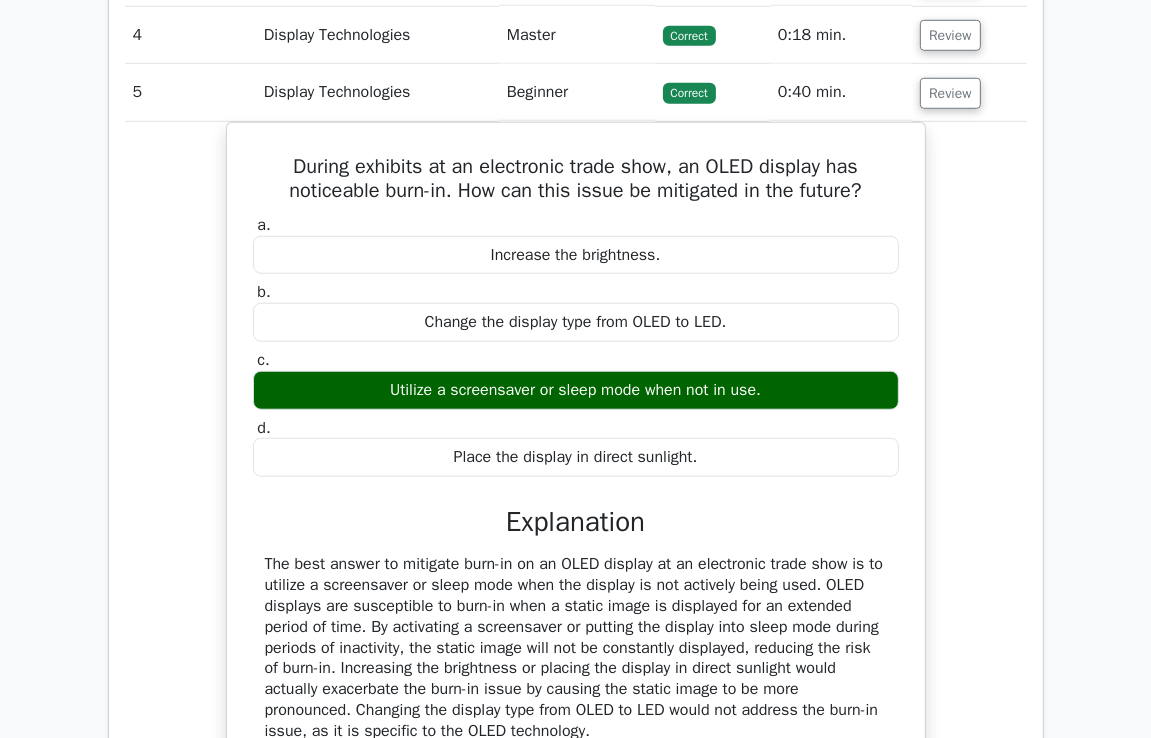 click on "During exhibits at an electronic trade show, an OLED display has noticeable burn-in. How can this issue be mitigated in the future?
a.
Increase the brightness.
b.
c. d." at bounding box center [576, 485] 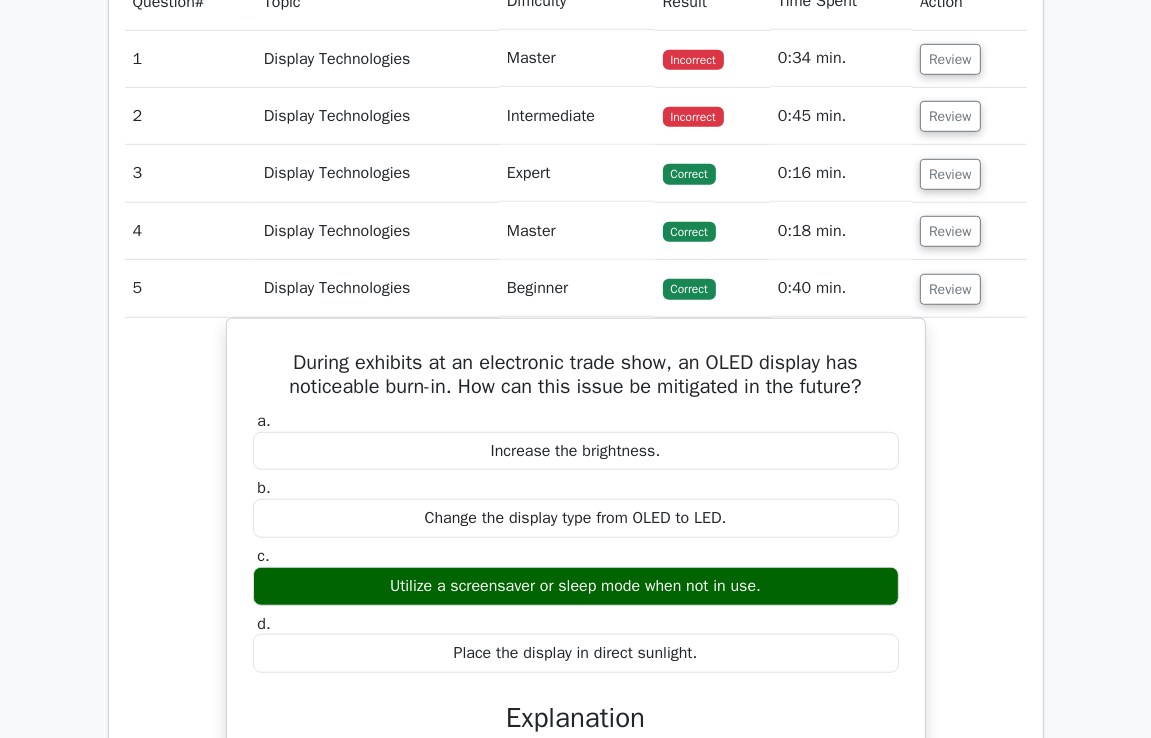 scroll, scrollTop: 985, scrollLeft: 0, axis: vertical 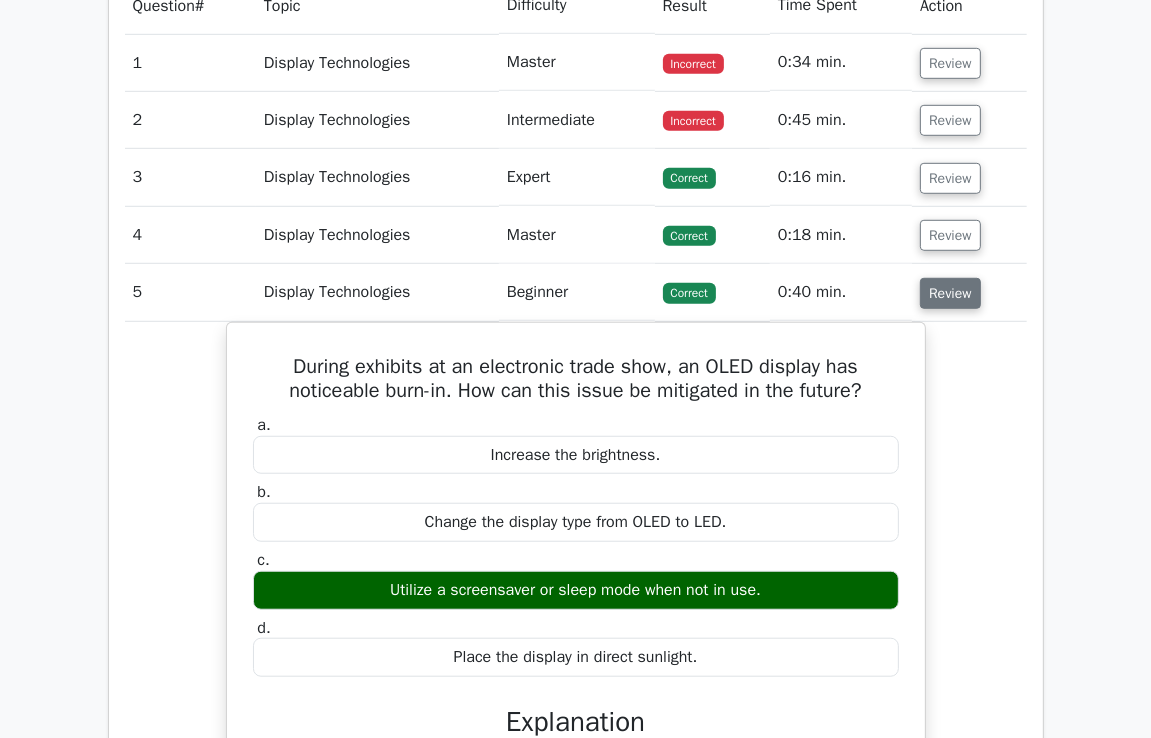 click on "Review" at bounding box center (950, 293) 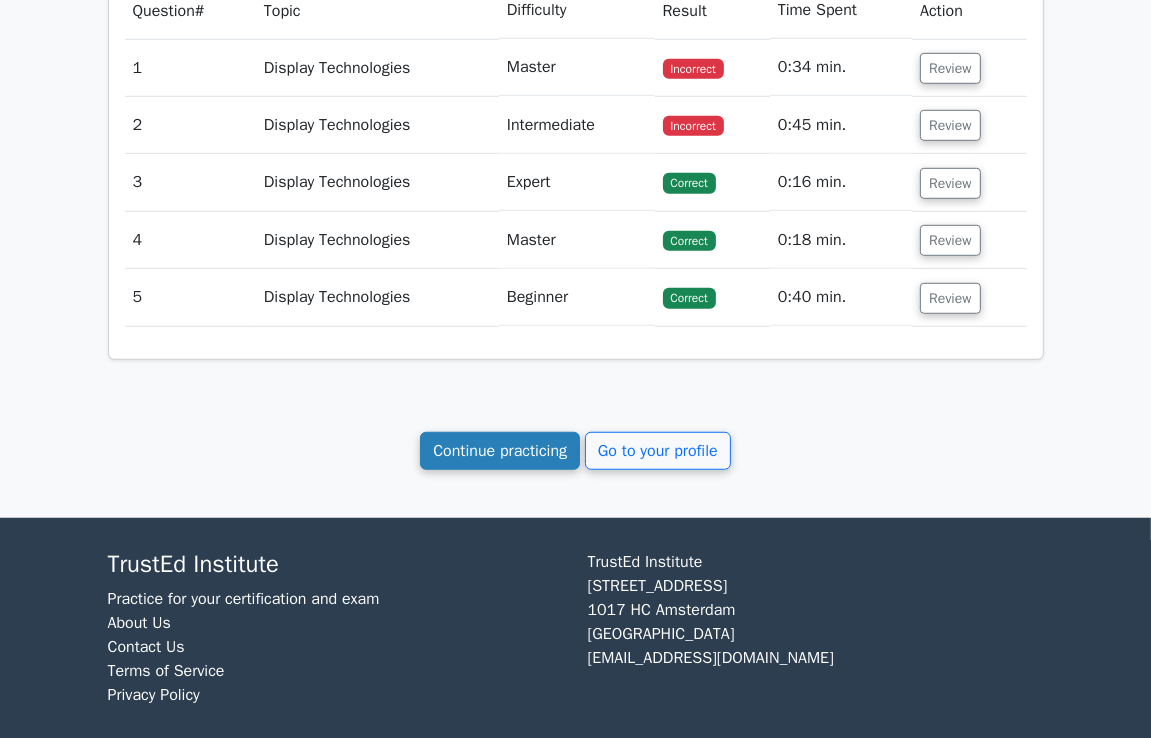 click on "Continue practicing" at bounding box center [500, 451] 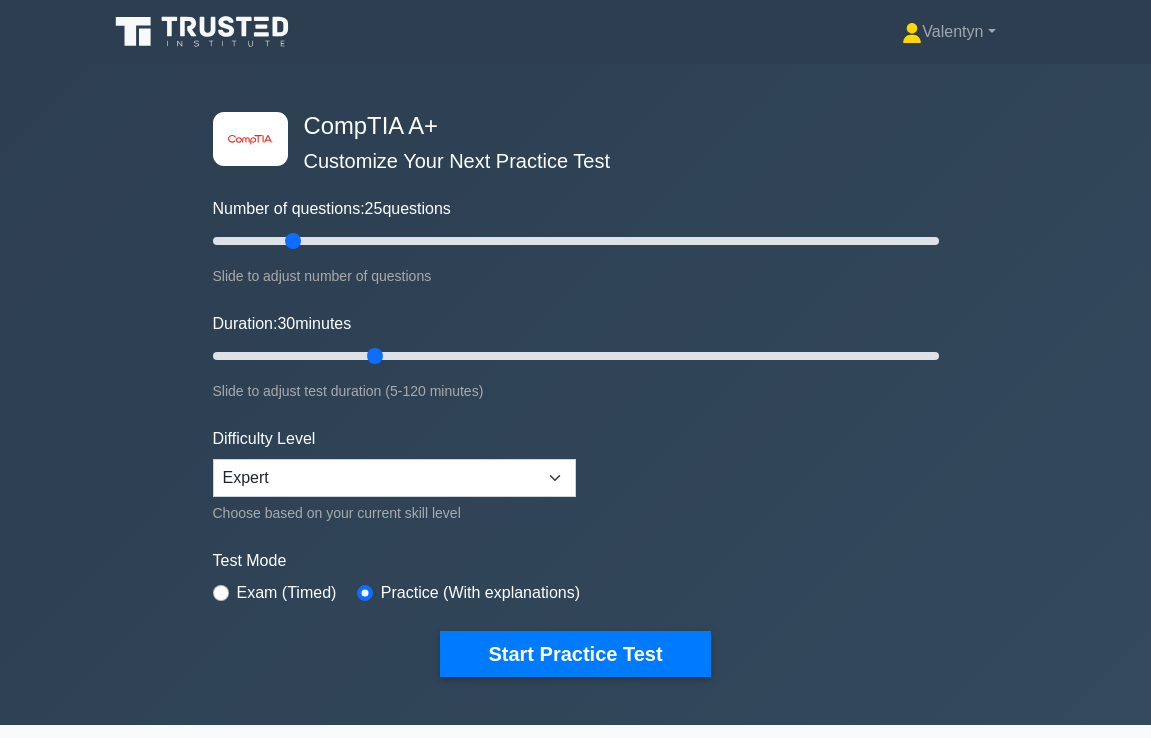 scroll, scrollTop: 0, scrollLeft: 0, axis: both 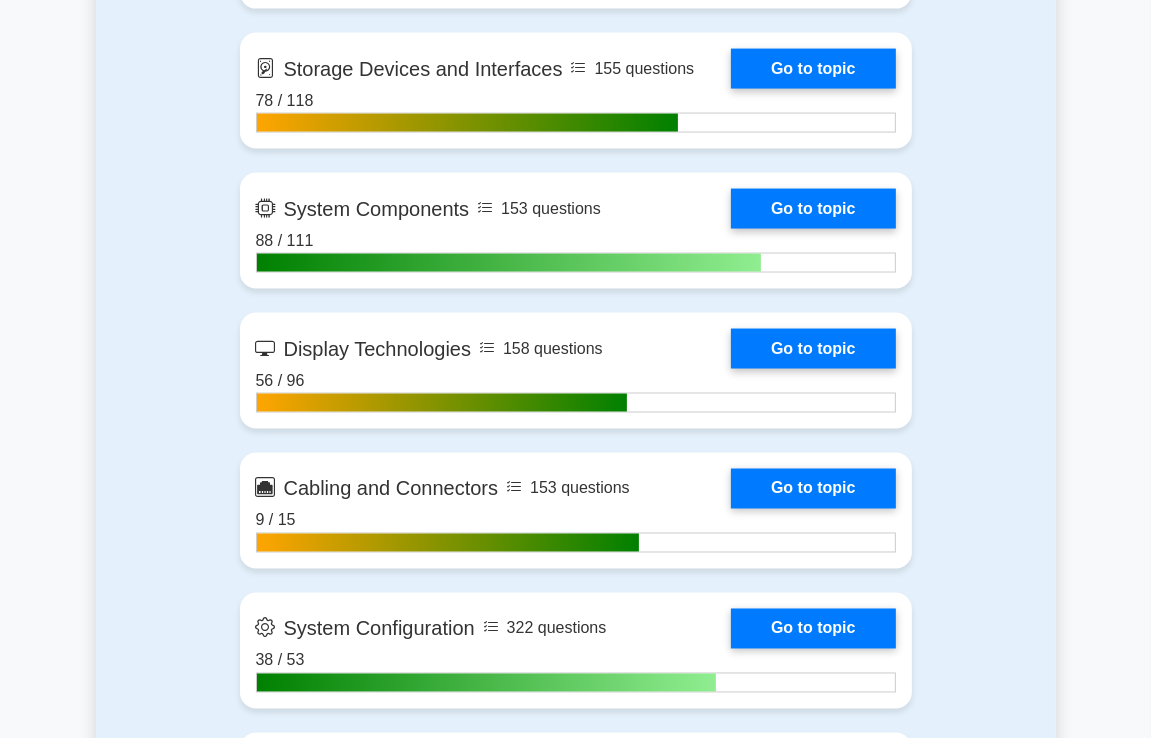 click on "Contents of the CompTIA A+ package
3756 CompTIA A+ questions grouped in 25 topics and 316 concepts
Hardware
200 questions
Go to topic
168 / 214
181 questions" at bounding box center (576, 200) 